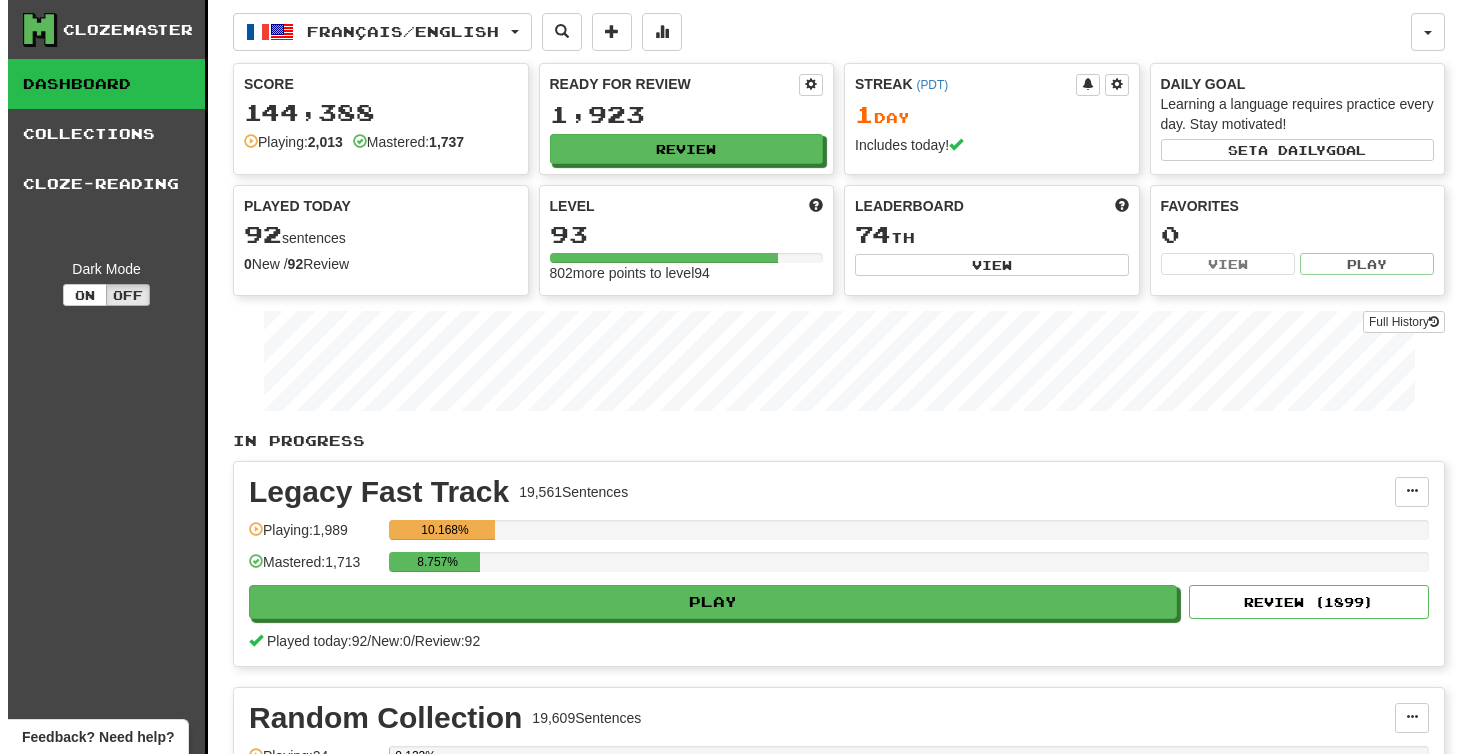 scroll, scrollTop: 0, scrollLeft: 0, axis: both 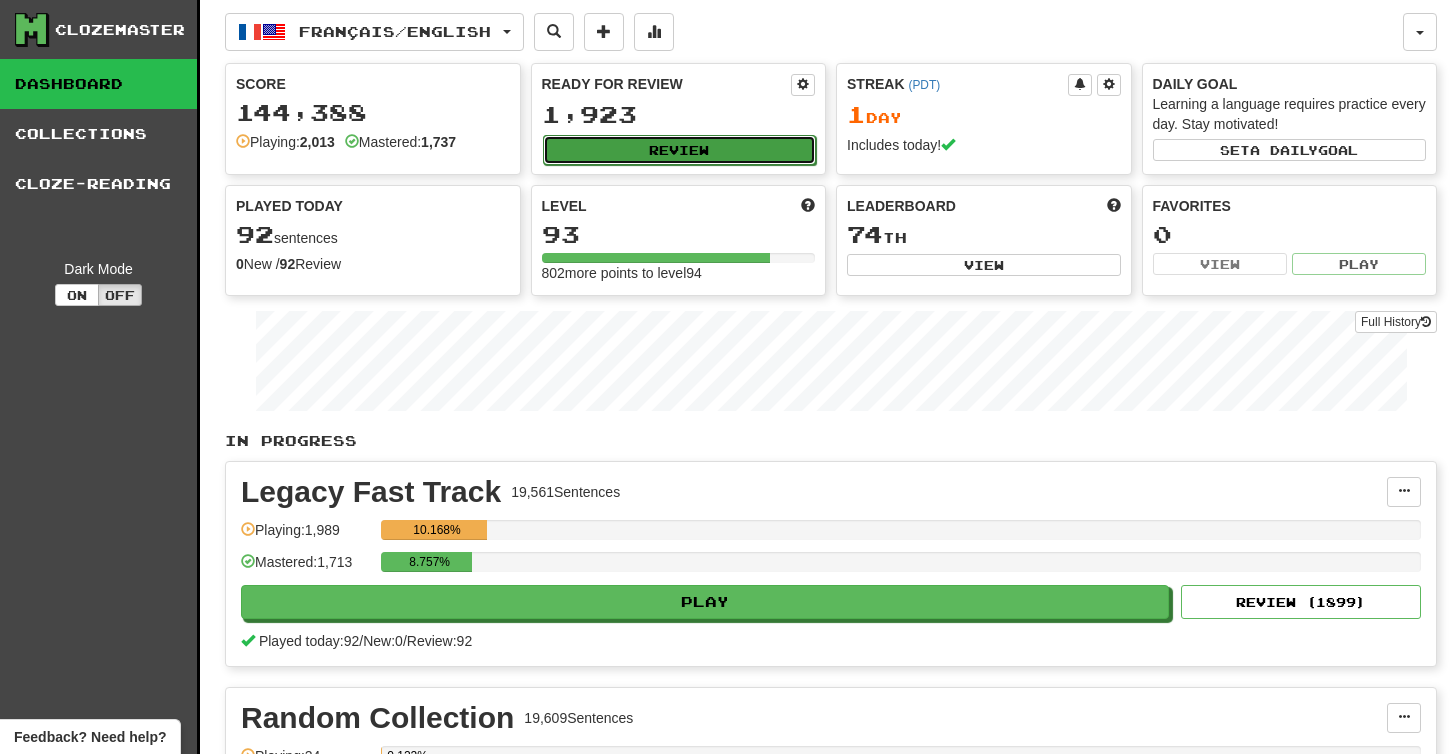 click on "Review" at bounding box center [680, 150] 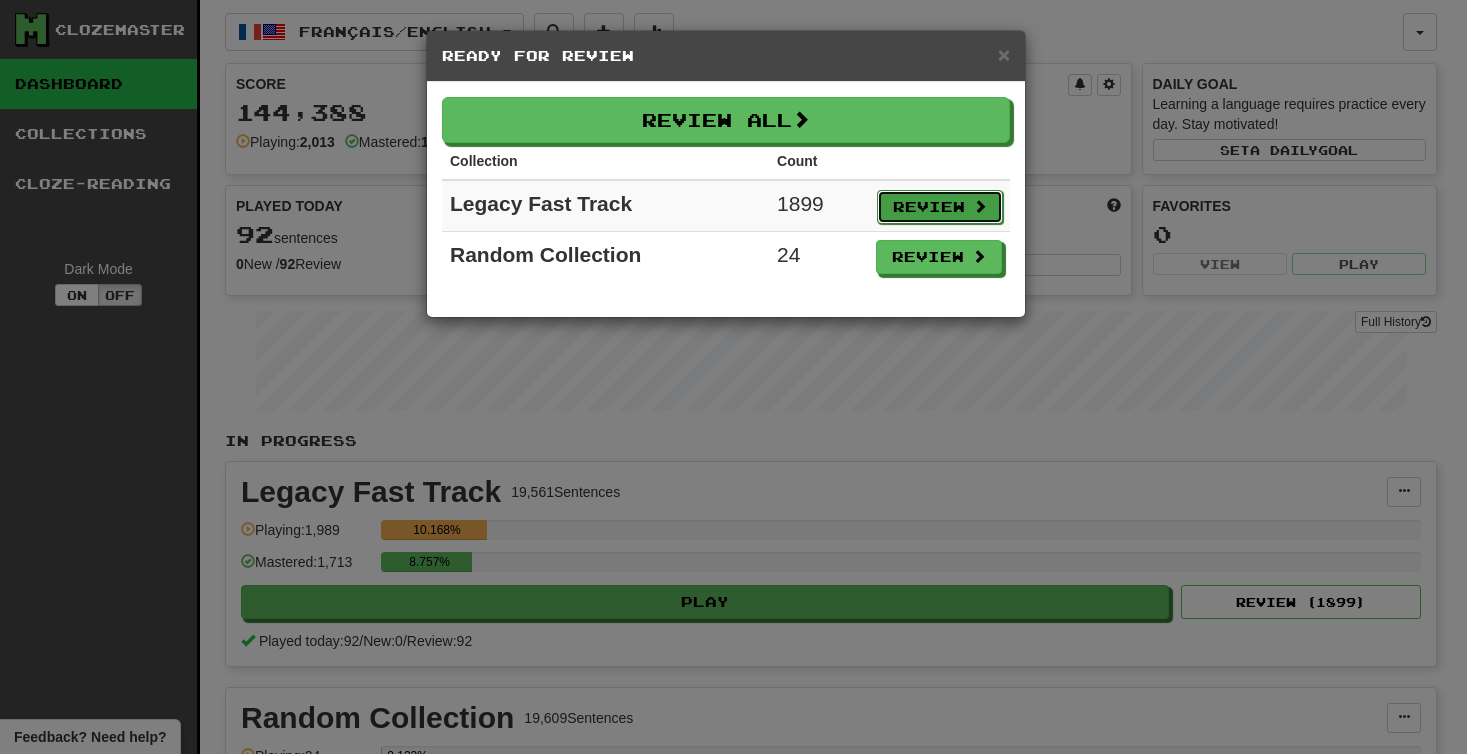 click on "Review" at bounding box center [940, 207] 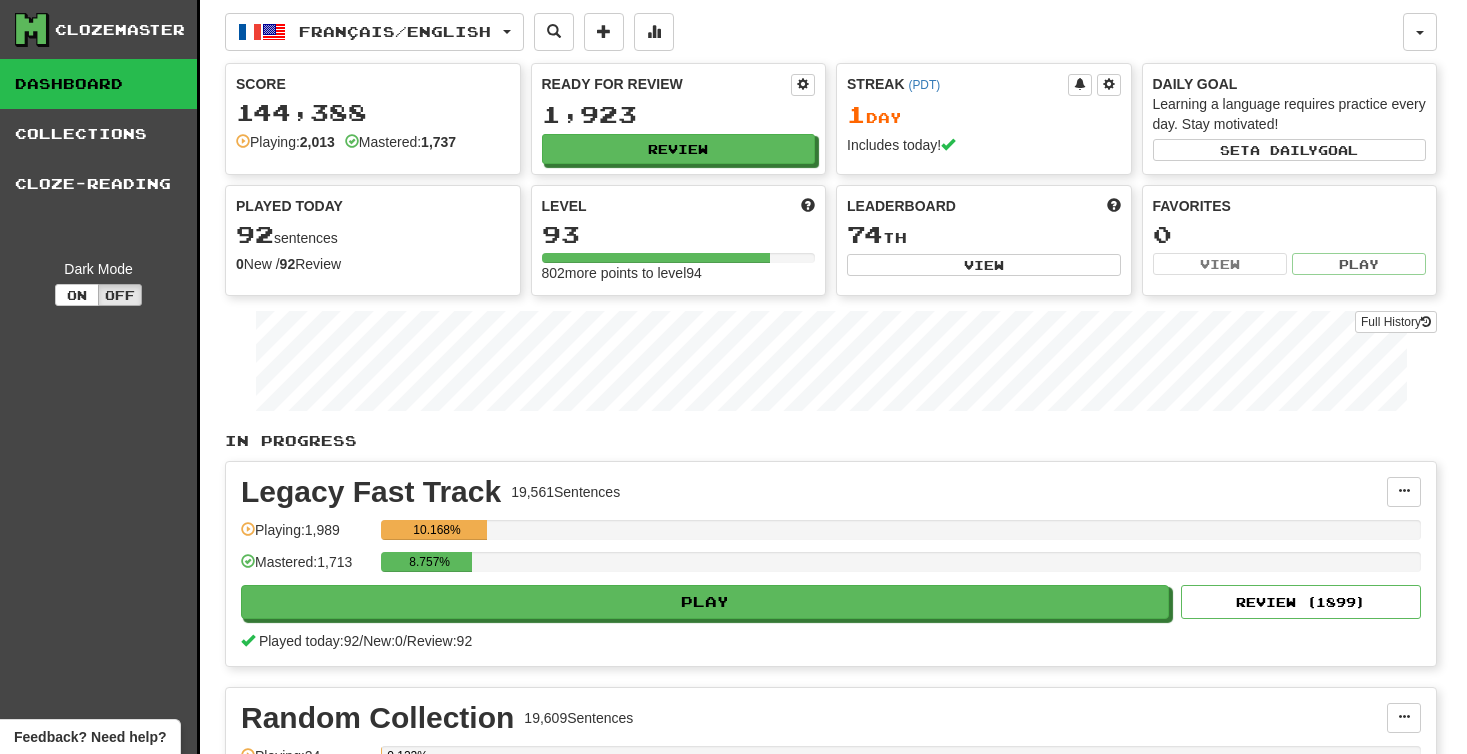 select on "**" 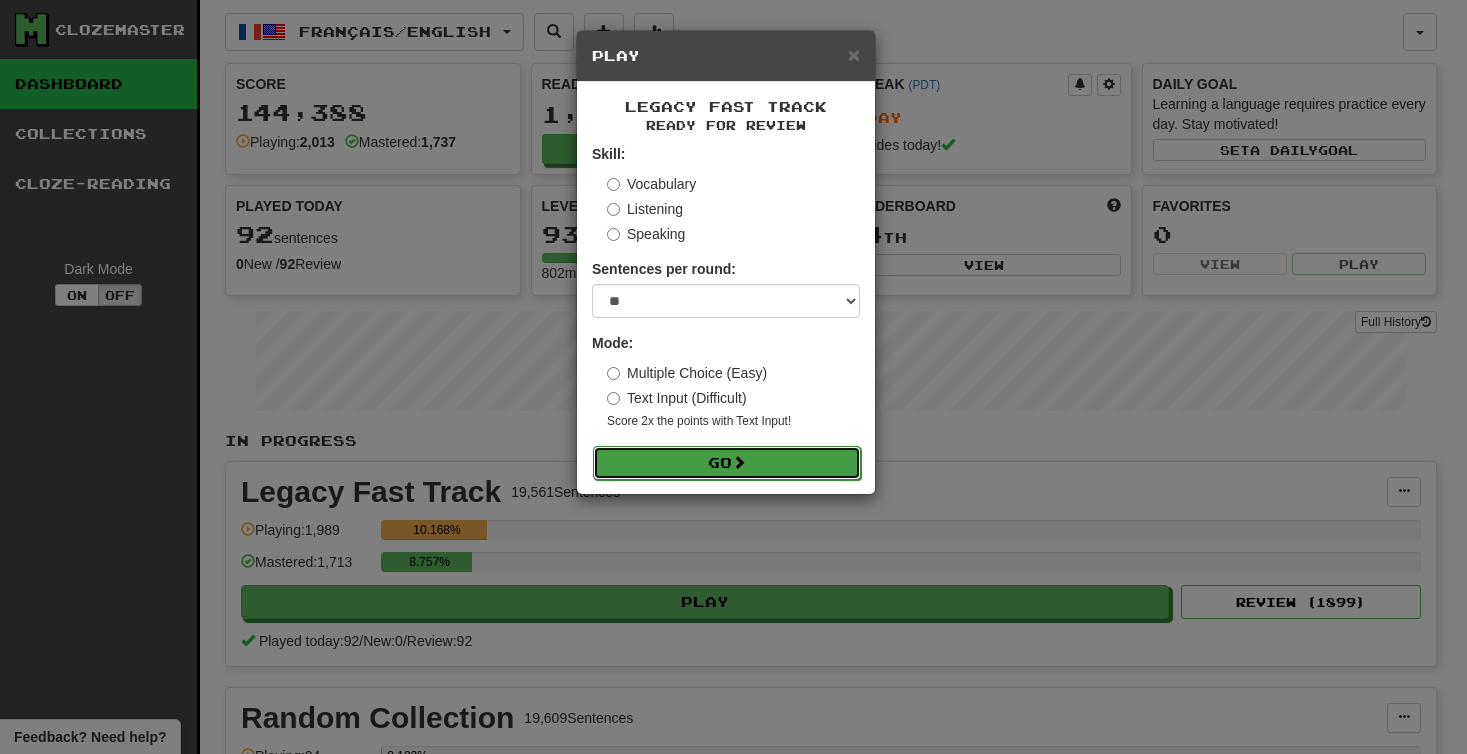 click on "Go" at bounding box center (727, 463) 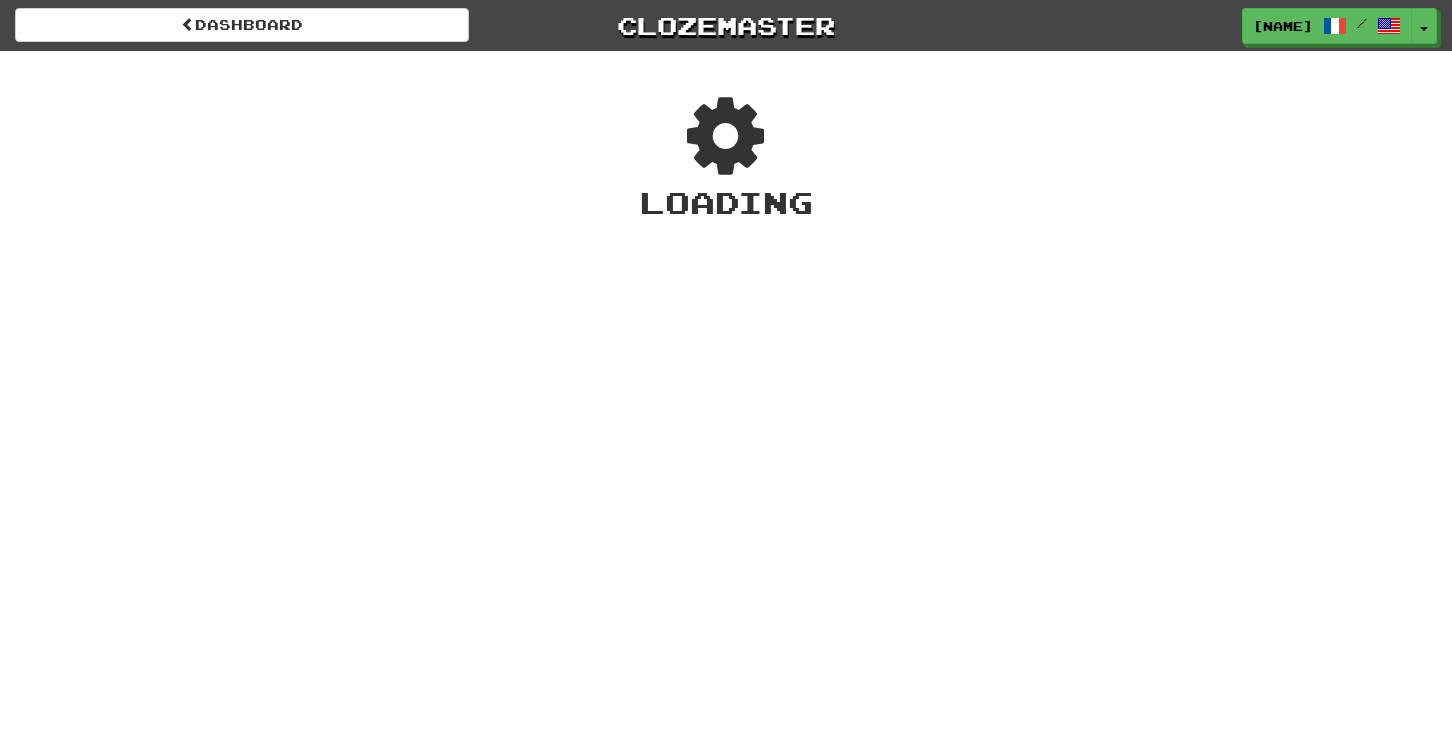 scroll, scrollTop: 0, scrollLeft: 0, axis: both 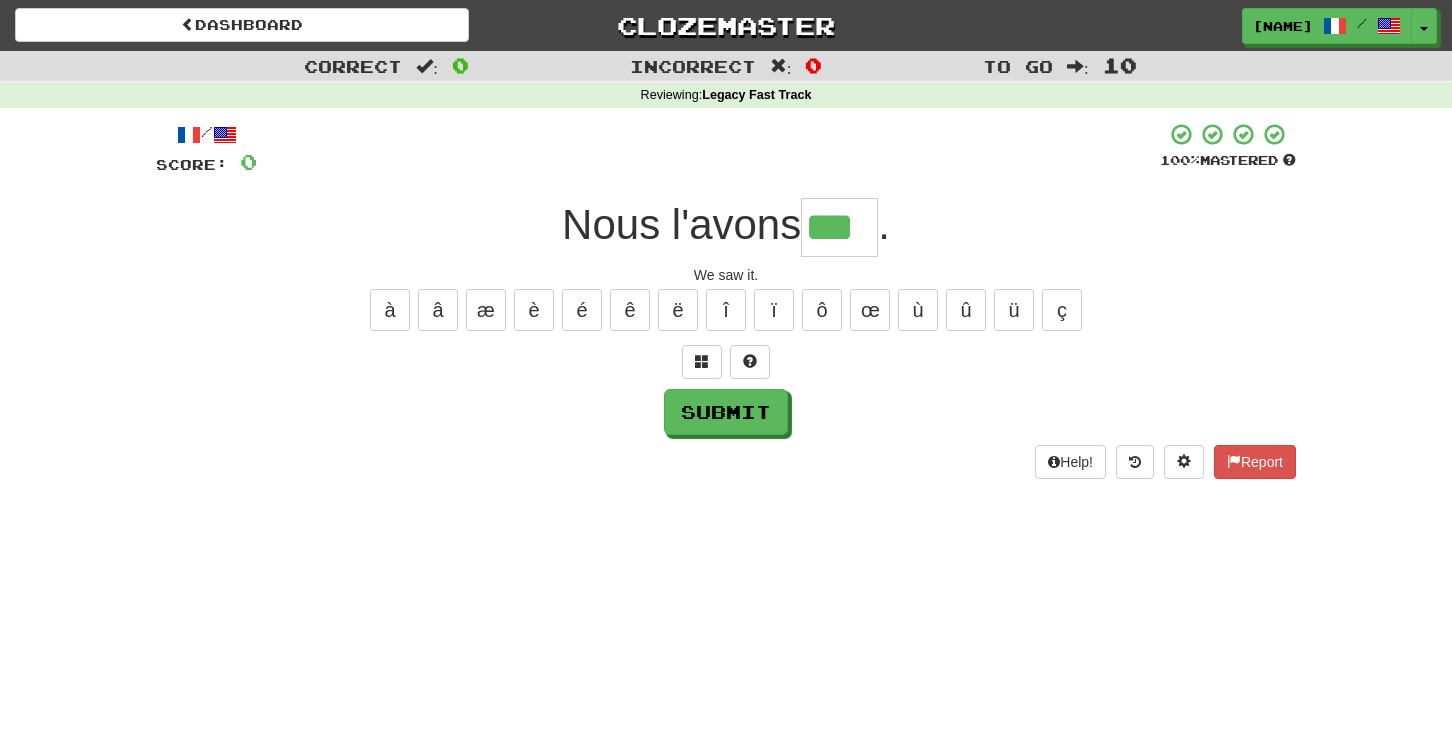 type on "***" 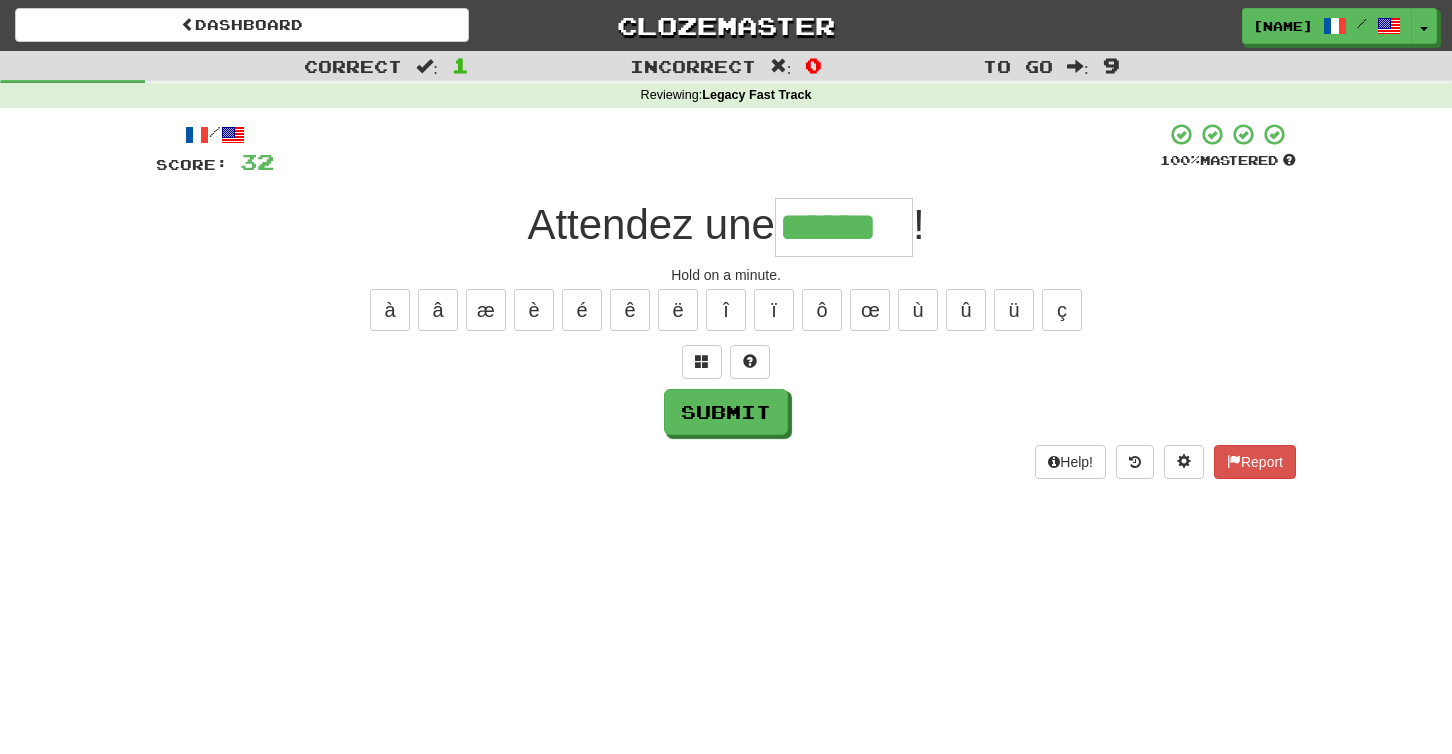 type on "******" 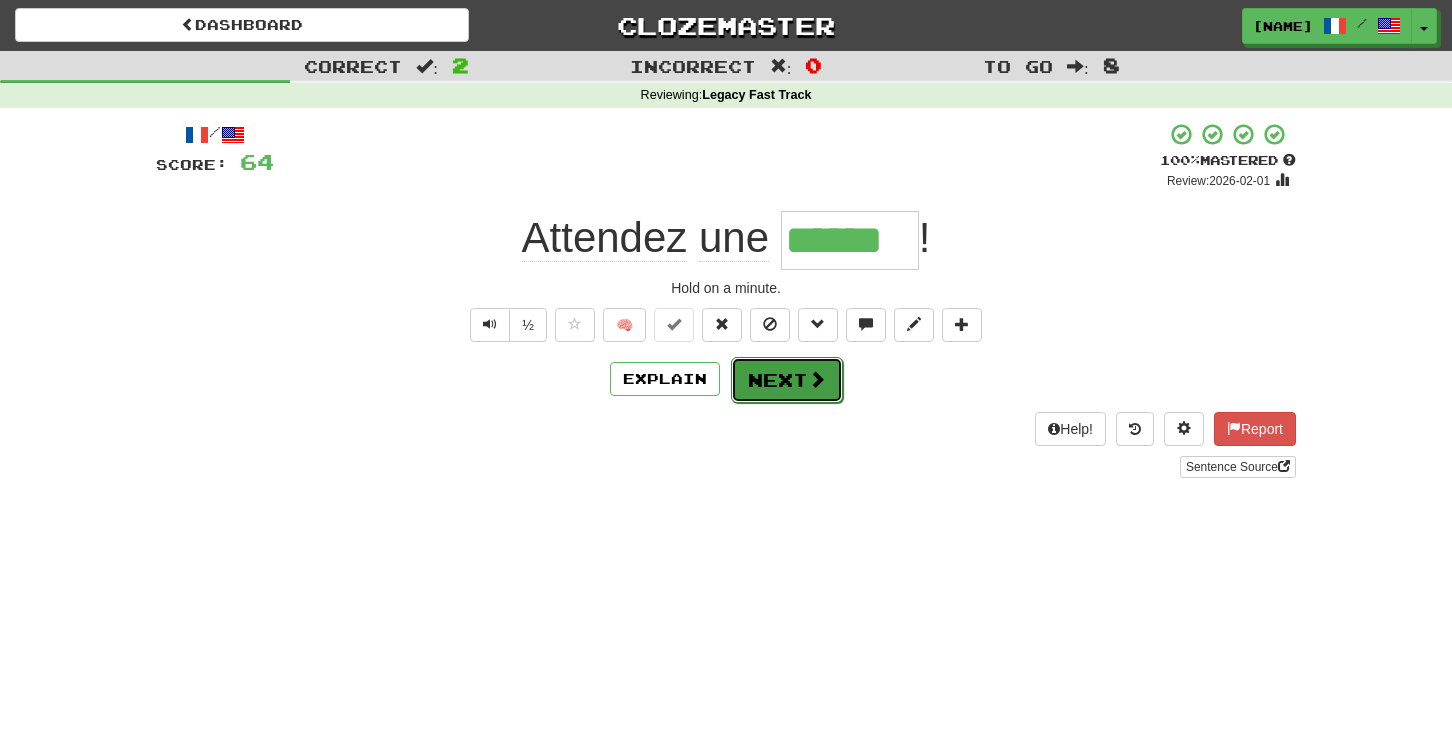 click on "Next" at bounding box center [787, 380] 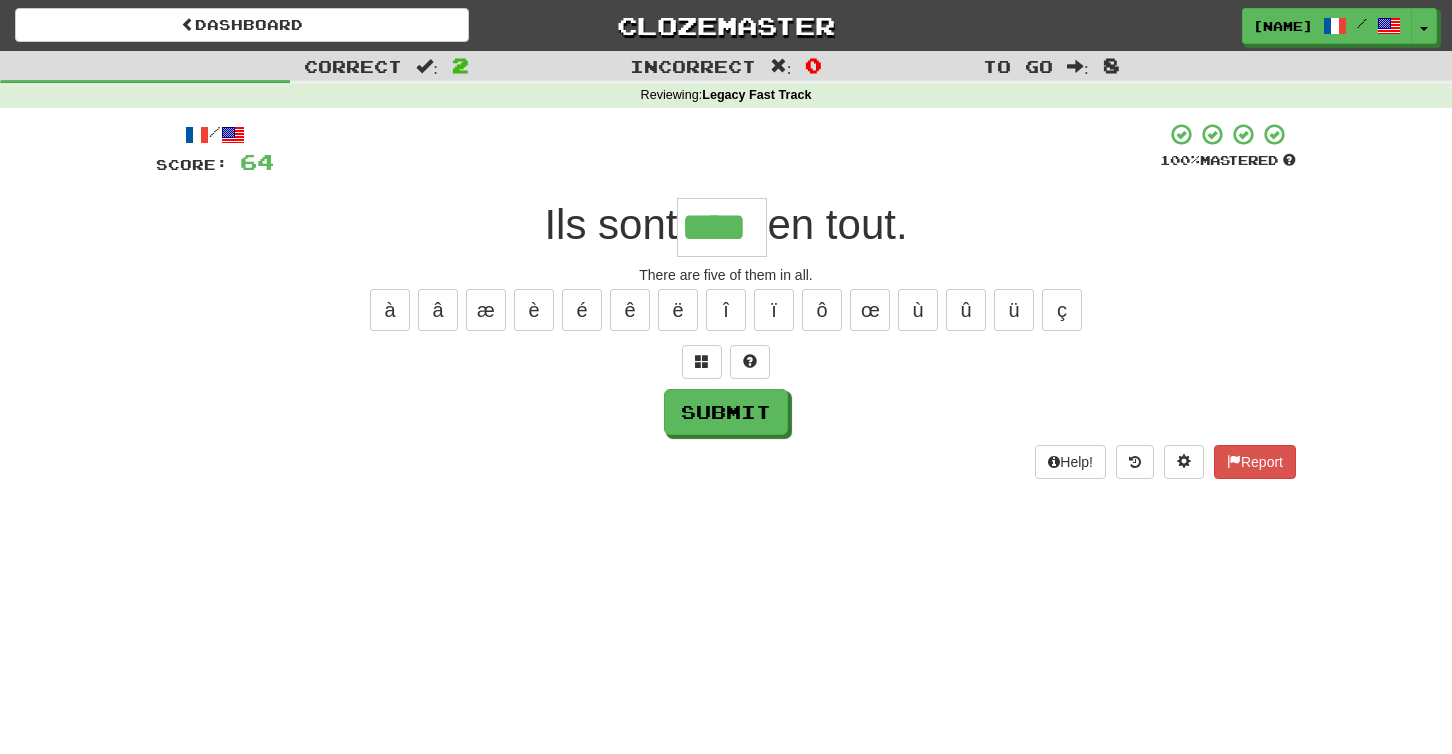 type on "****" 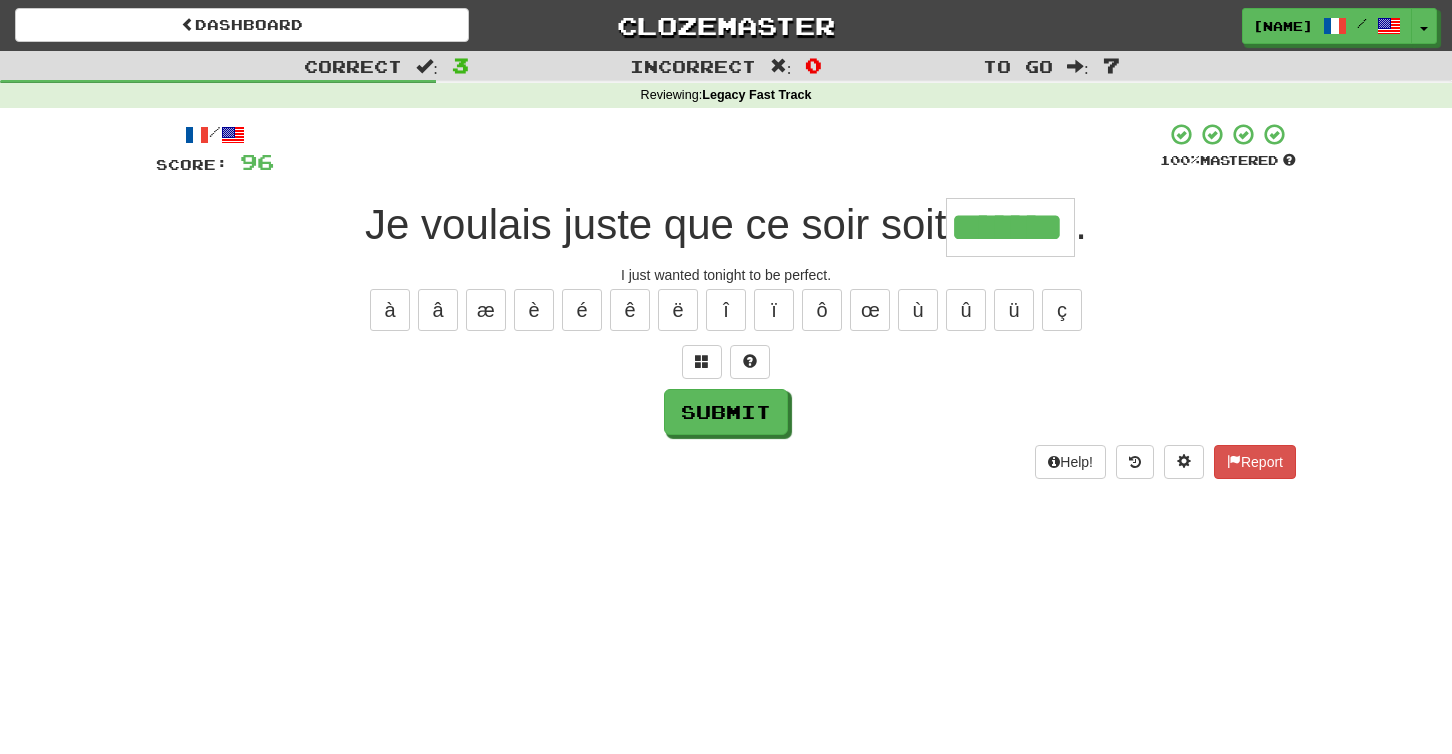 type on "*******" 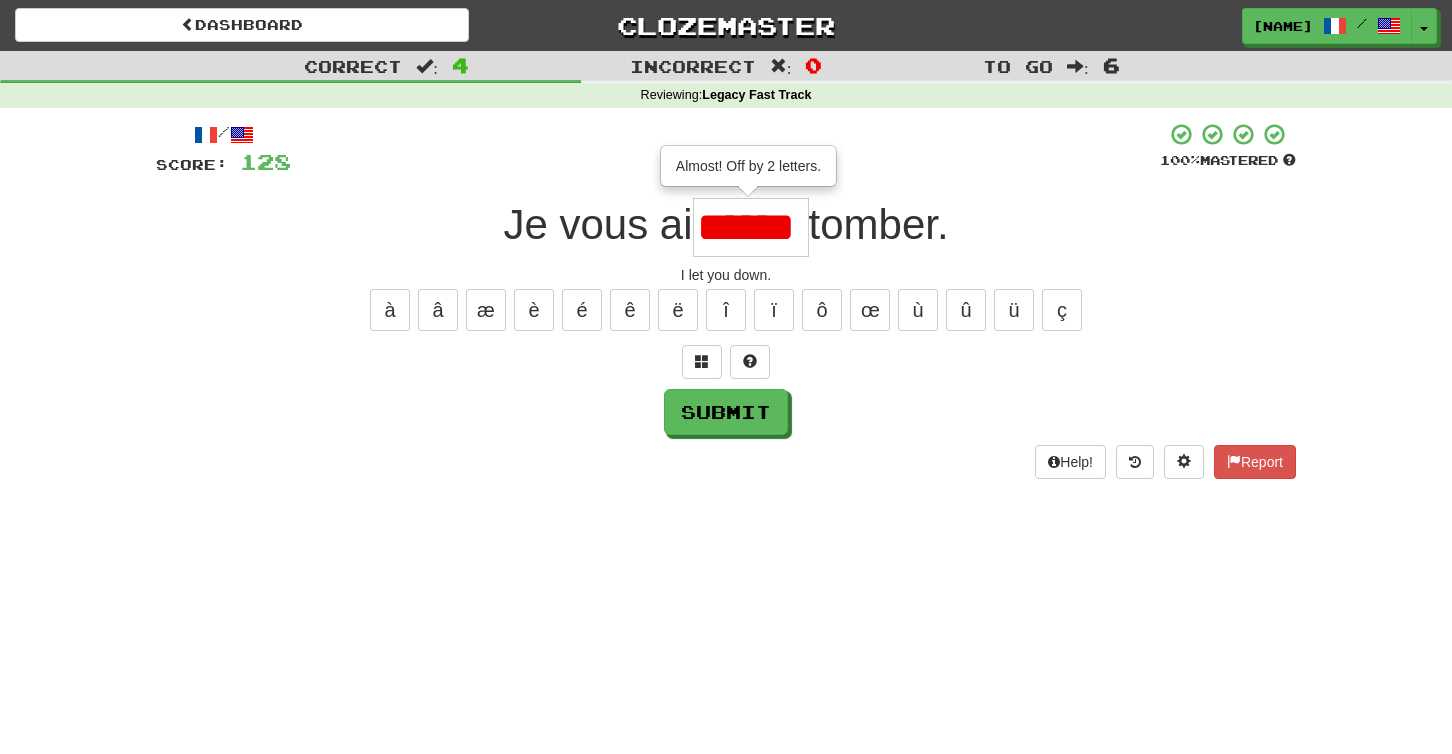 scroll, scrollTop: 0, scrollLeft: 0, axis: both 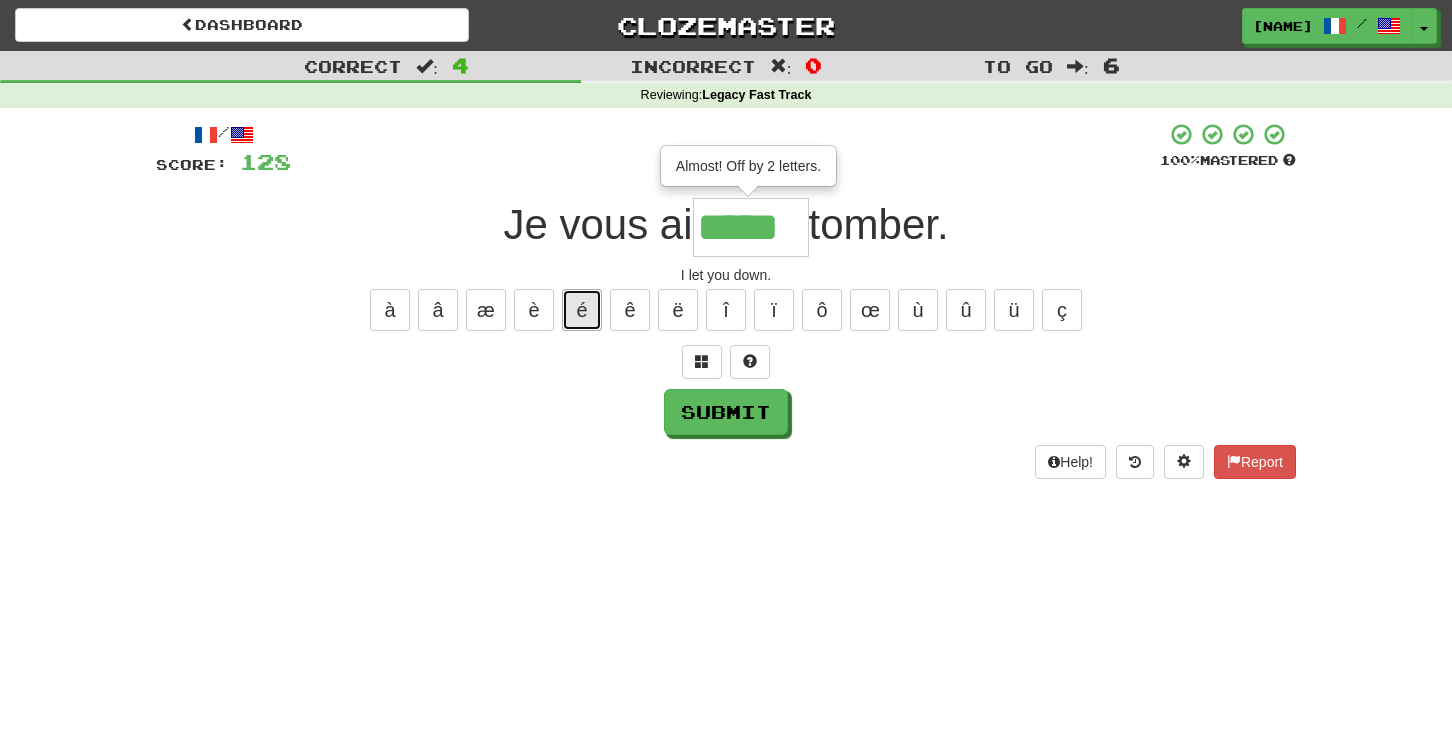 click on "é" at bounding box center [582, 310] 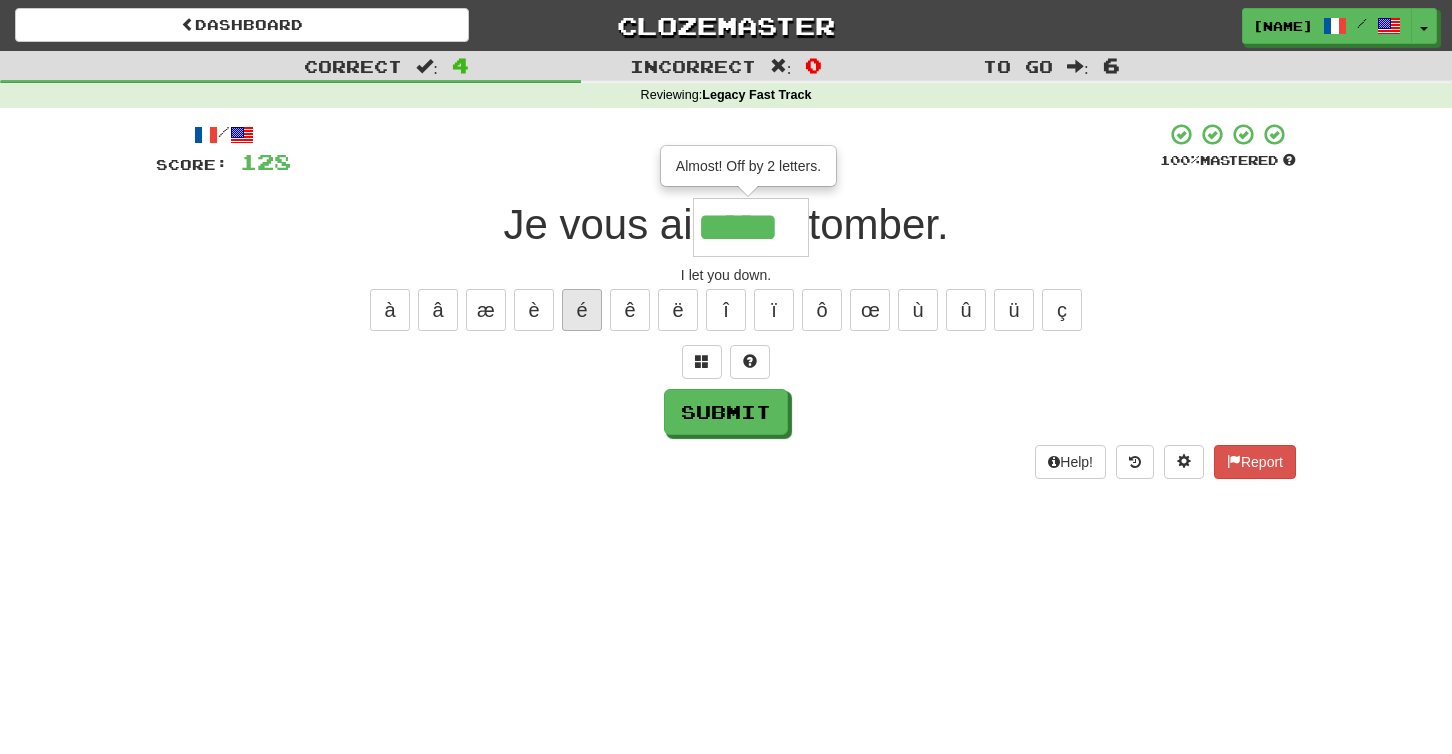 type on "******" 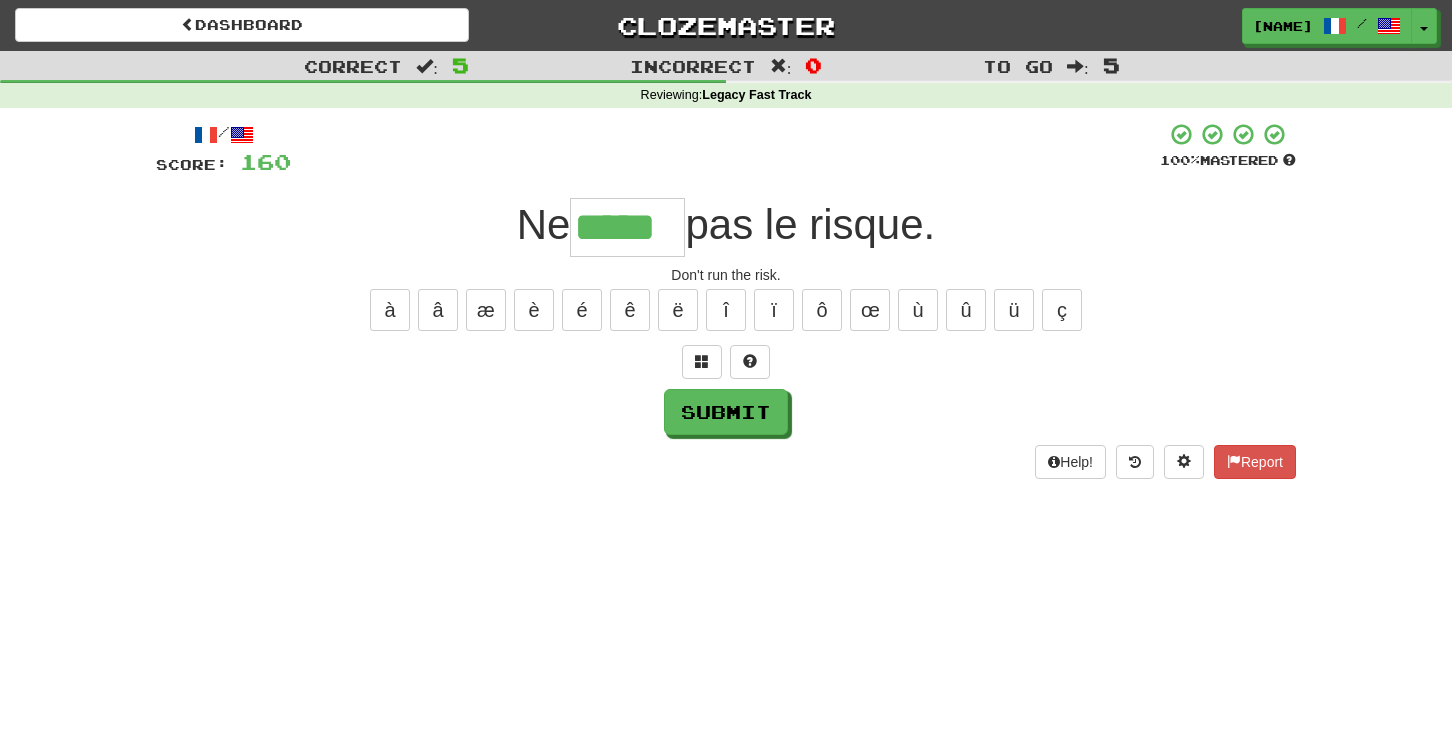 type on "*****" 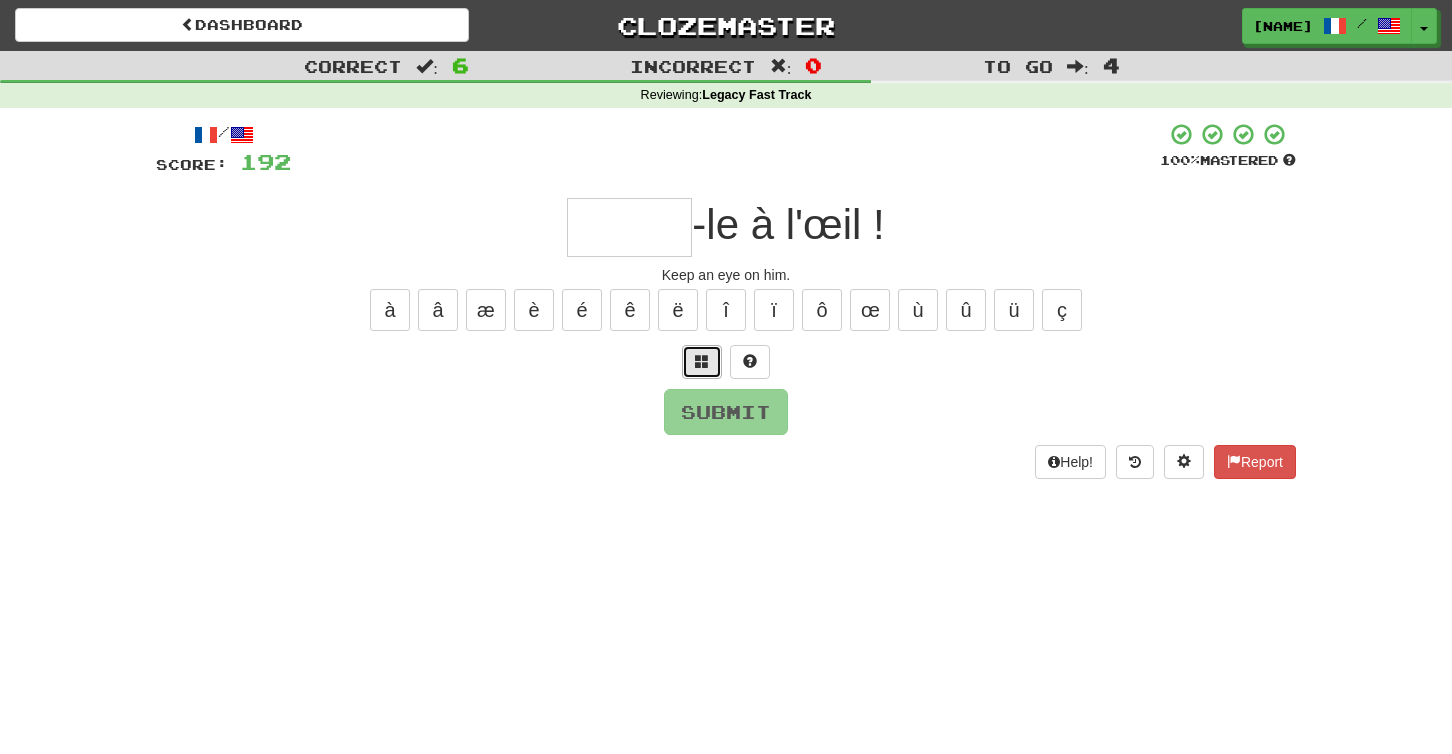 click at bounding box center [702, 362] 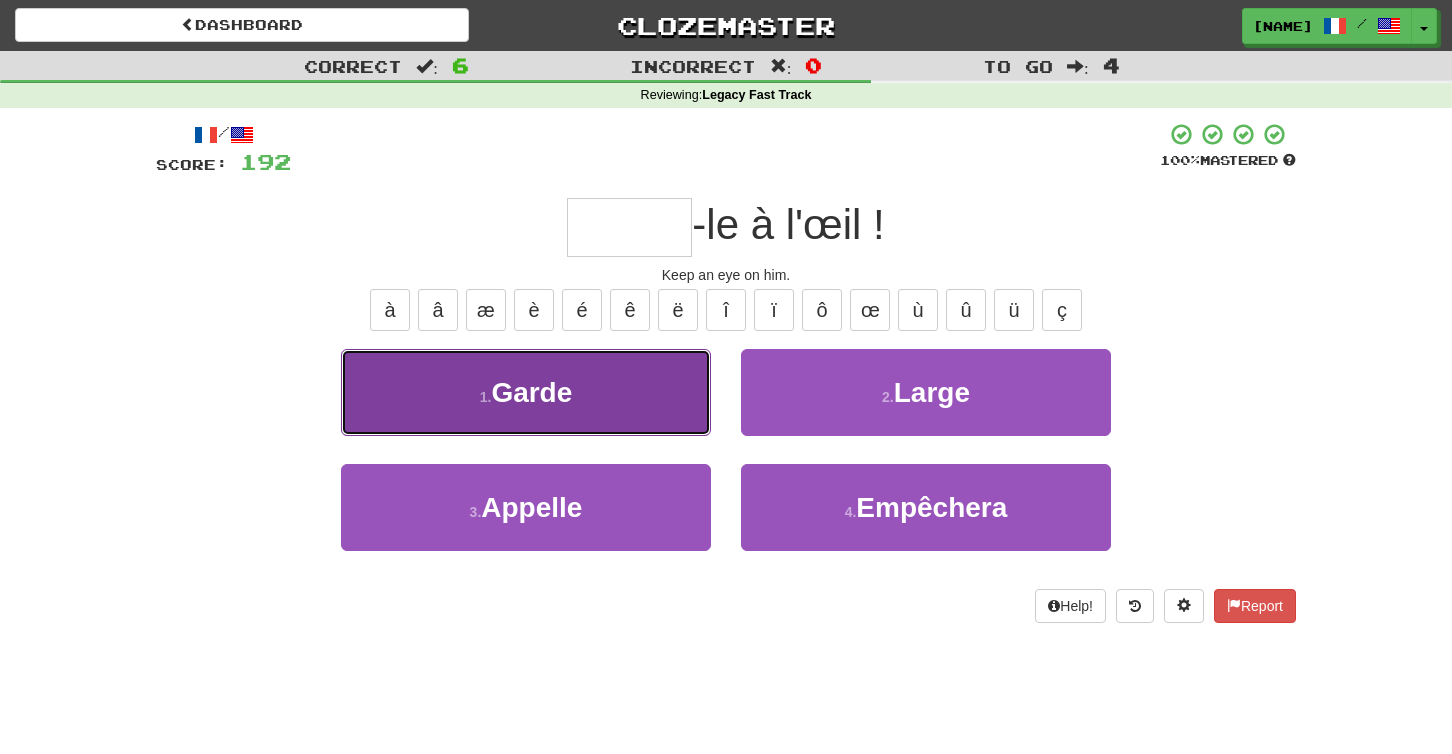 click on "1 .  Garde" at bounding box center [526, 392] 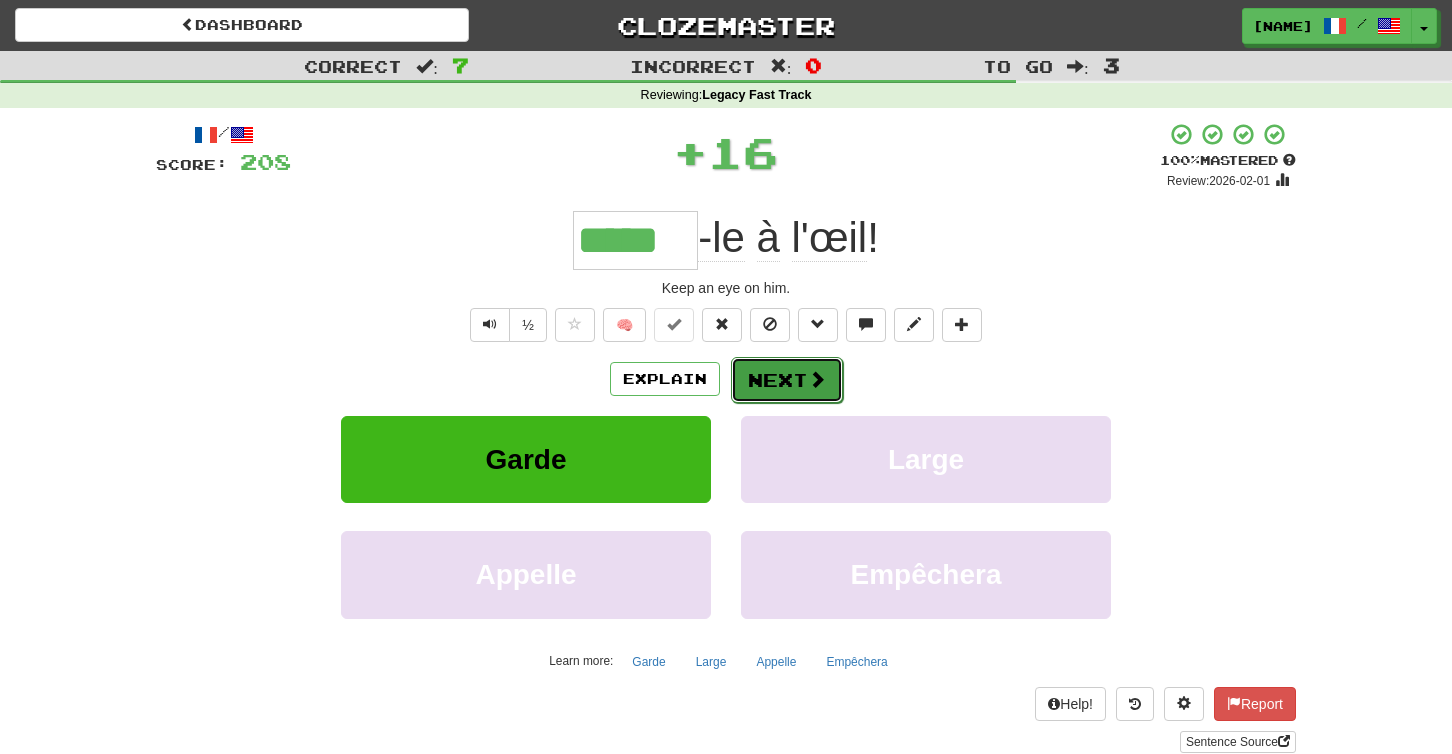 click on "Next" at bounding box center [787, 380] 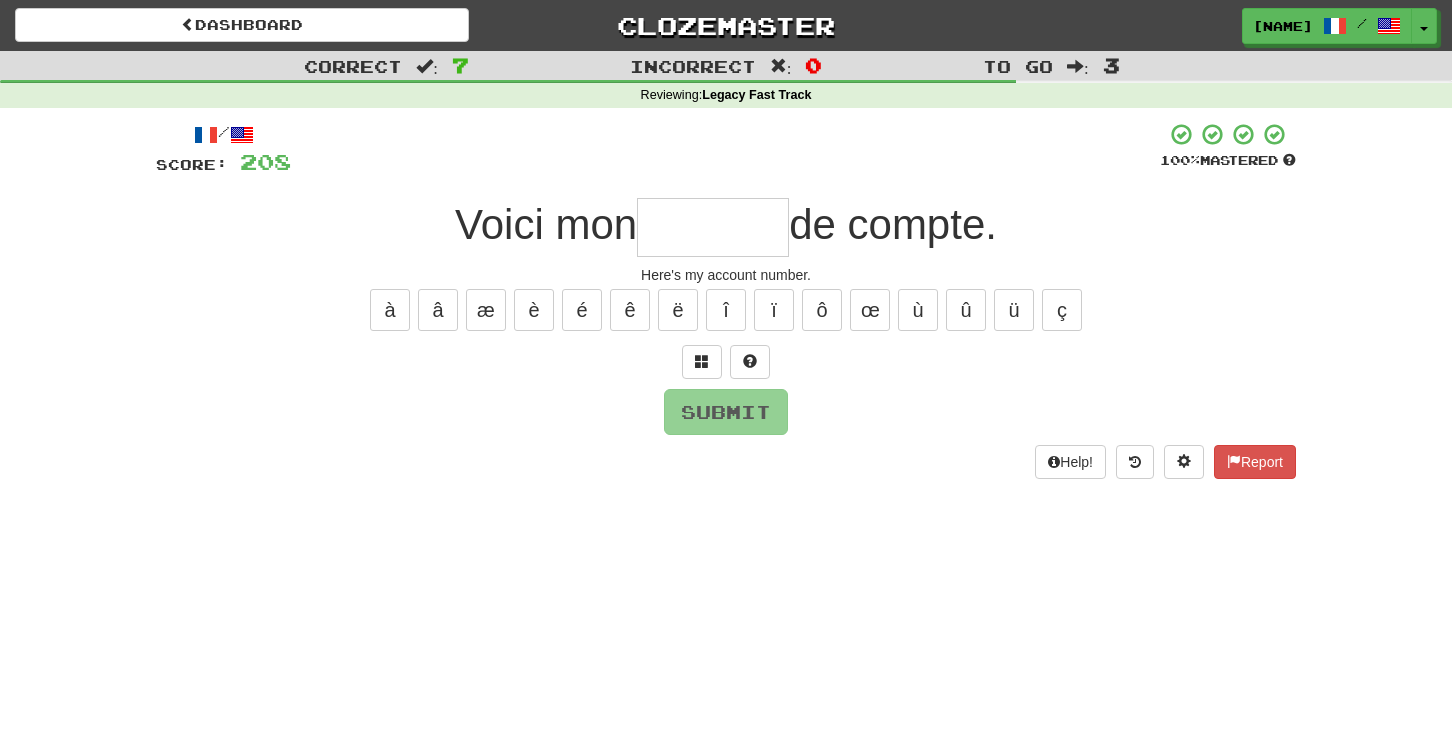 type on "*" 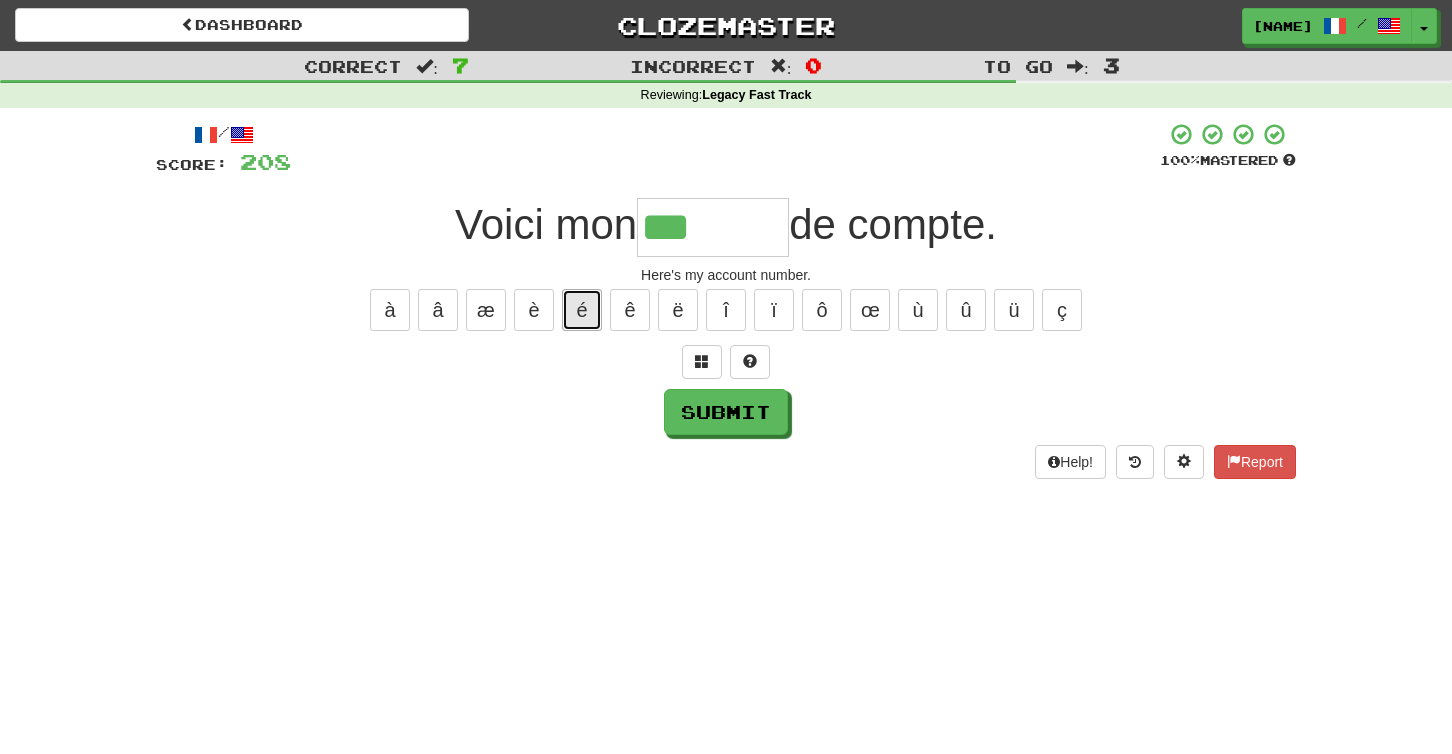 click on "é" at bounding box center (582, 310) 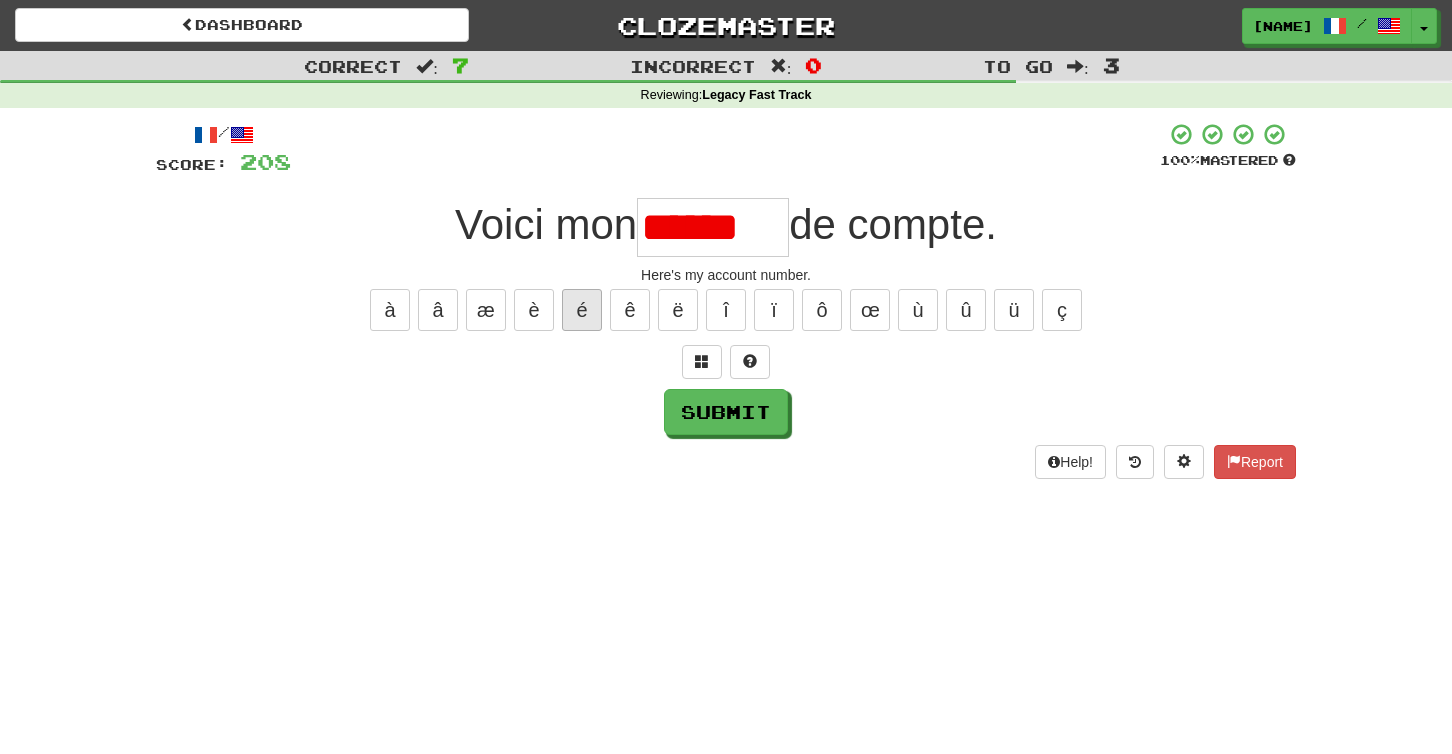 scroll, scrollTop: 0, scrollLeft: 0, axis: both 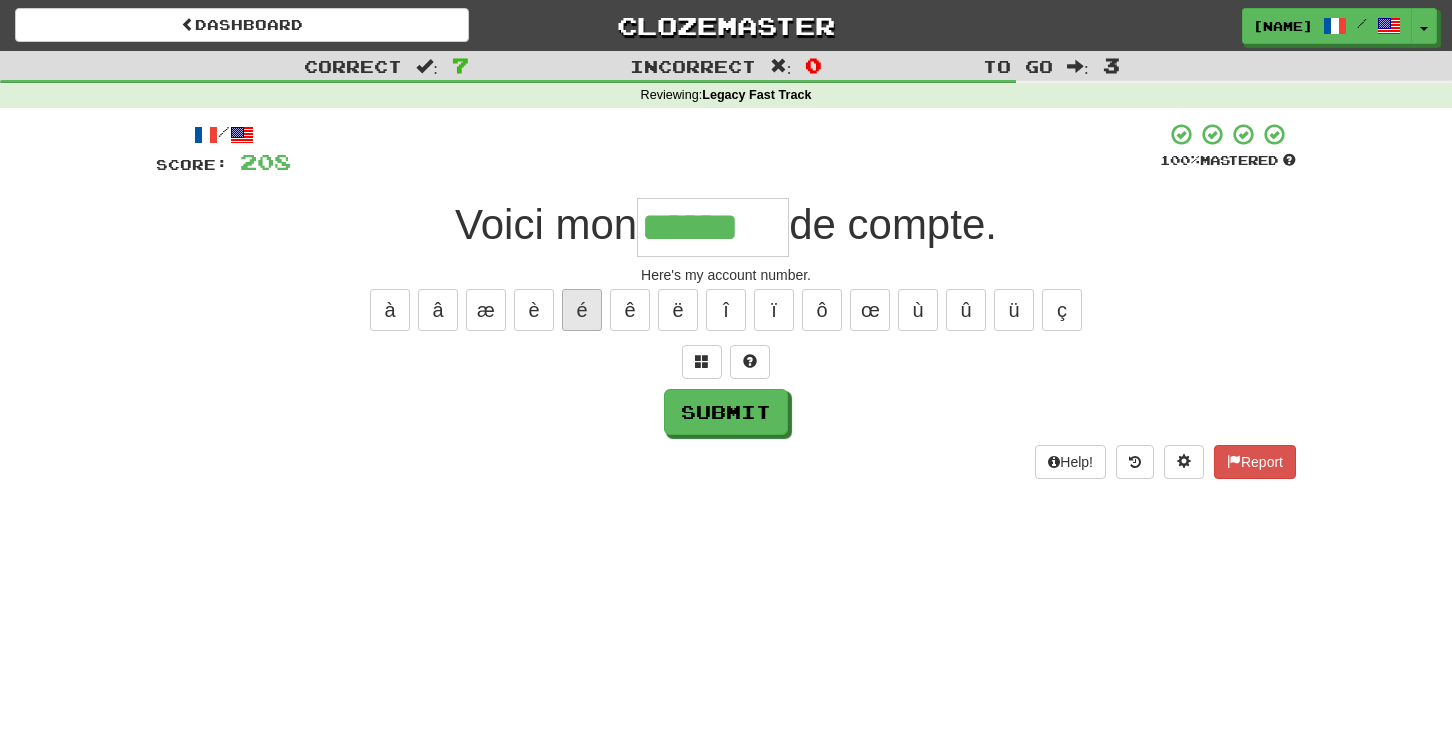 type on "******" 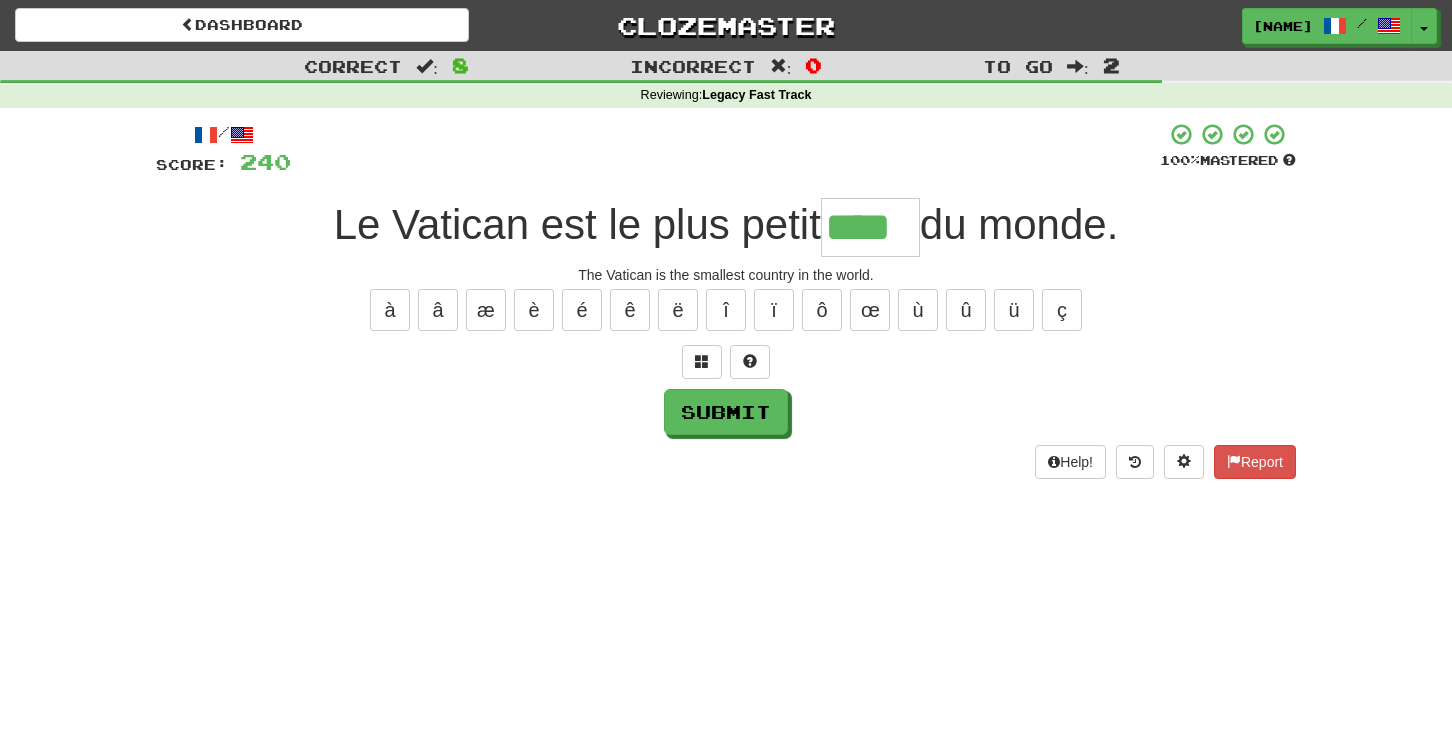type on "****" 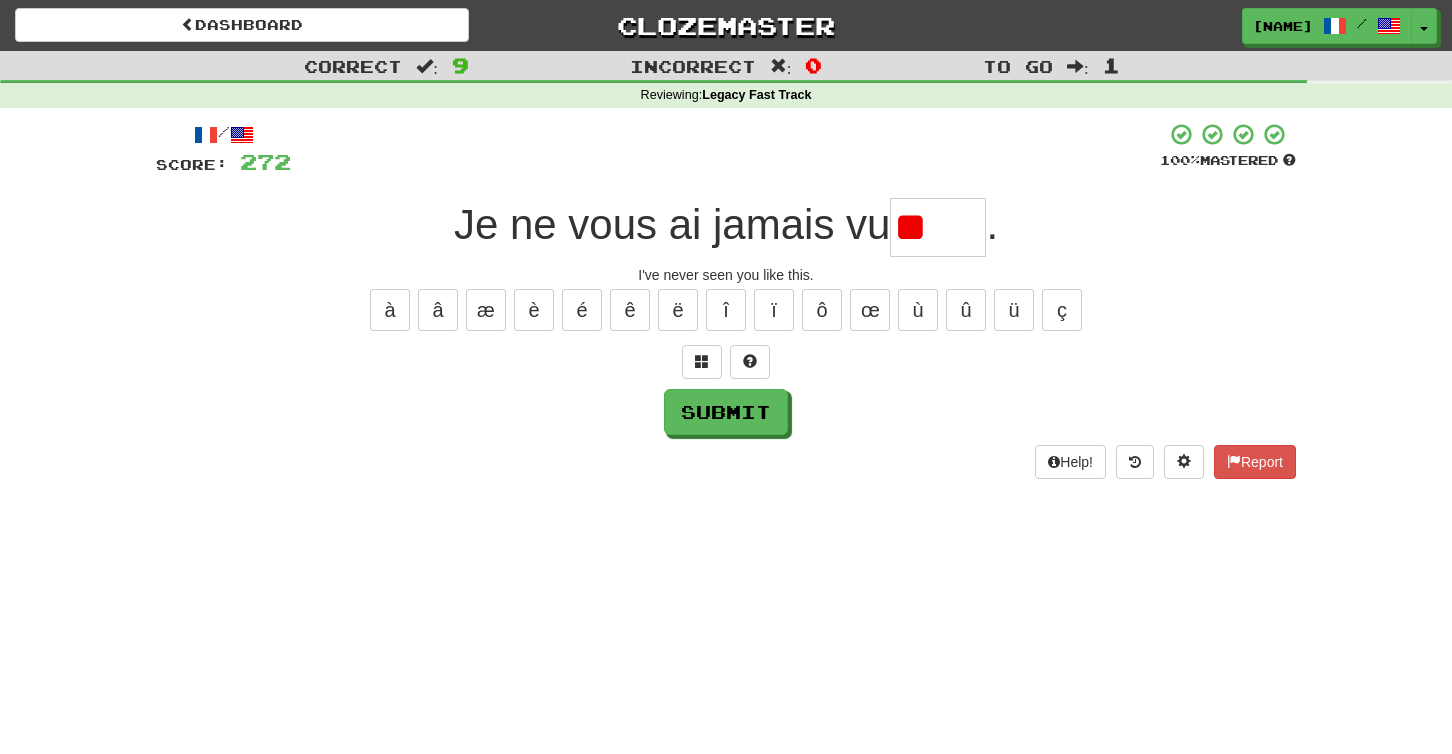 type on "*" 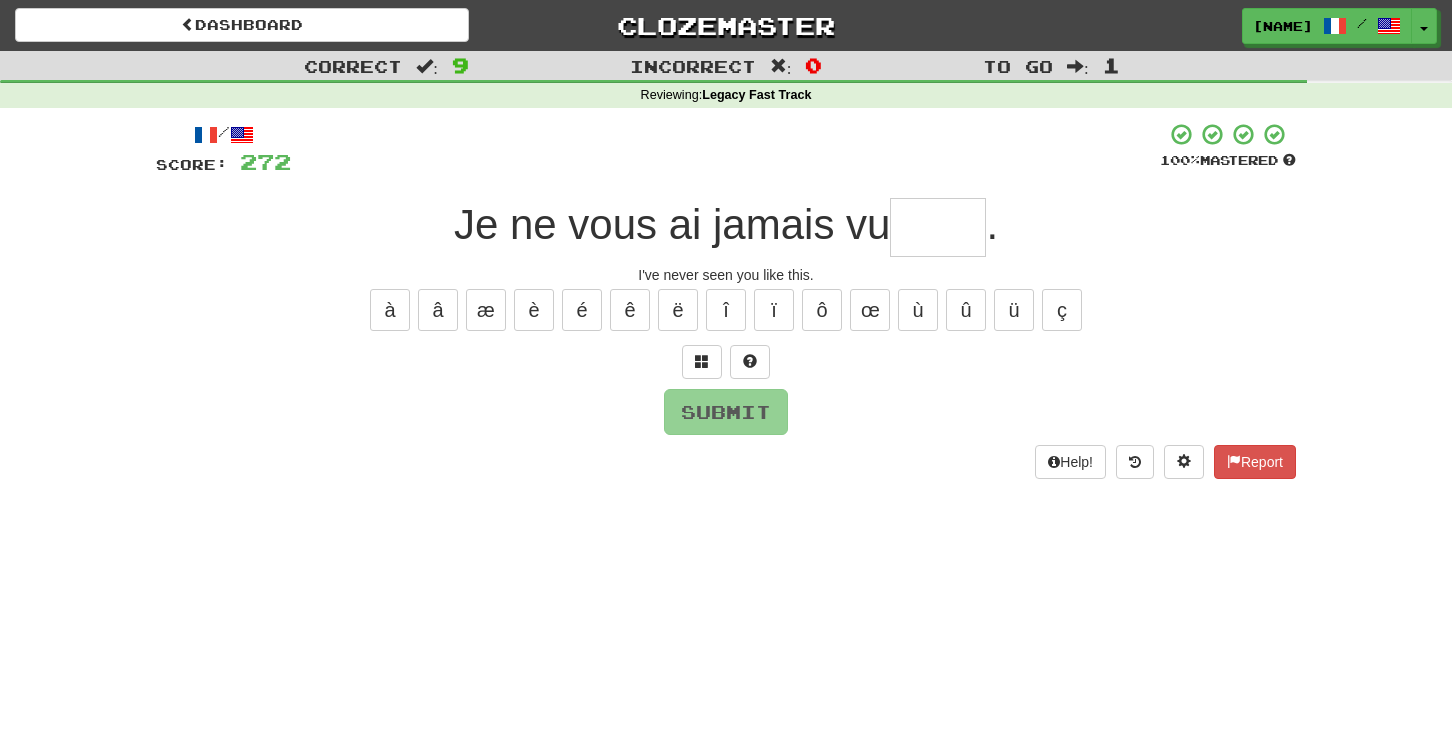 type on "*" 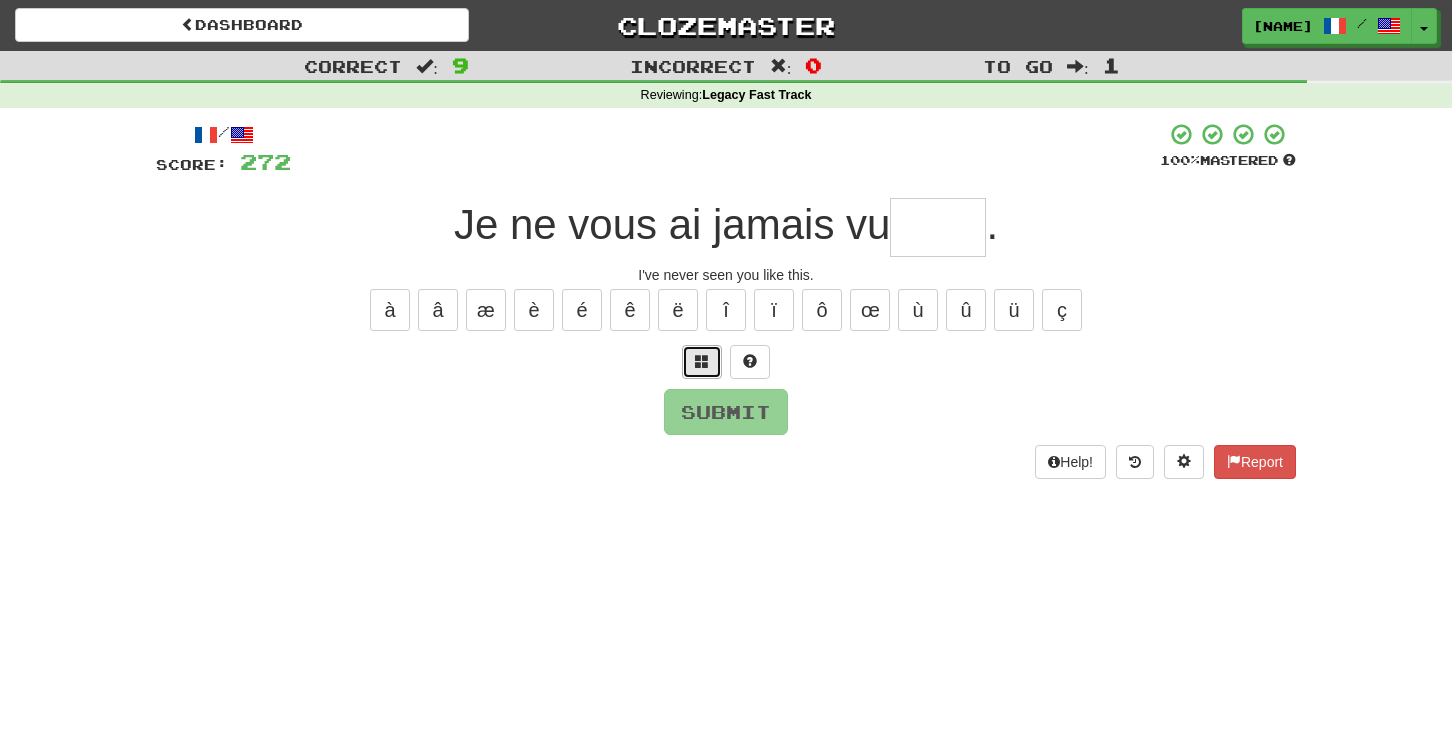 click at bounding box center (702, 361) 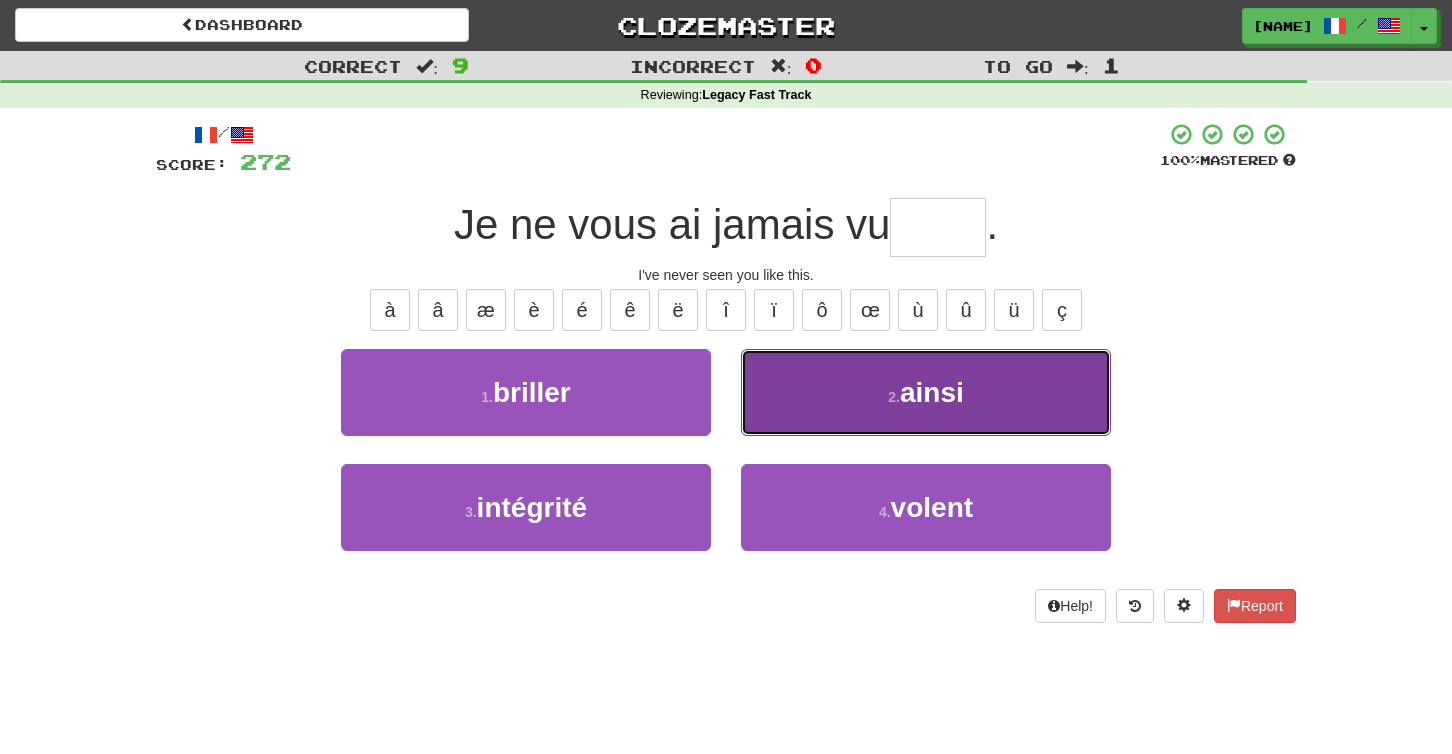 click on "2 .  ainsi" at bounding box center [926, 392] 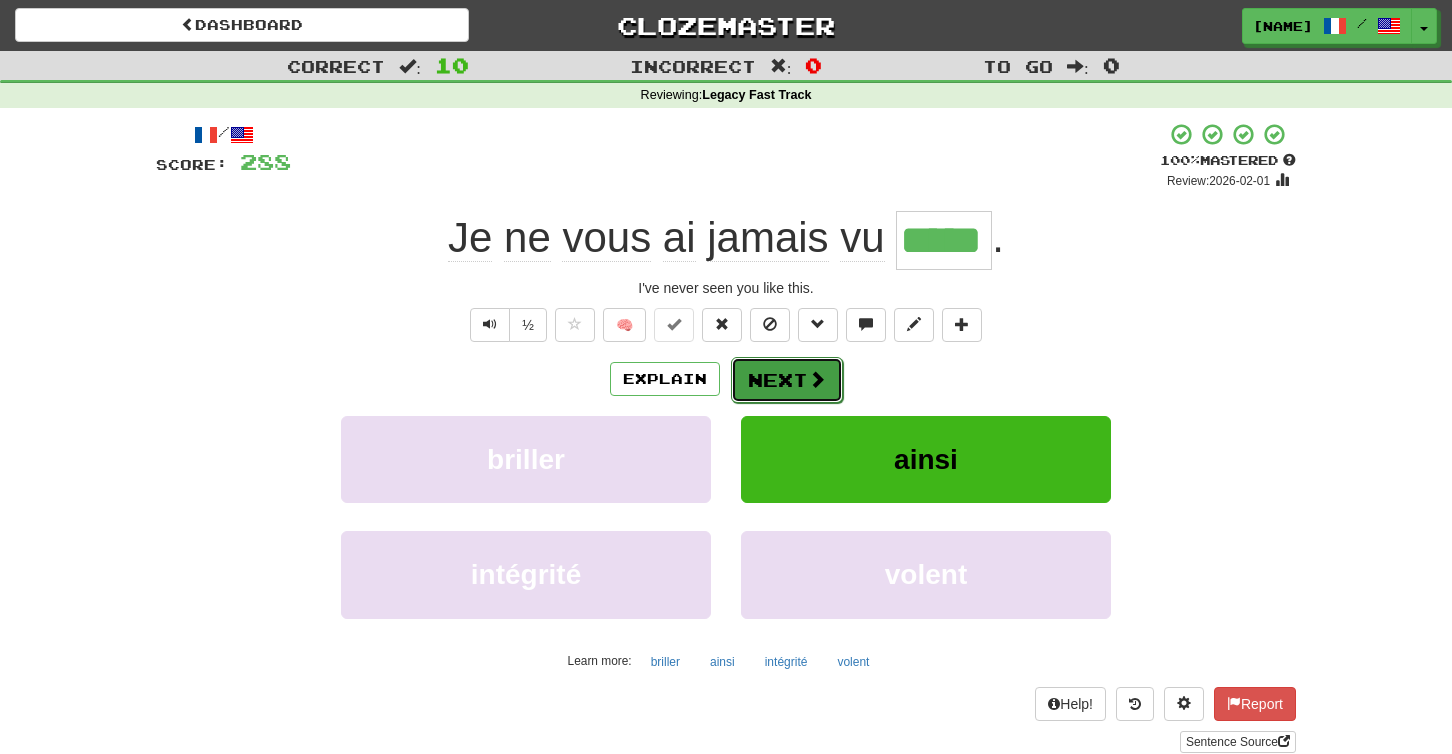 click at bounding box center (817, 379) 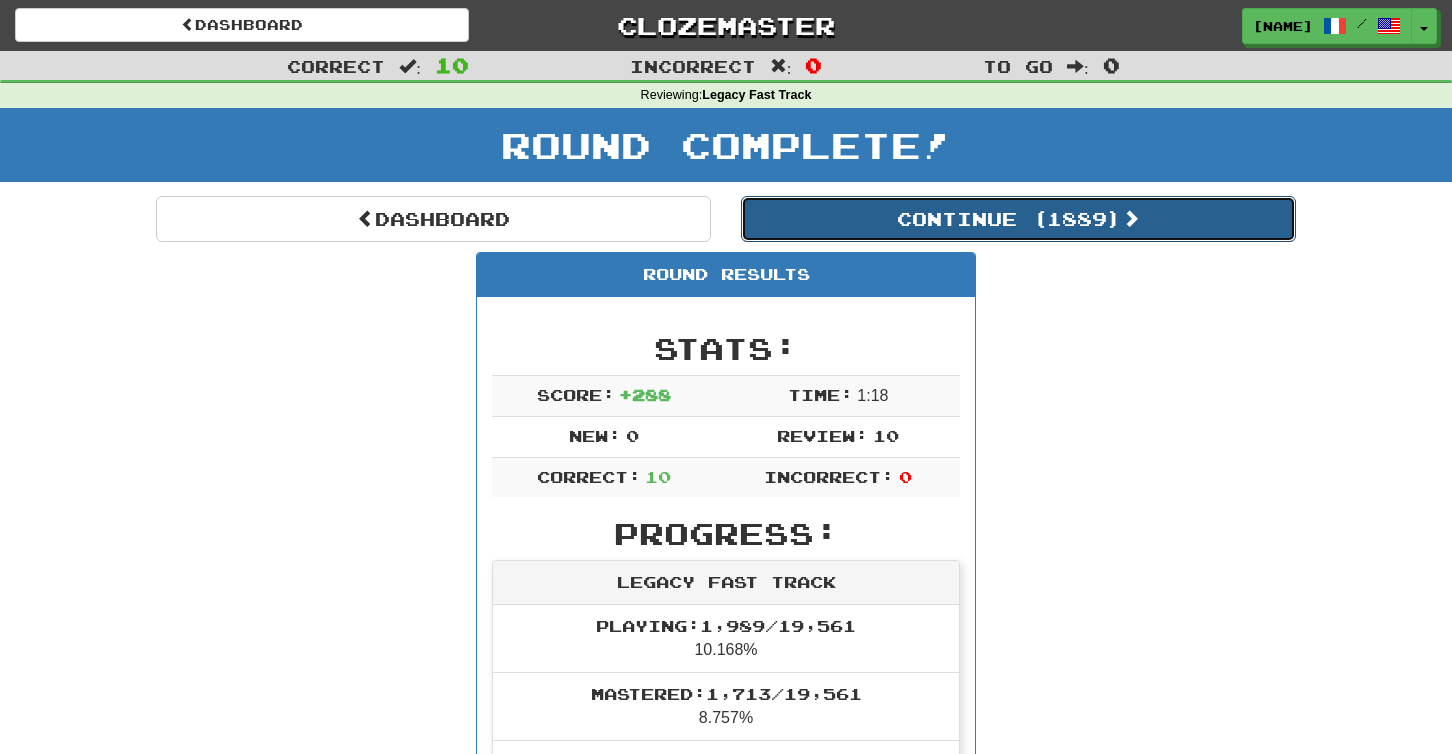 click on "Continue ( 1889 )" at bounding box center [1018, 219] 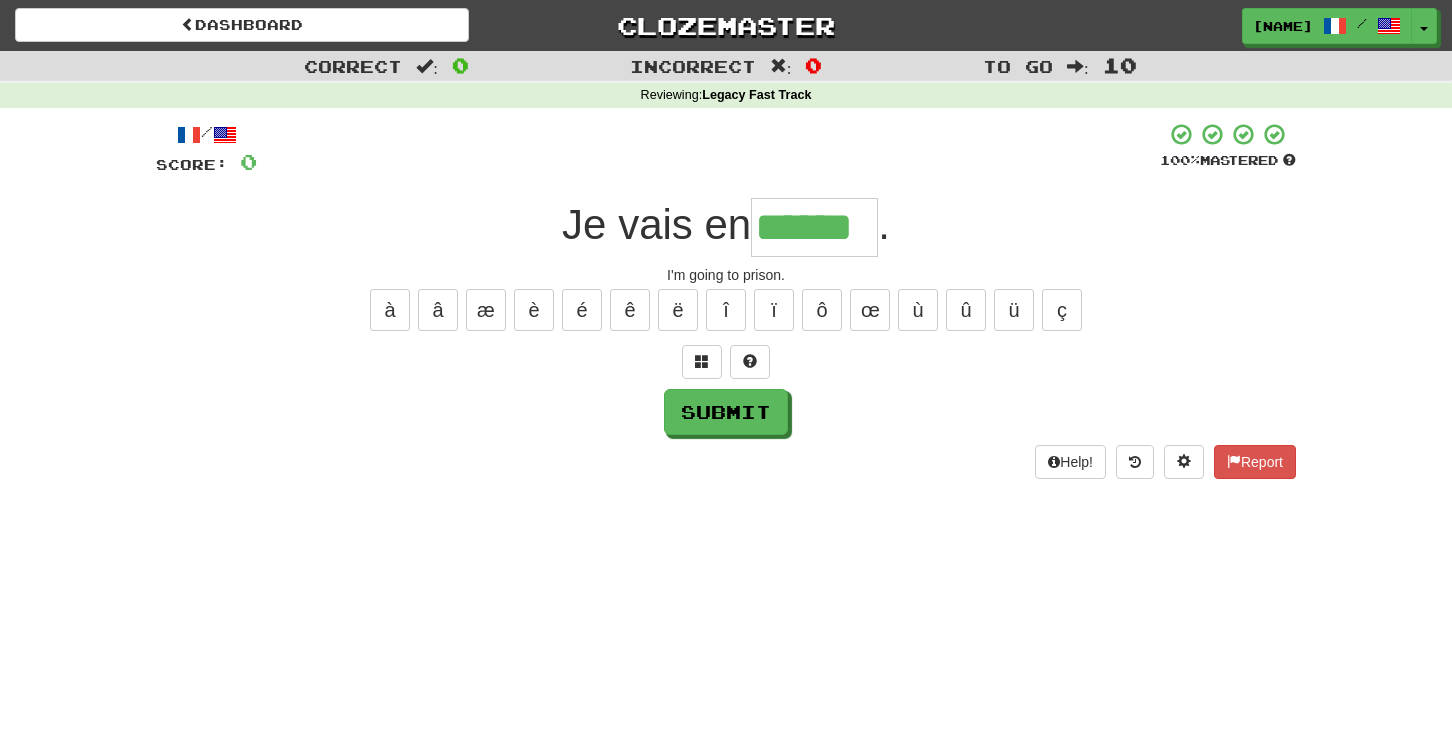 type on "******" 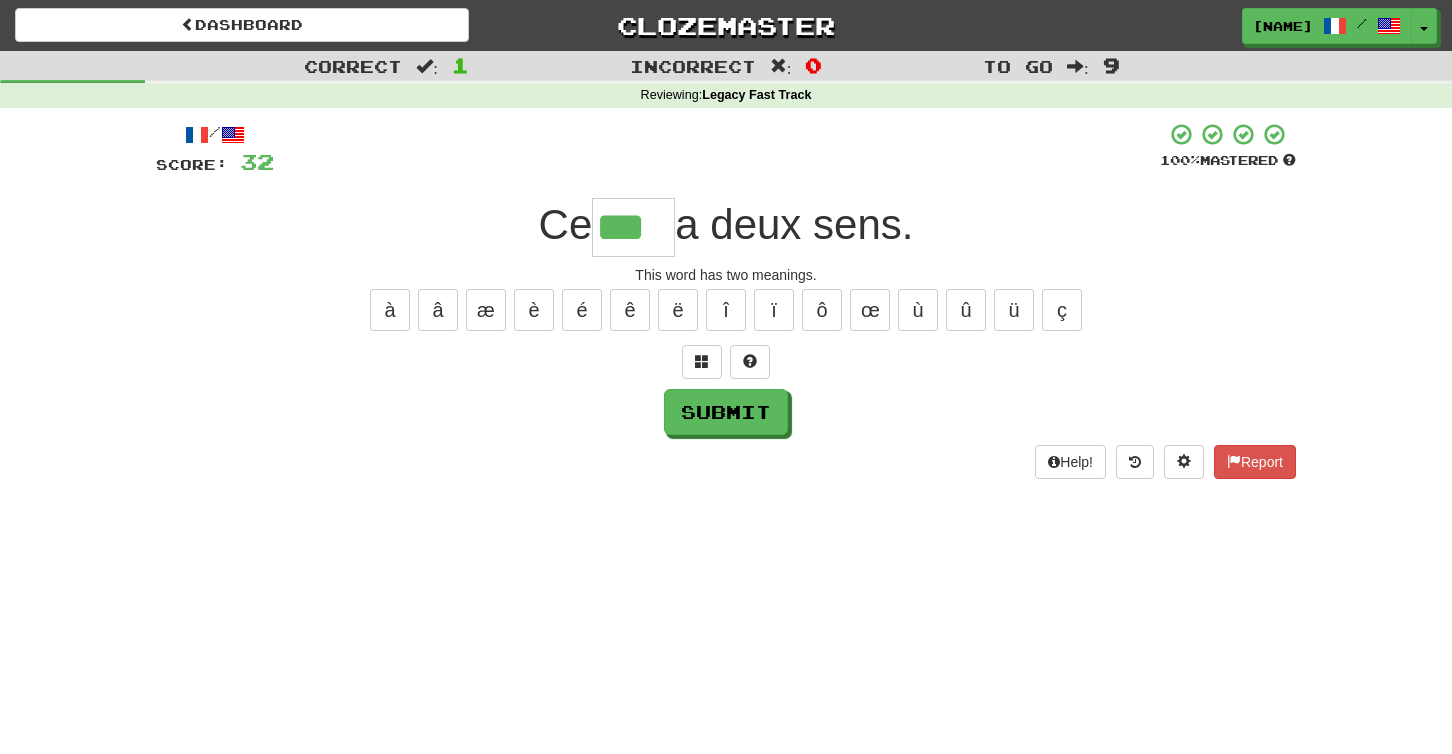 type on "***" 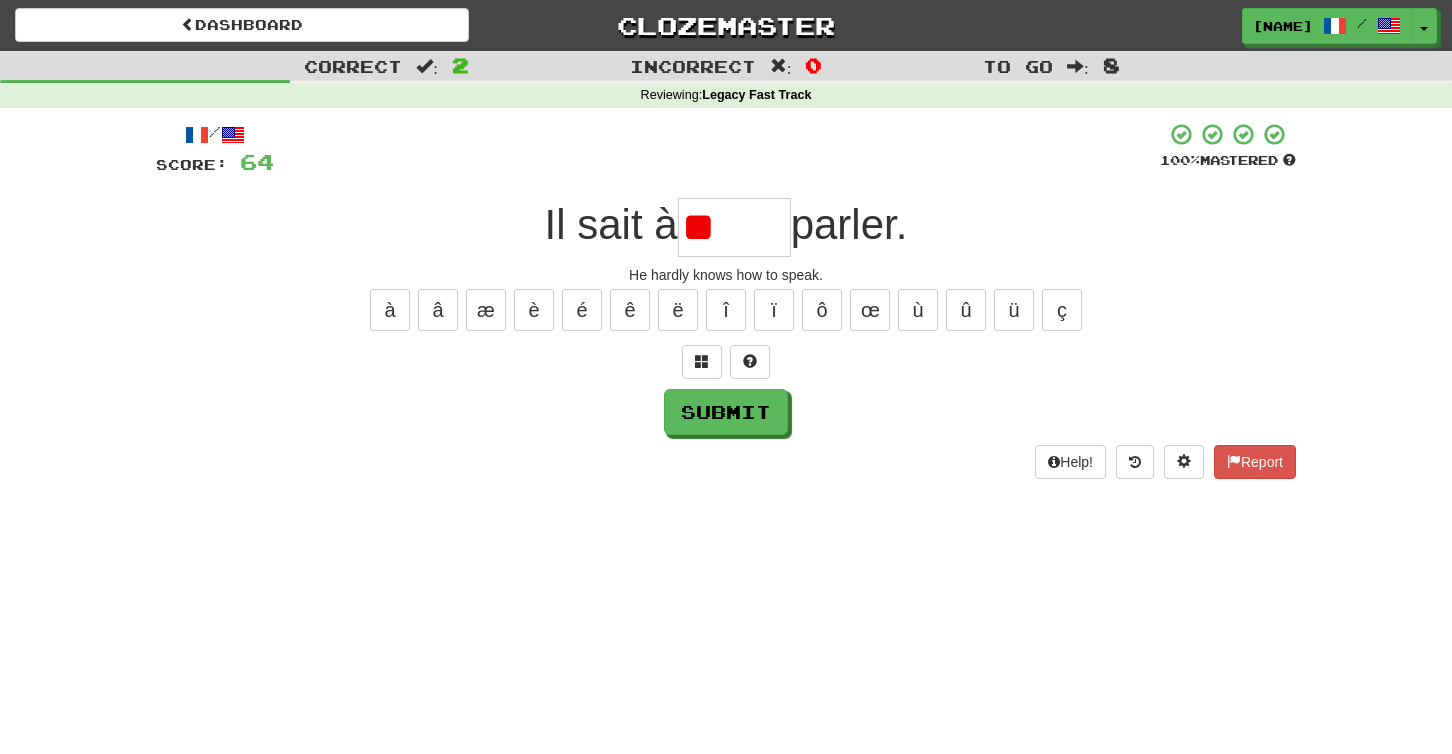 type on "*" 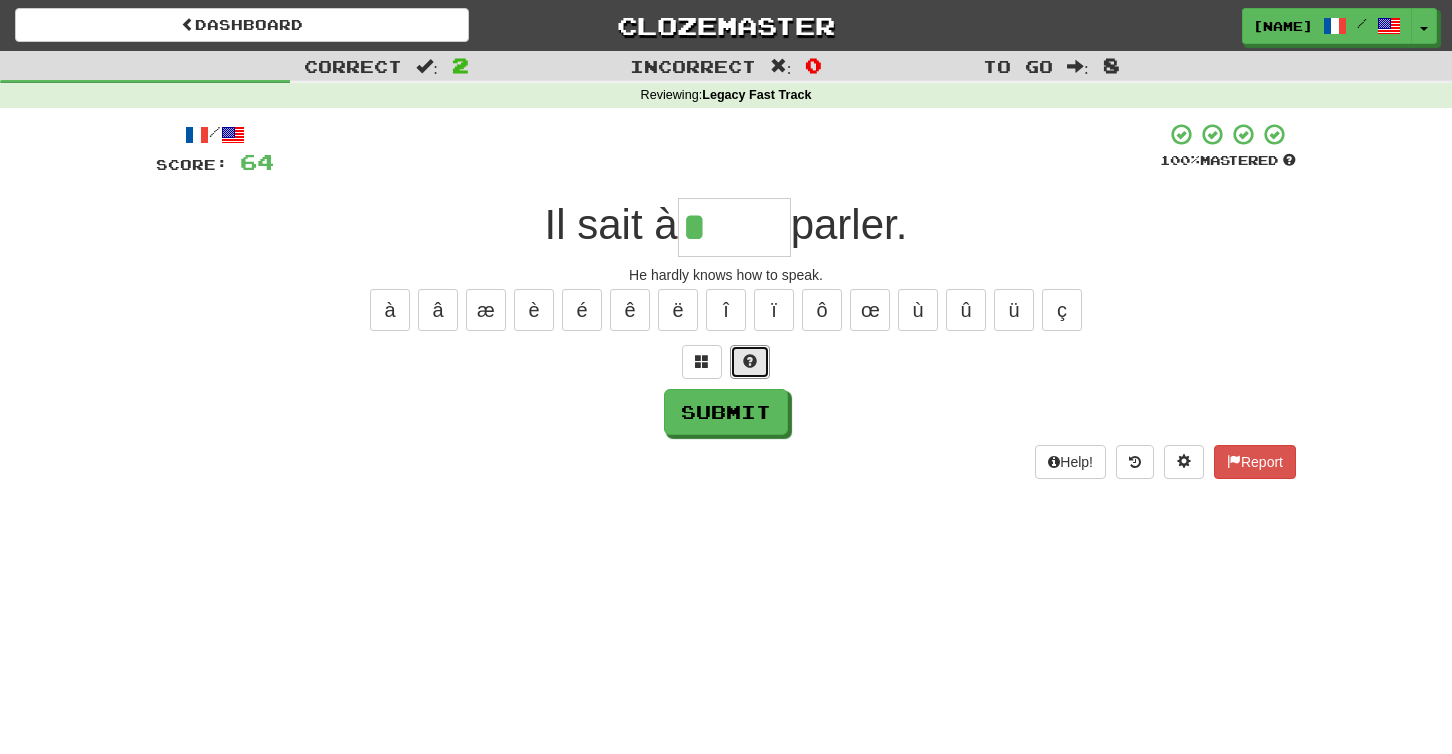 click at bounding box center (750, 361) 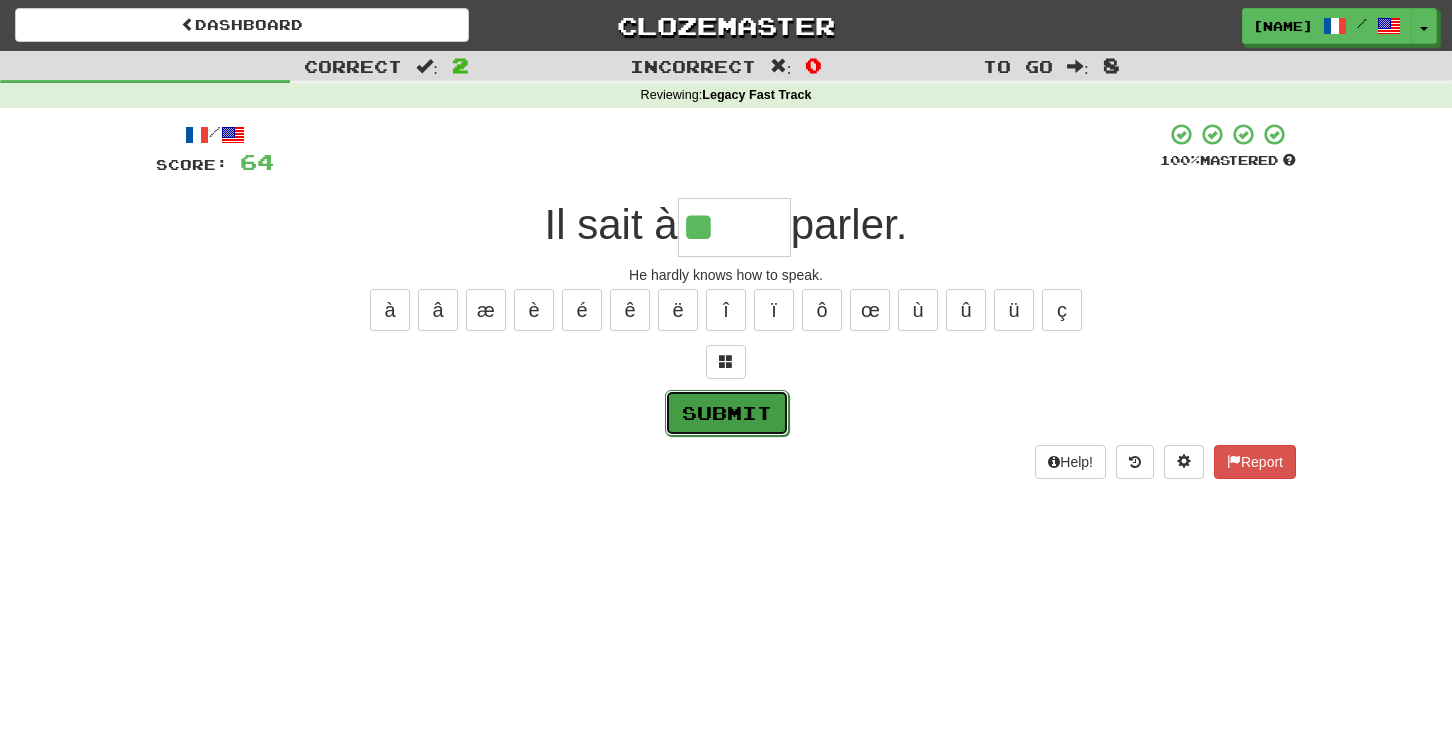 click on "Submit" at bounding box center [727, 413] 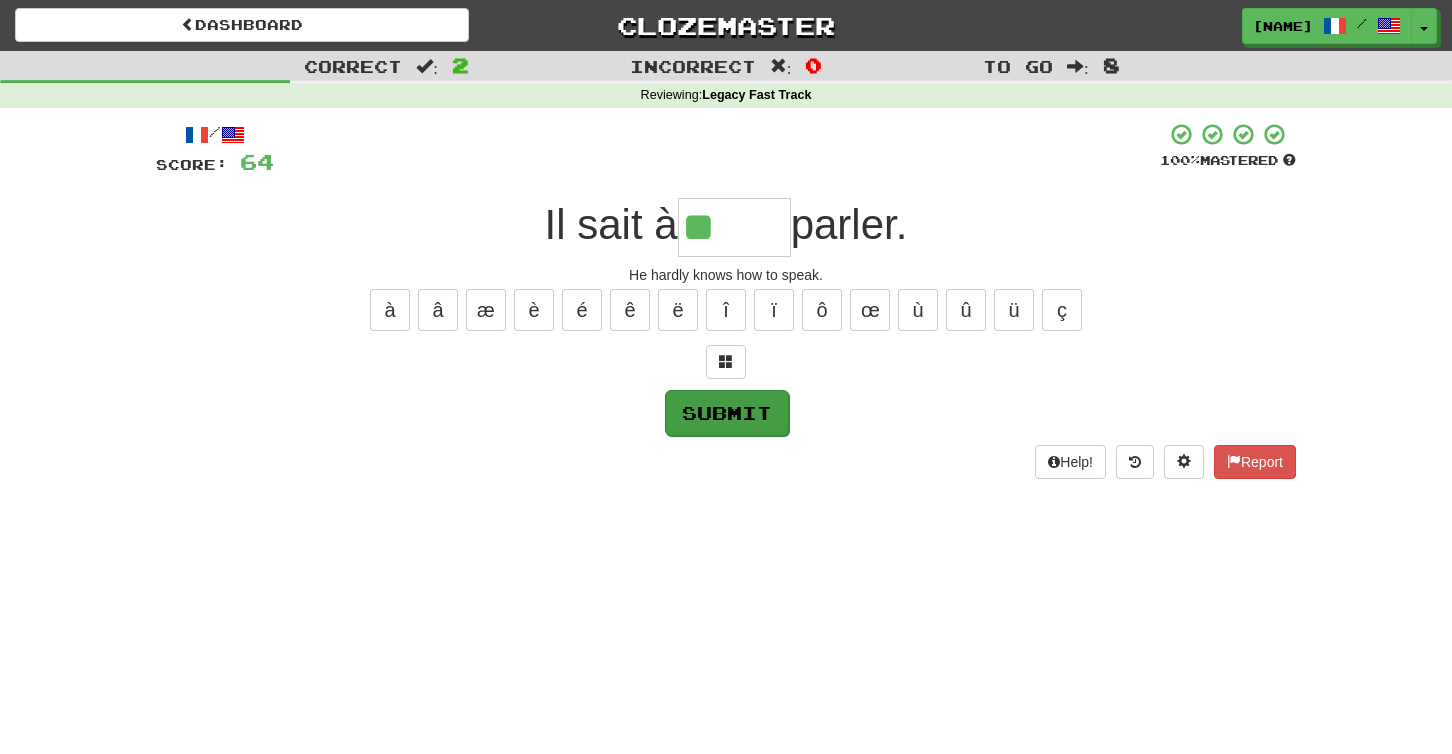 type on "*****" 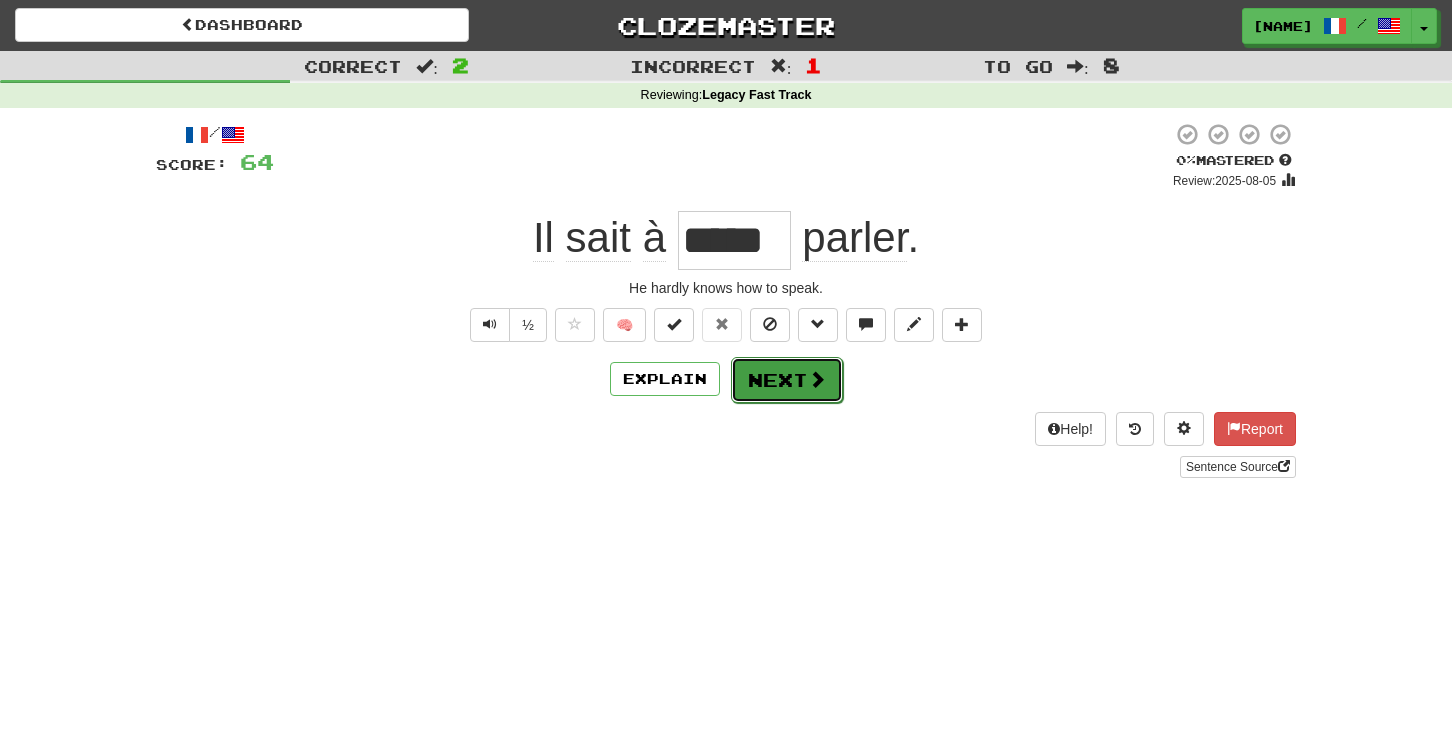 click on "Next" at bounding box center [787, 380] 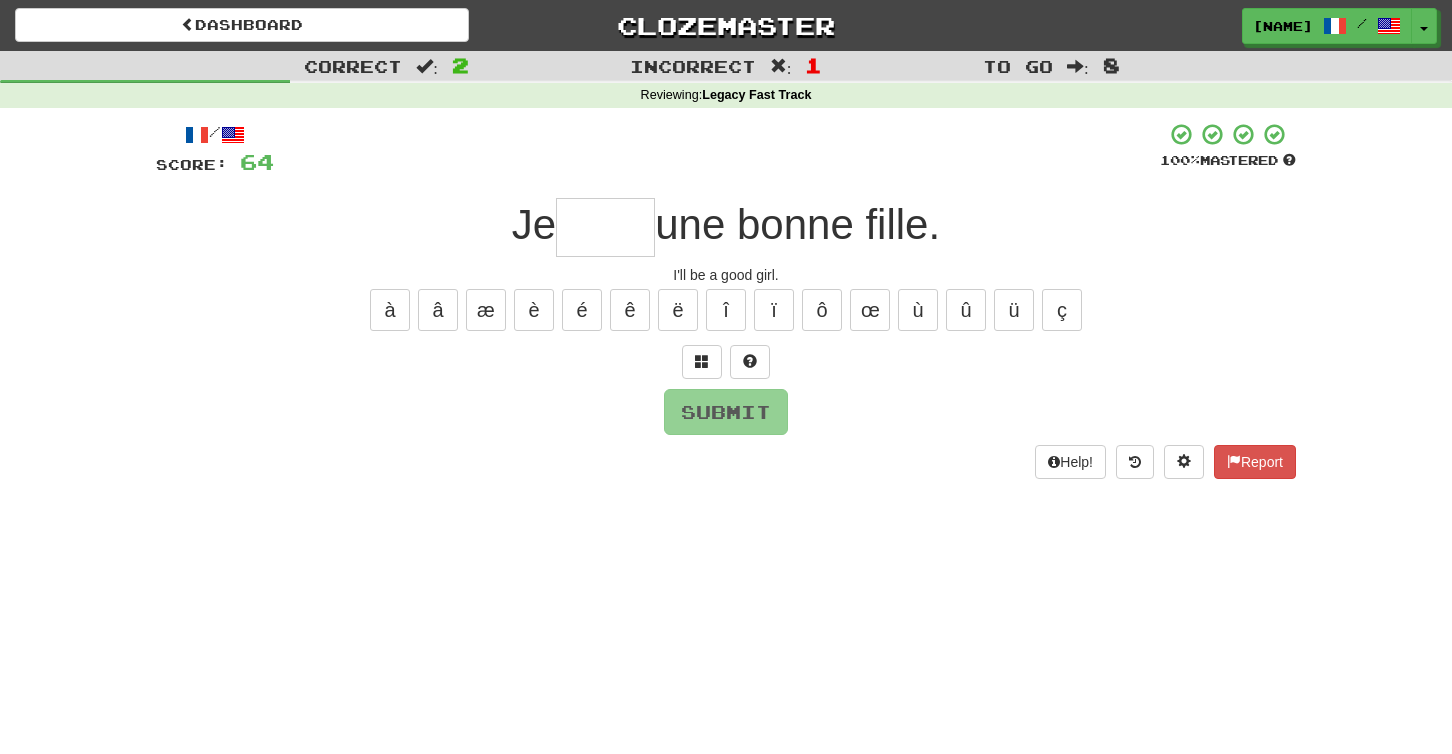 type on "*" 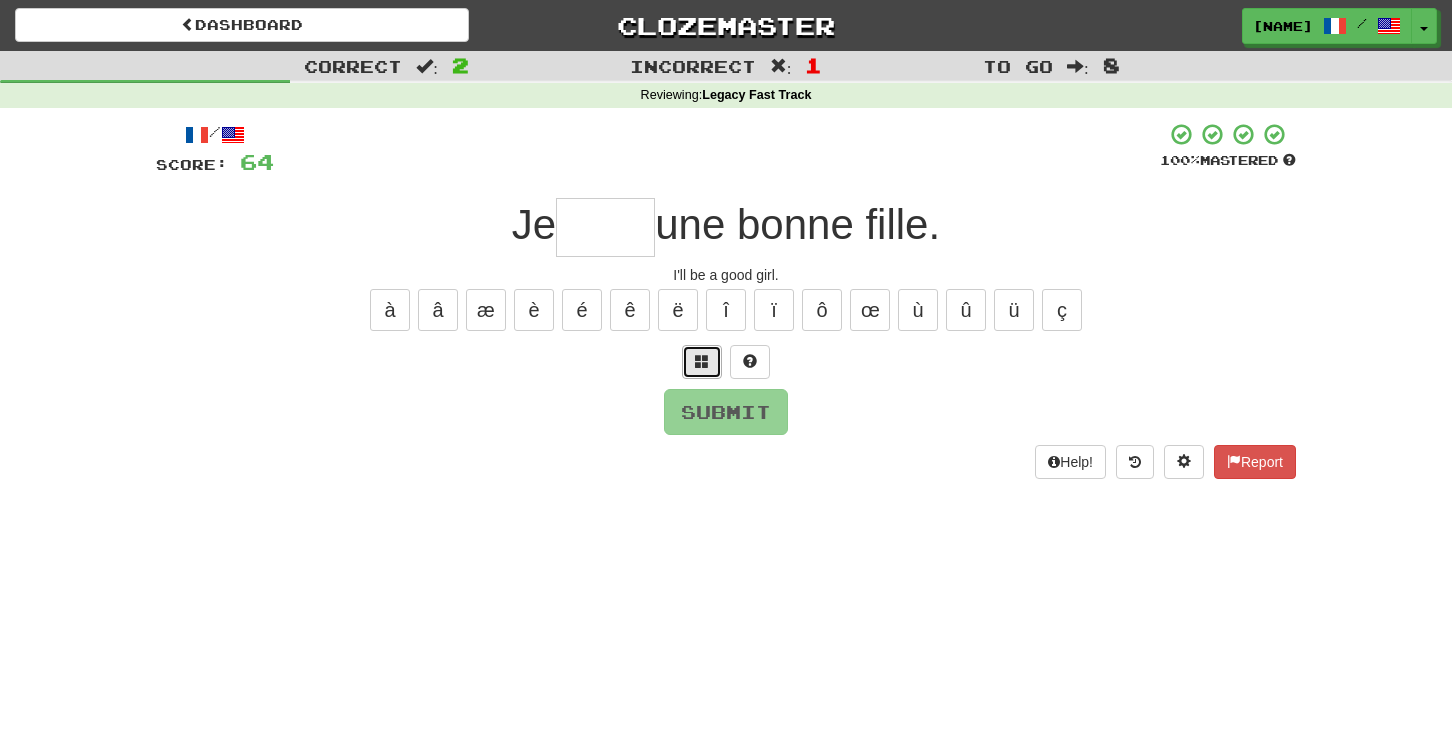 click at bounding box center (702, 362) 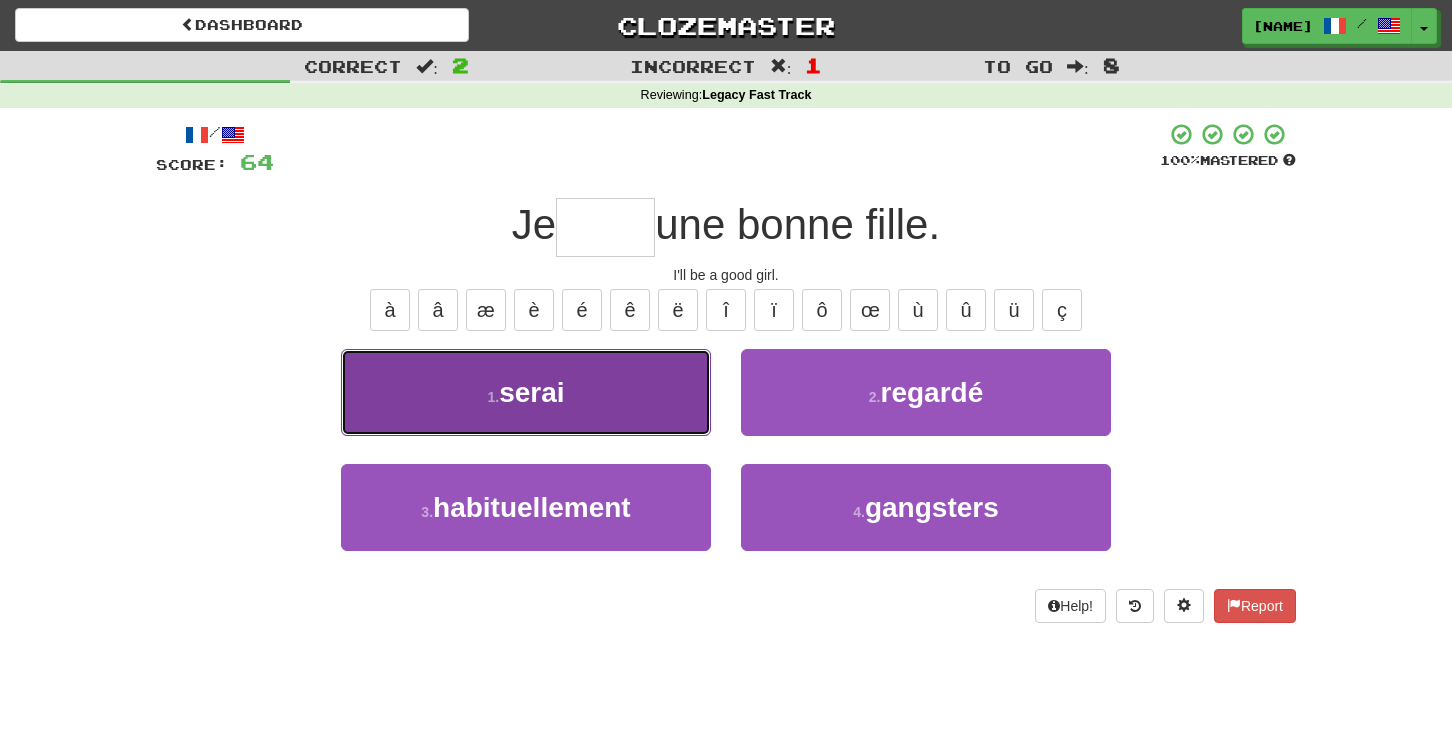 click on "1 .  serai" at bounding box center (526, 392) 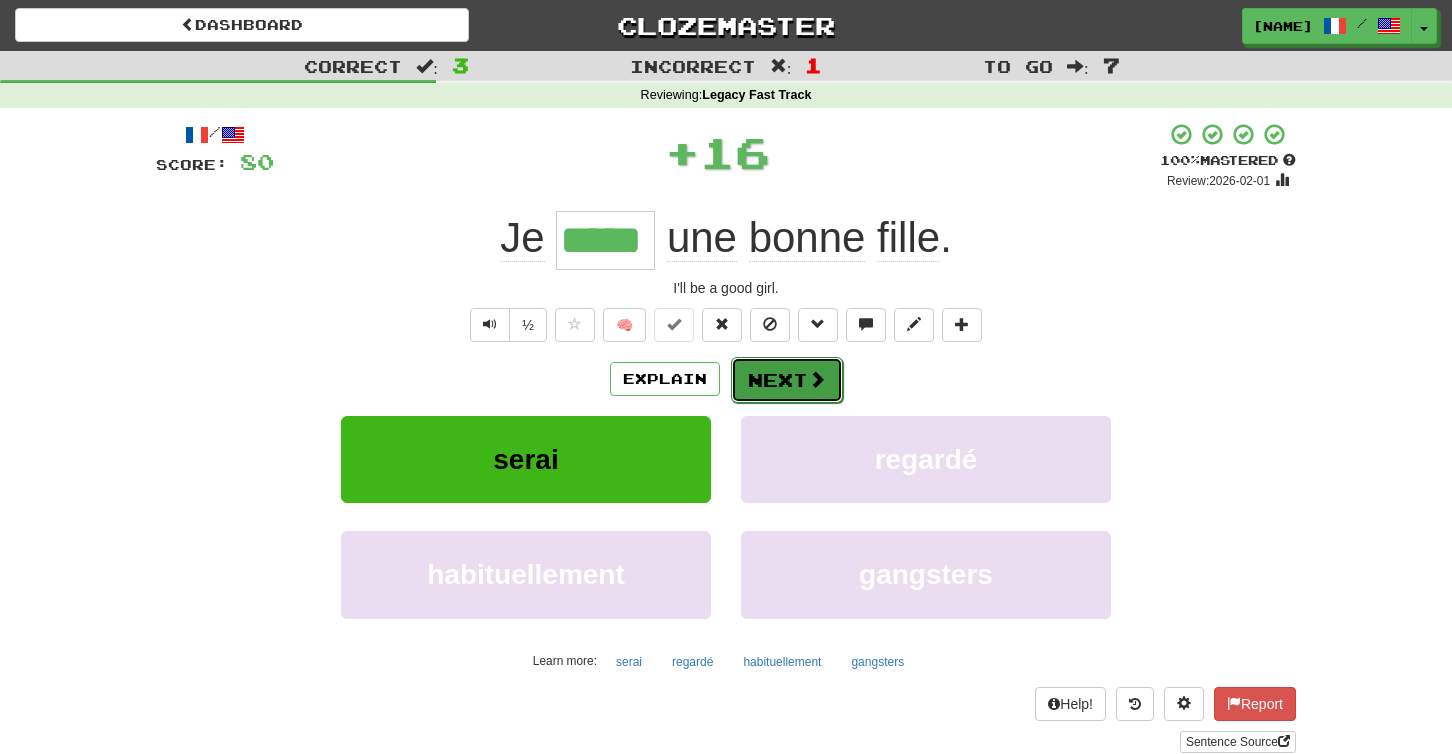 click on "Next" at bounding box center [787, 380] 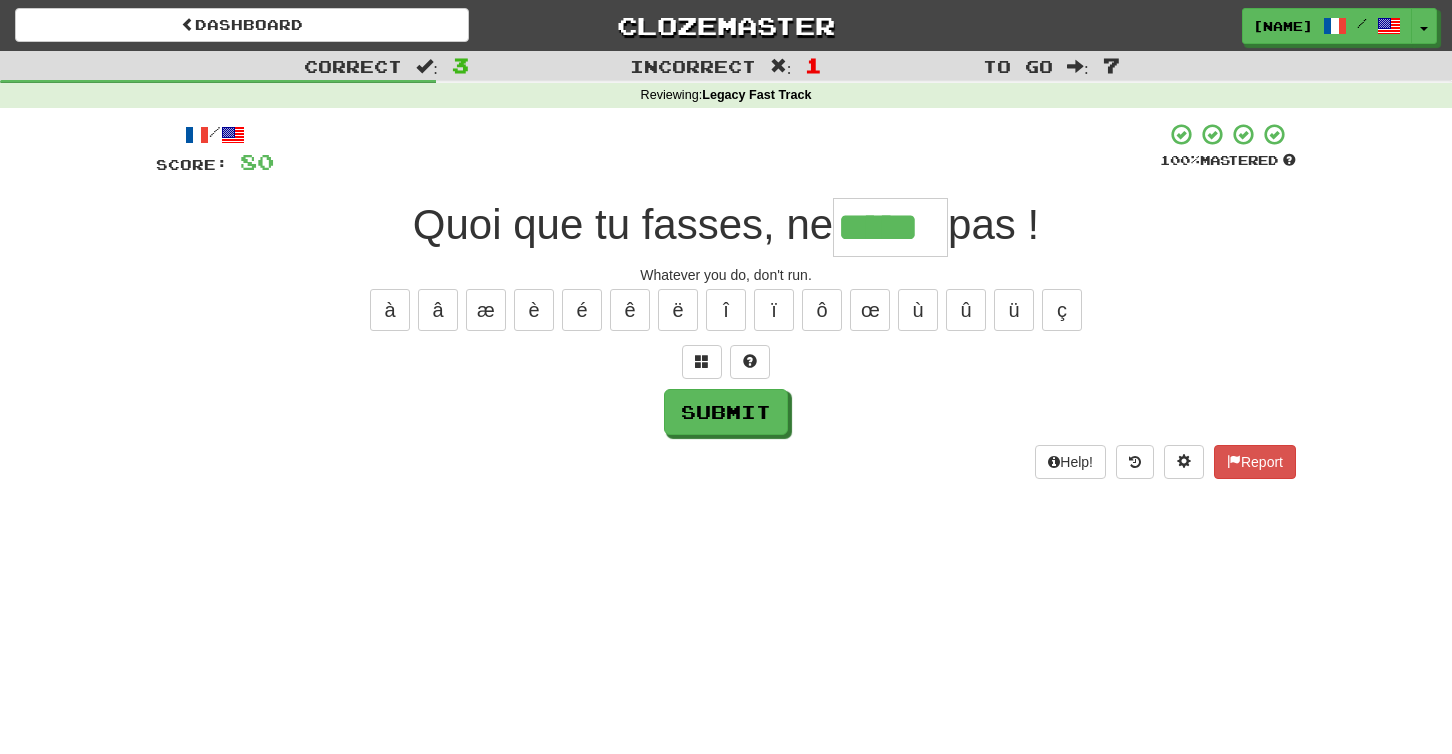 type on "*****" 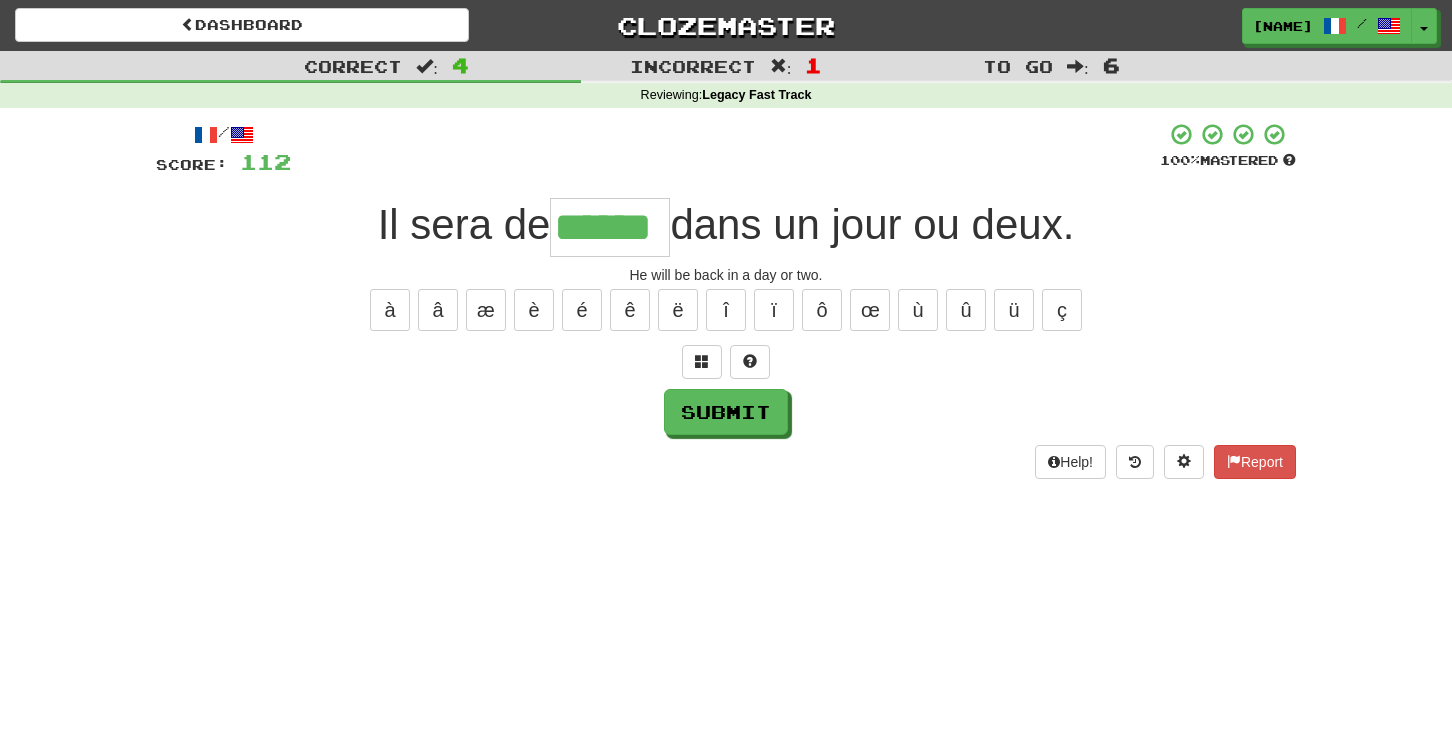 type on "******" 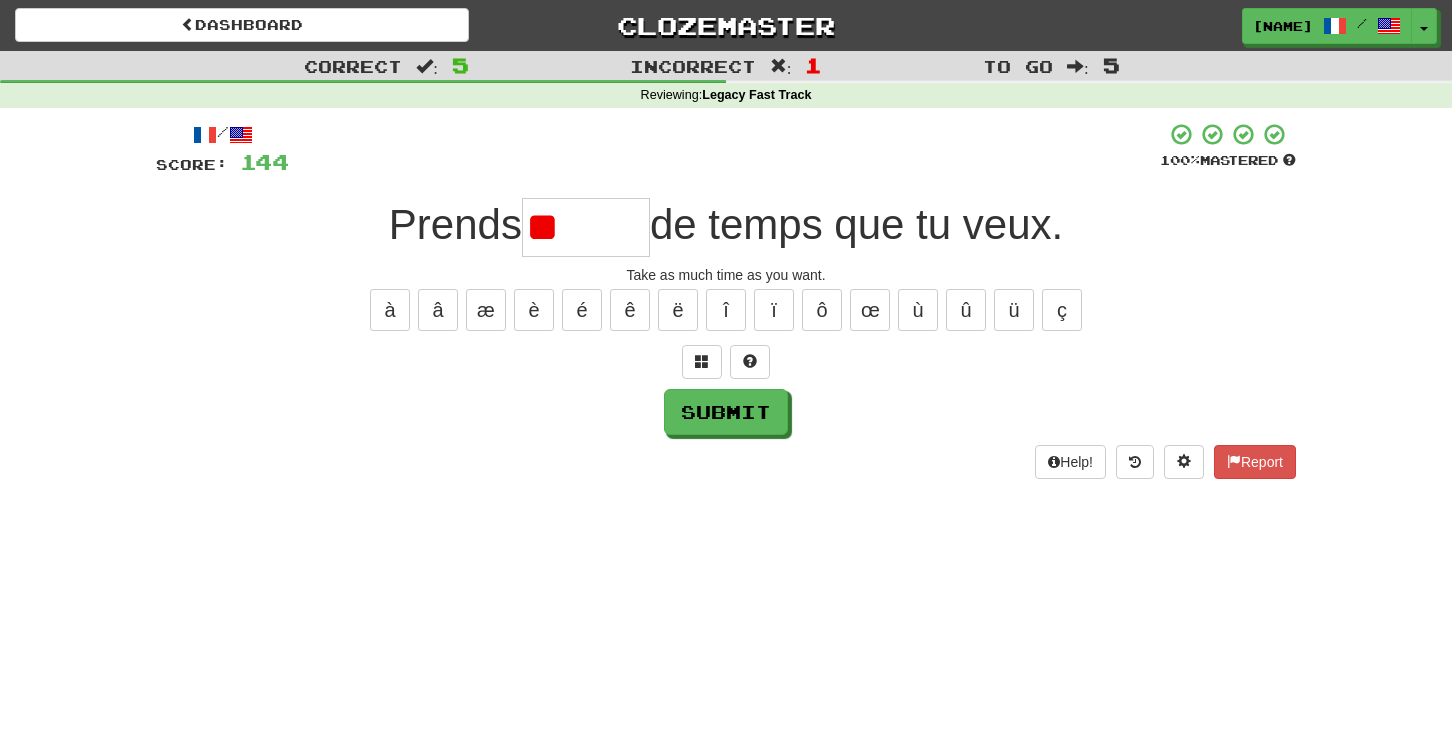 type on "*" 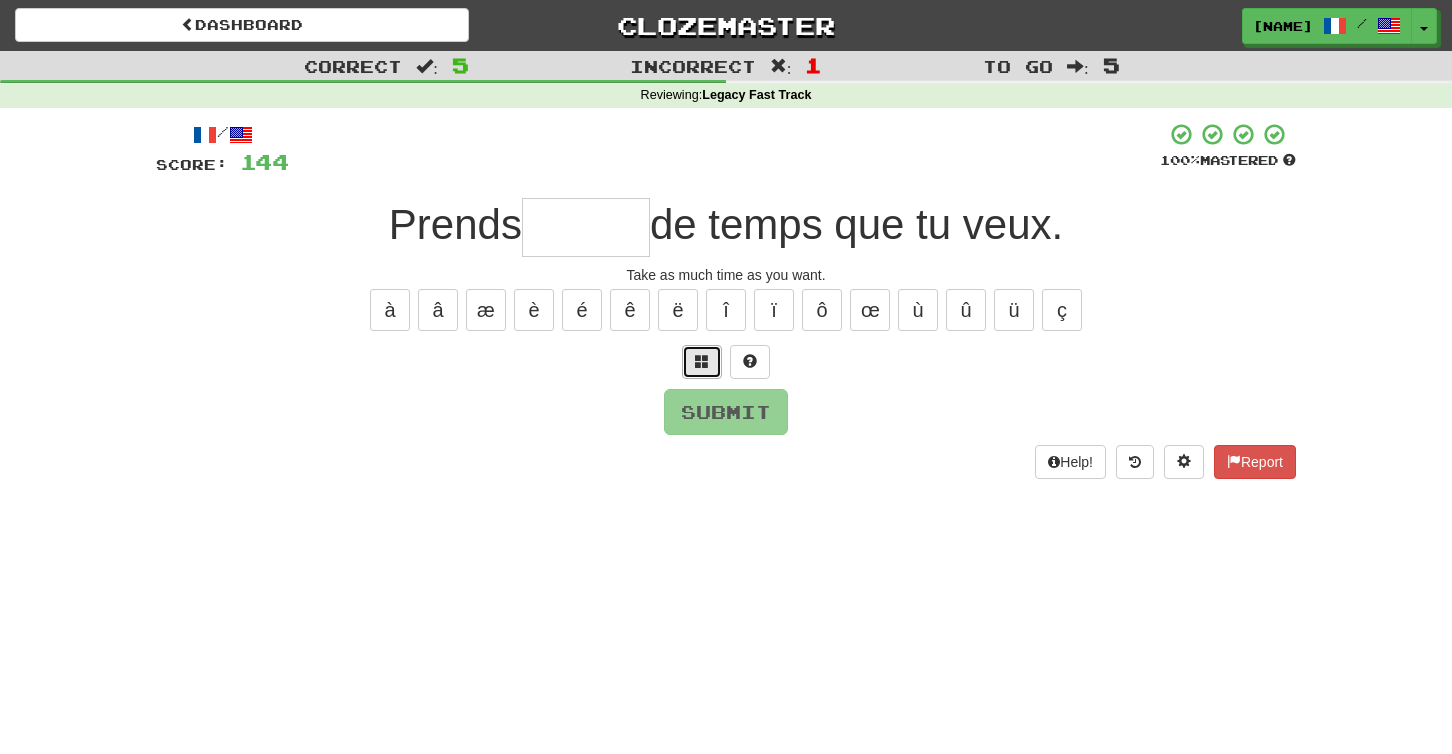 click at bounding box center [702, 362] 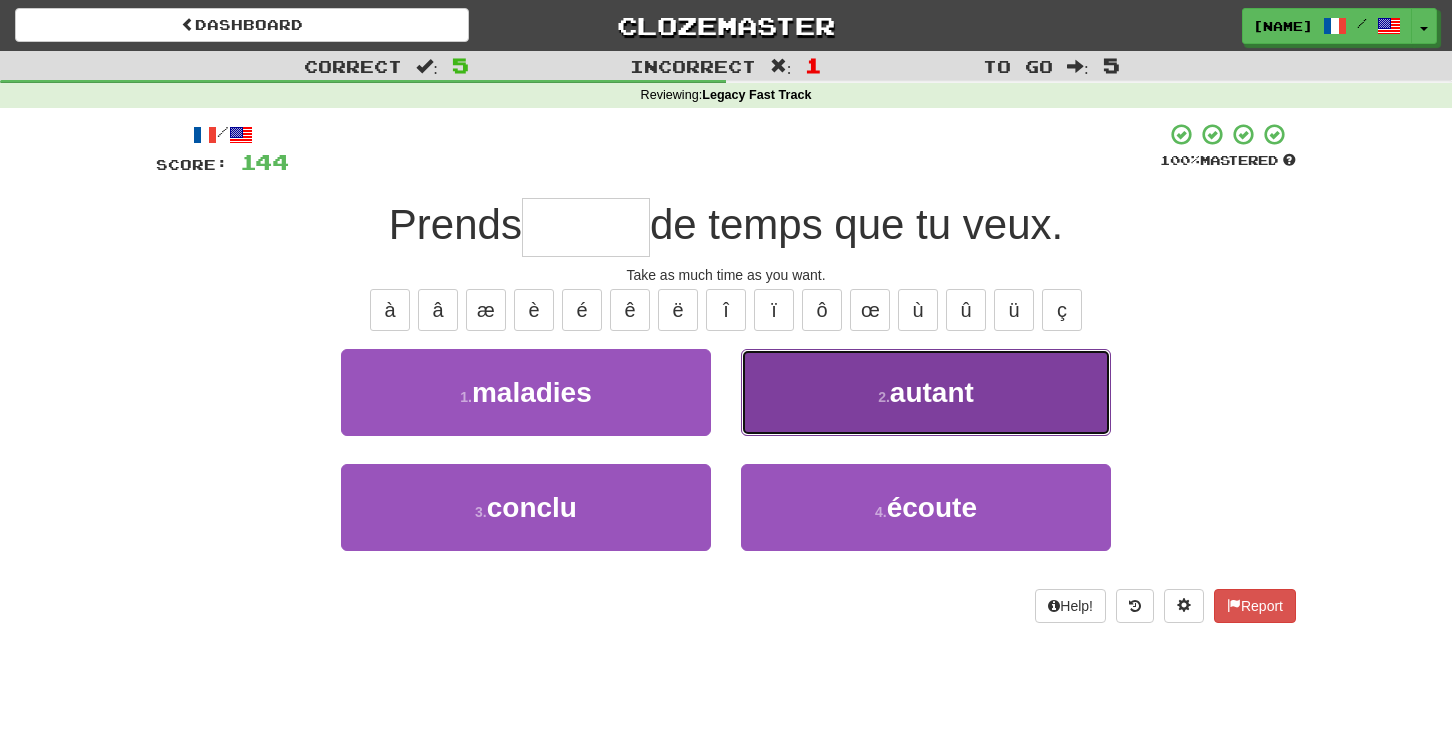 click on "2 .  autant" at bounding box center (926, 392) 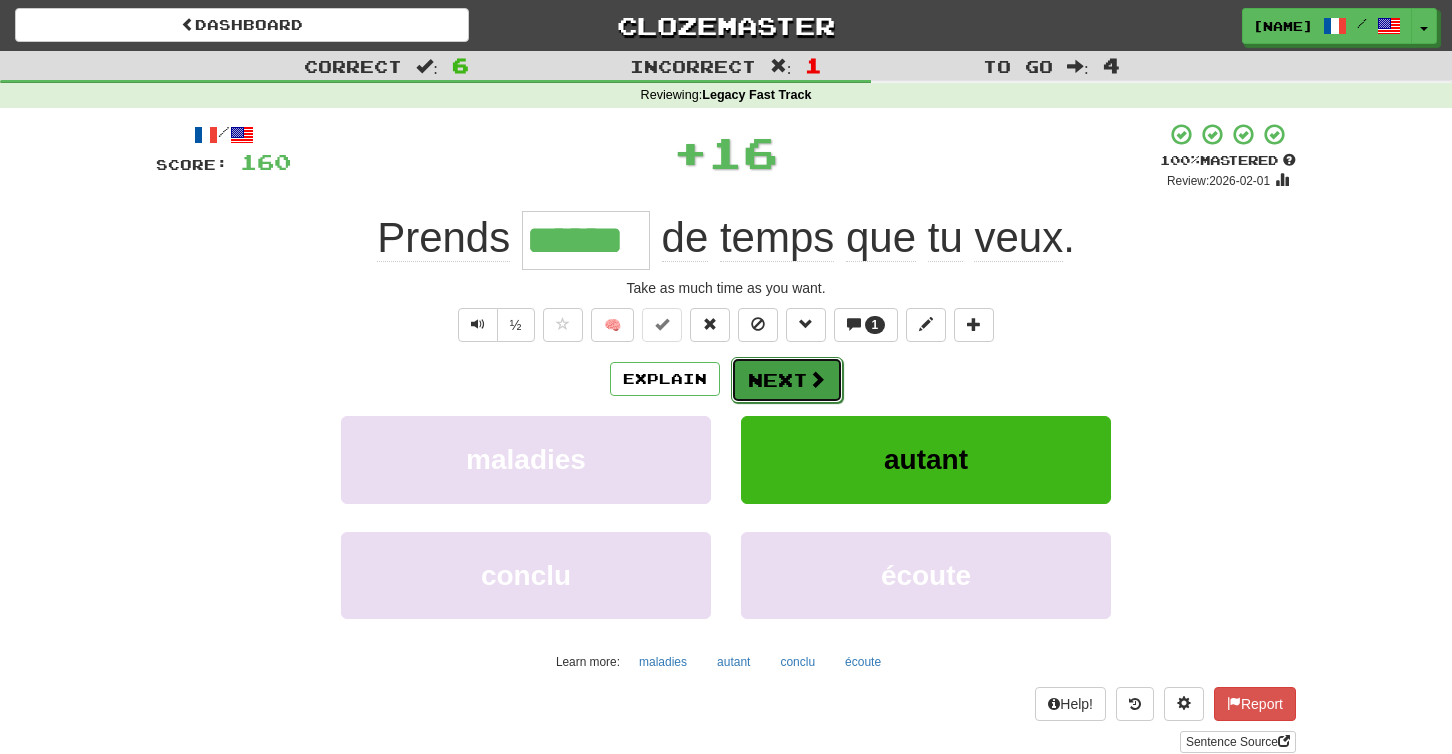 click on "Next" at bounding box center (787, 380) 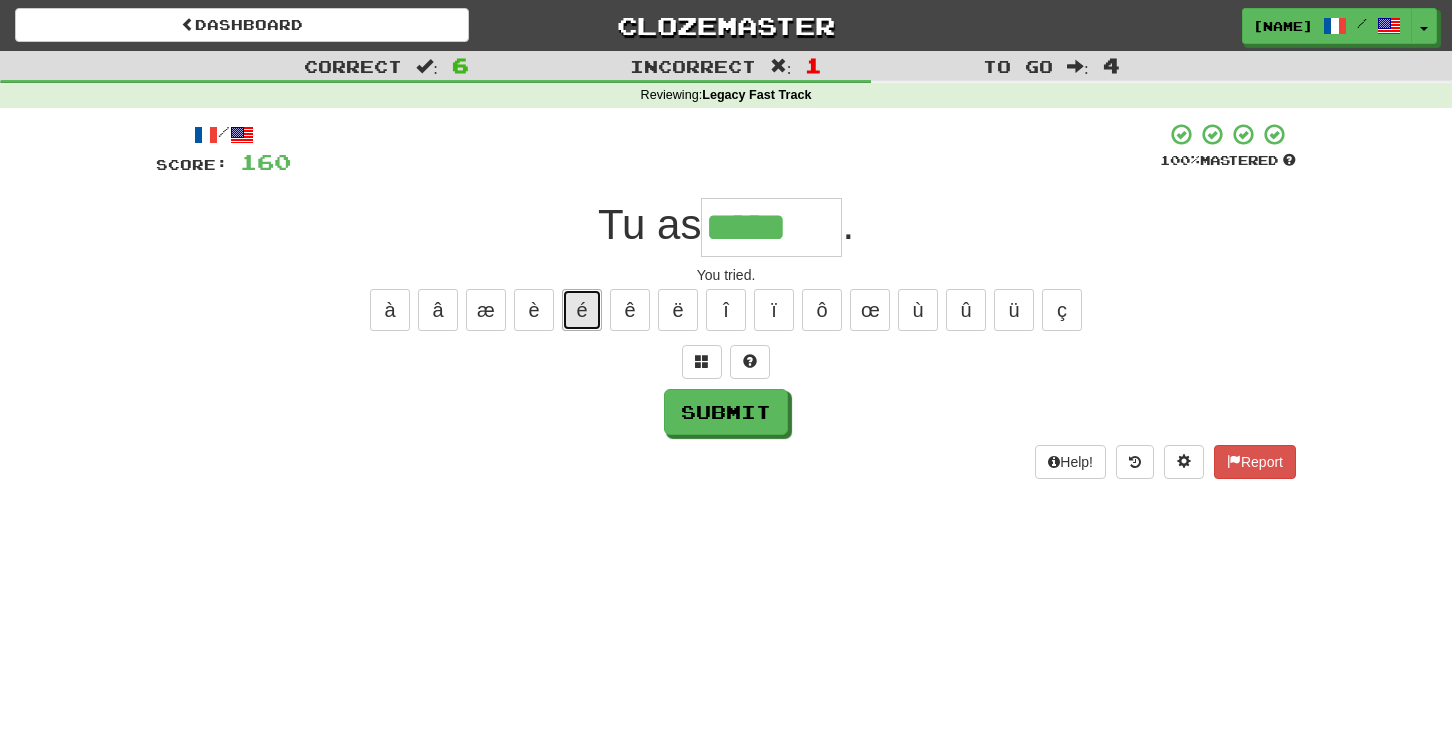 click on "é" at bounding box center (582, 310) 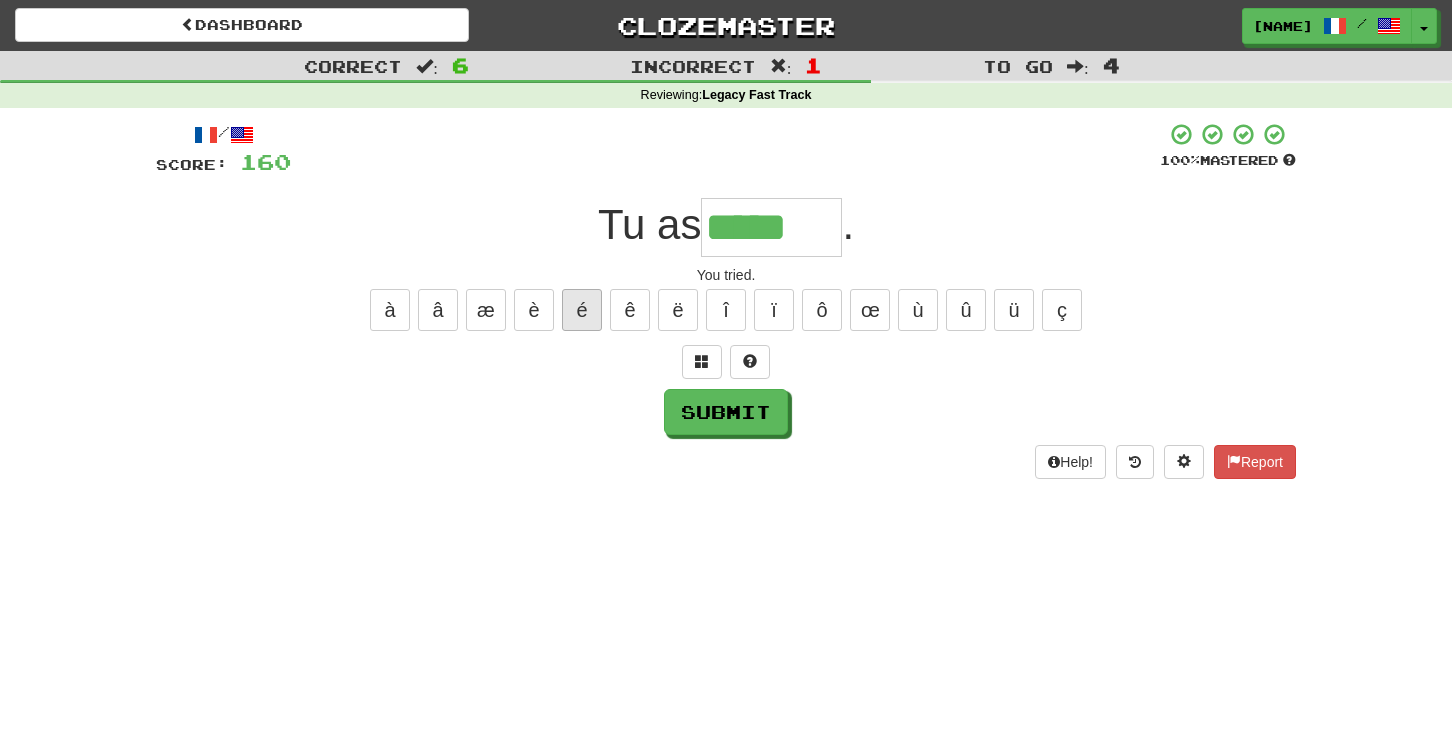 type on "******" 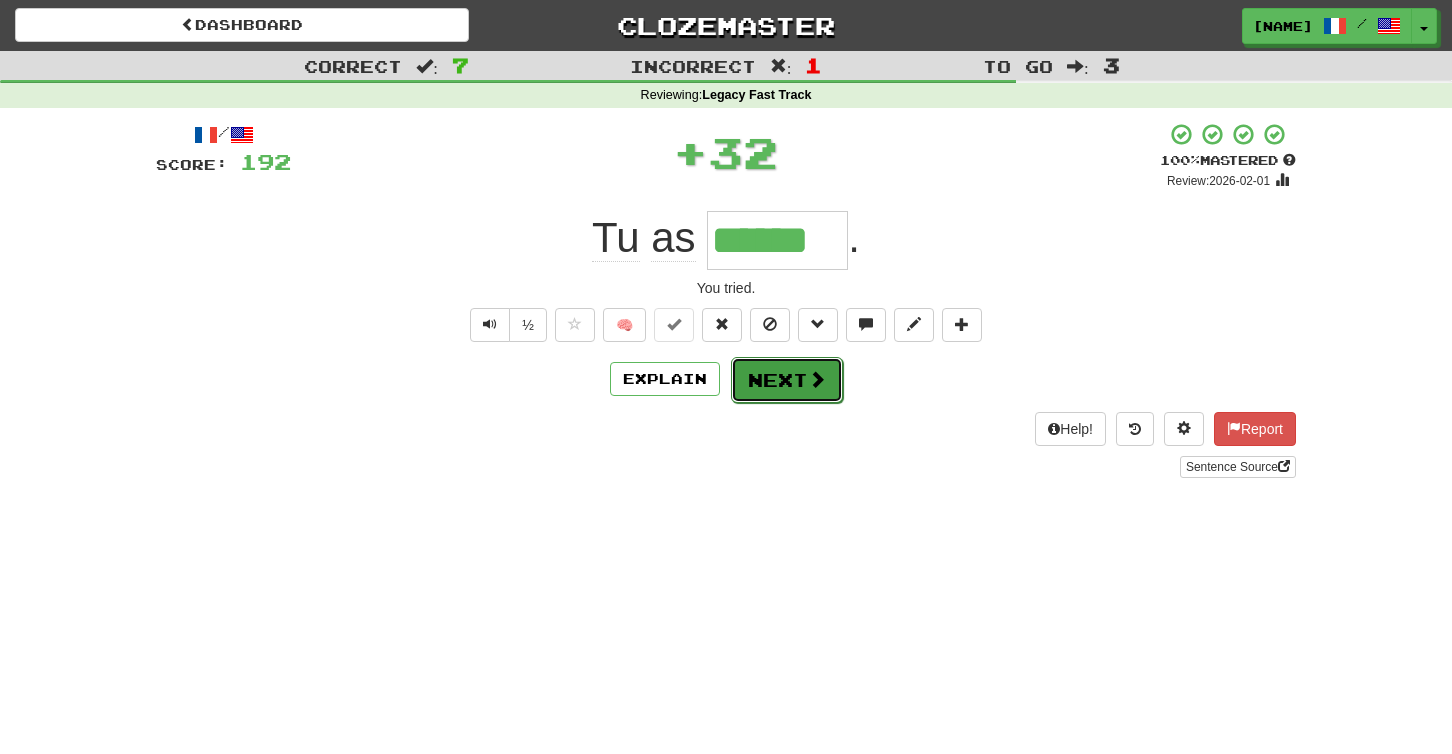click on "Next" at bounding box center (787, 380) 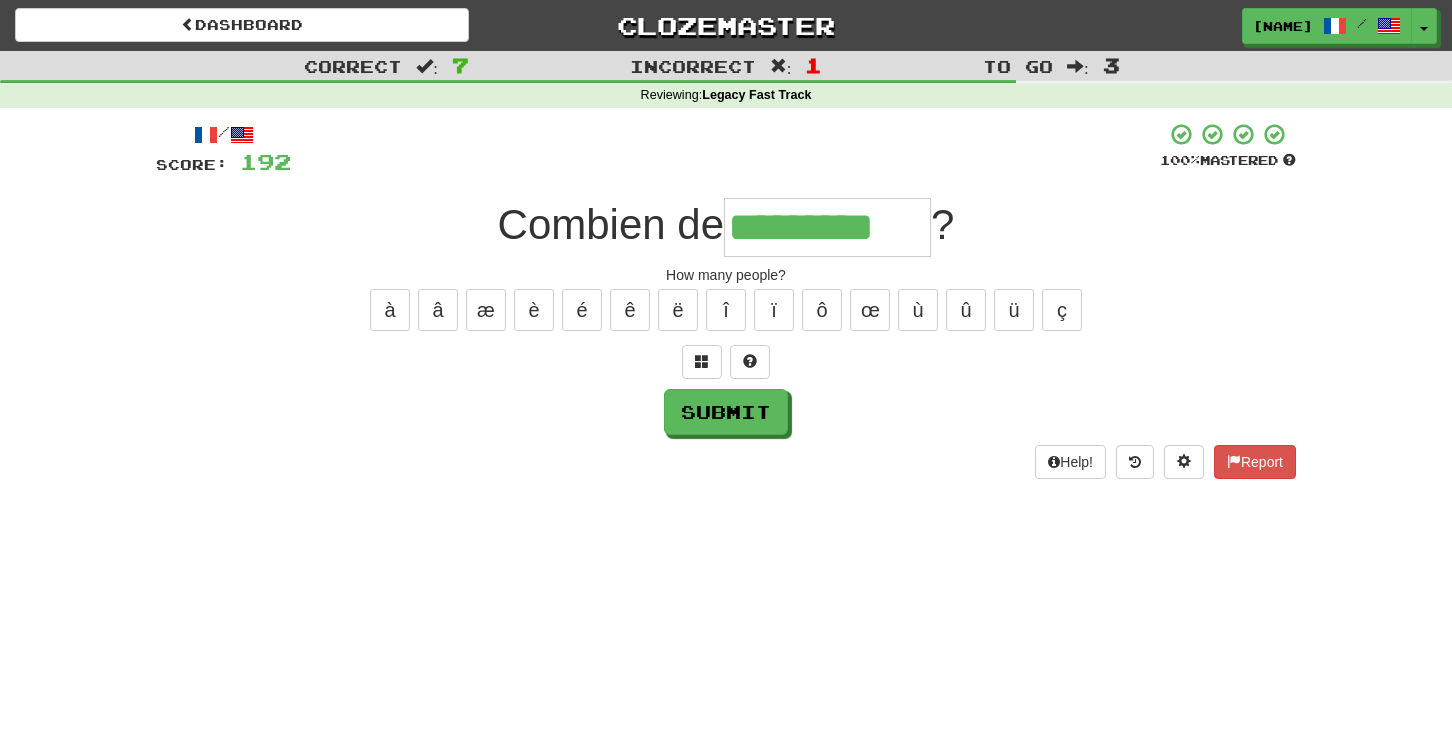 type on "*********" 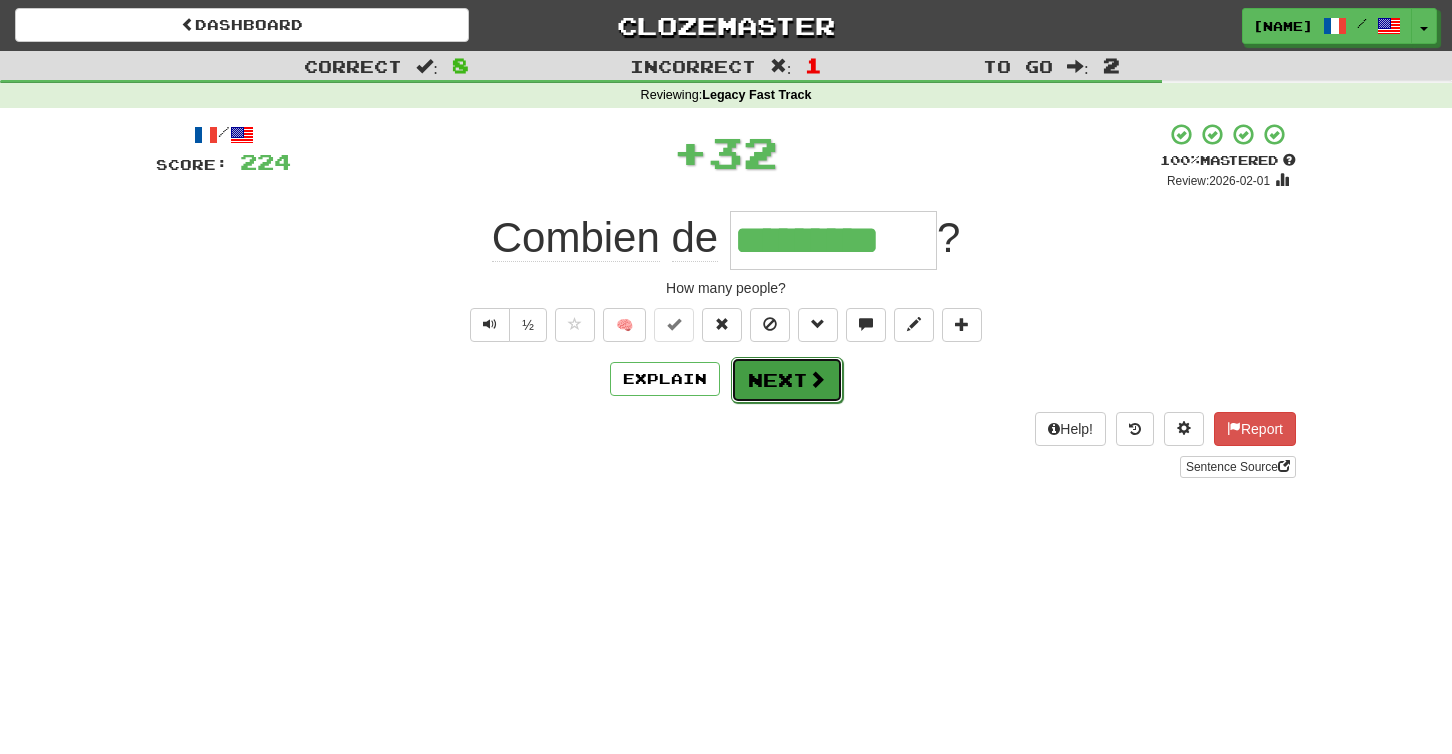 click on "Next" at bounding box center (787, 380) 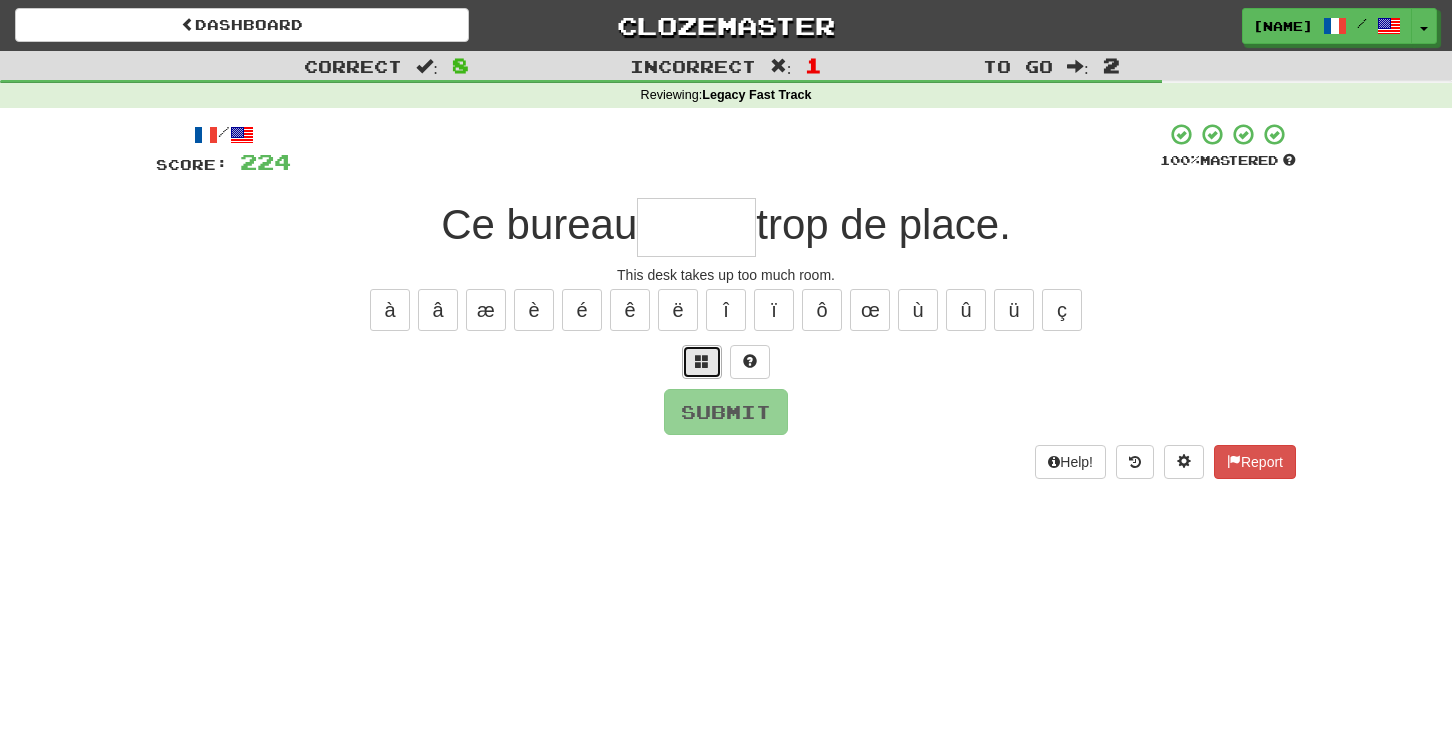 click at bounding box center (702, 361) 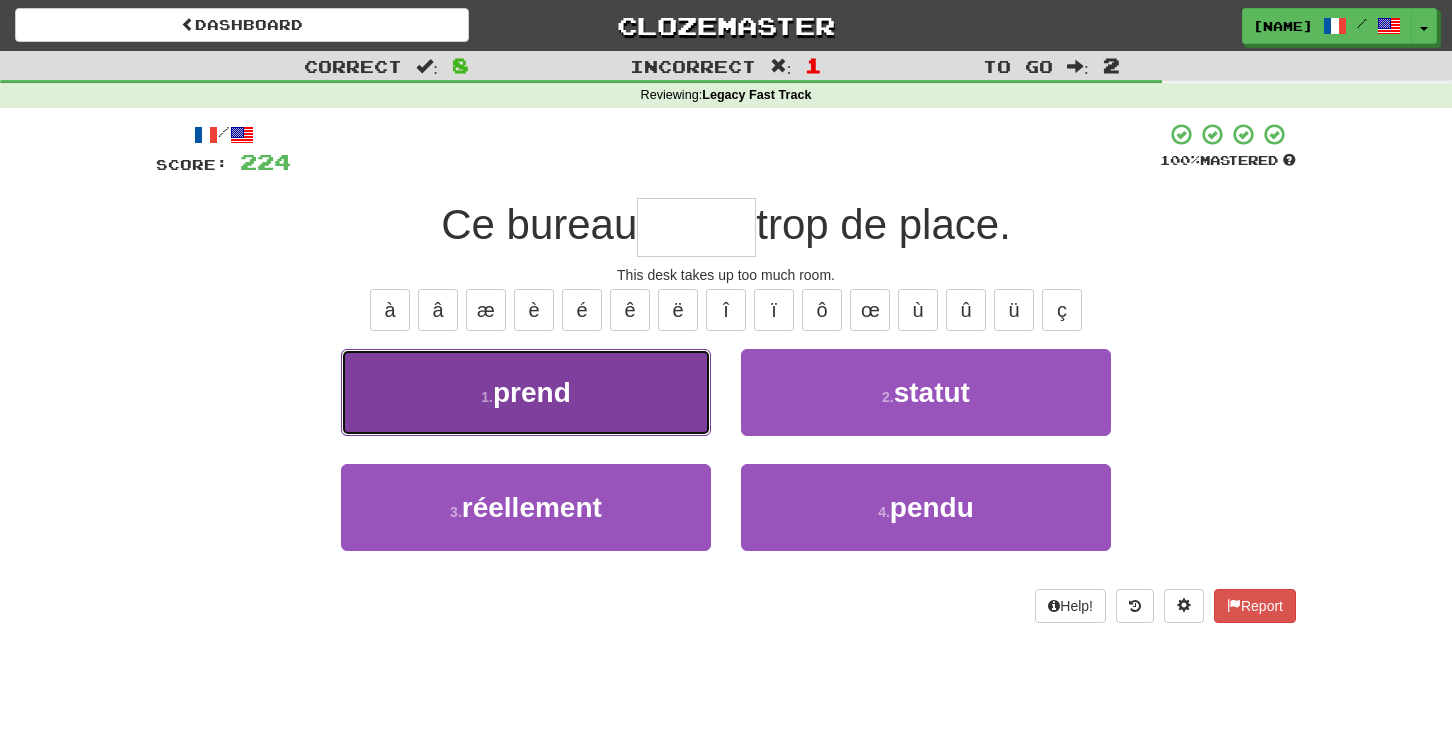 click on "1 .  prend" at bounding box center [526, 392] 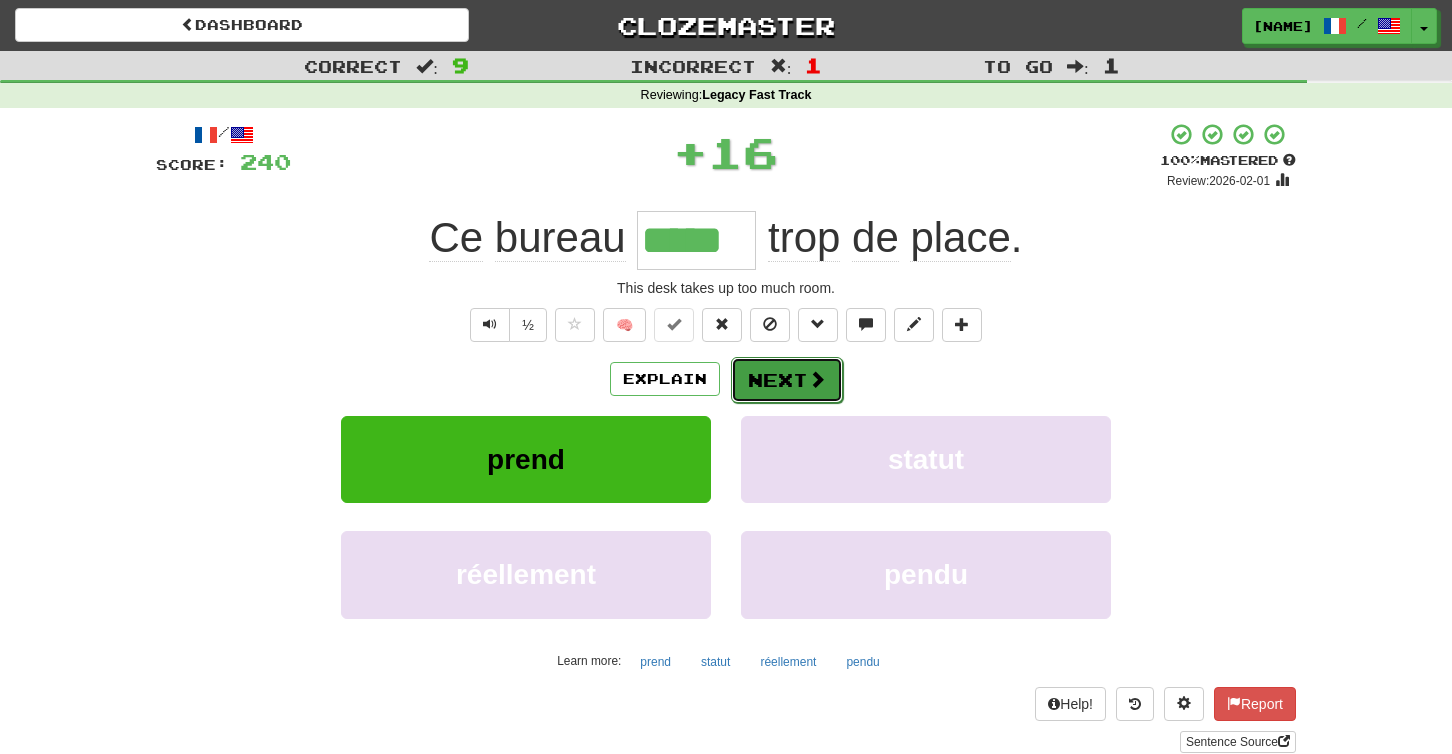 click on "Next" at bounding box center (787, 380) 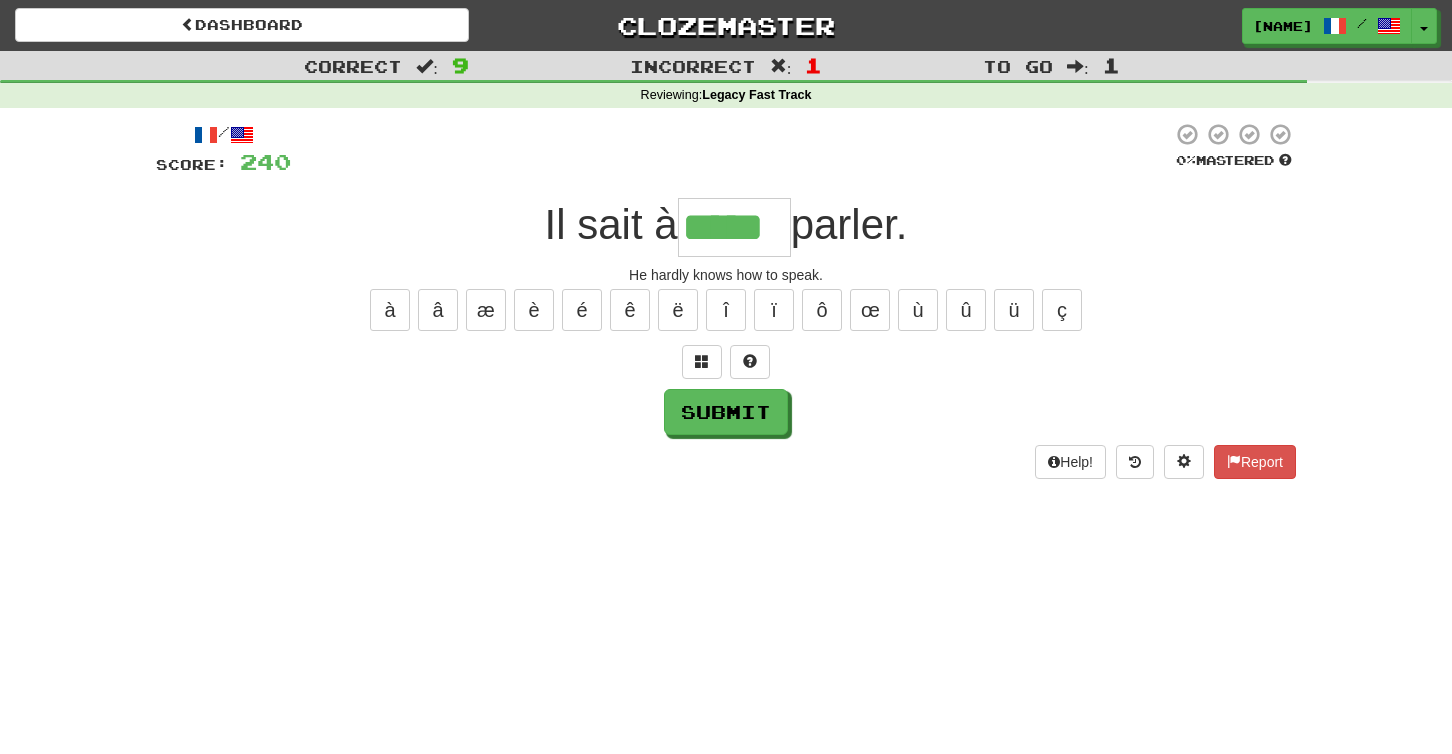 type on "*****" 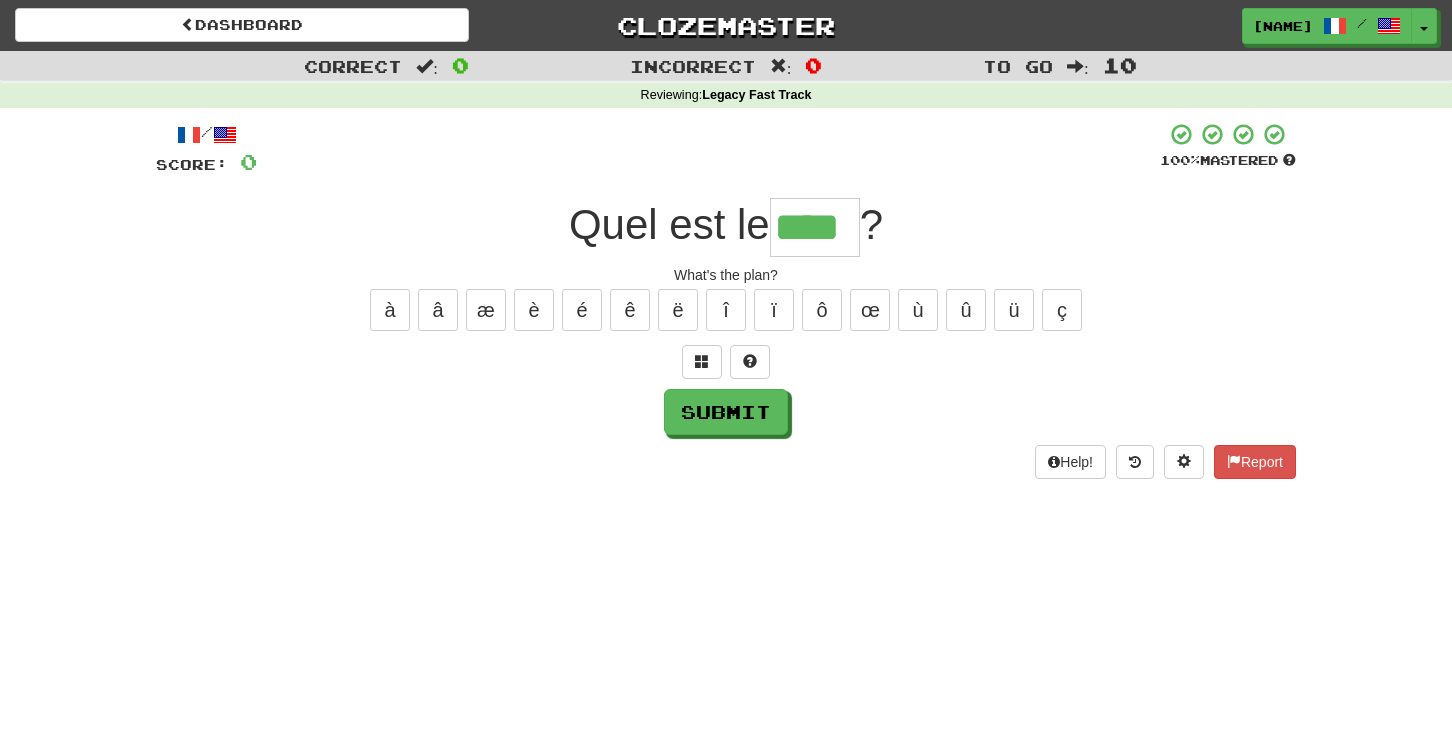 type on "****" 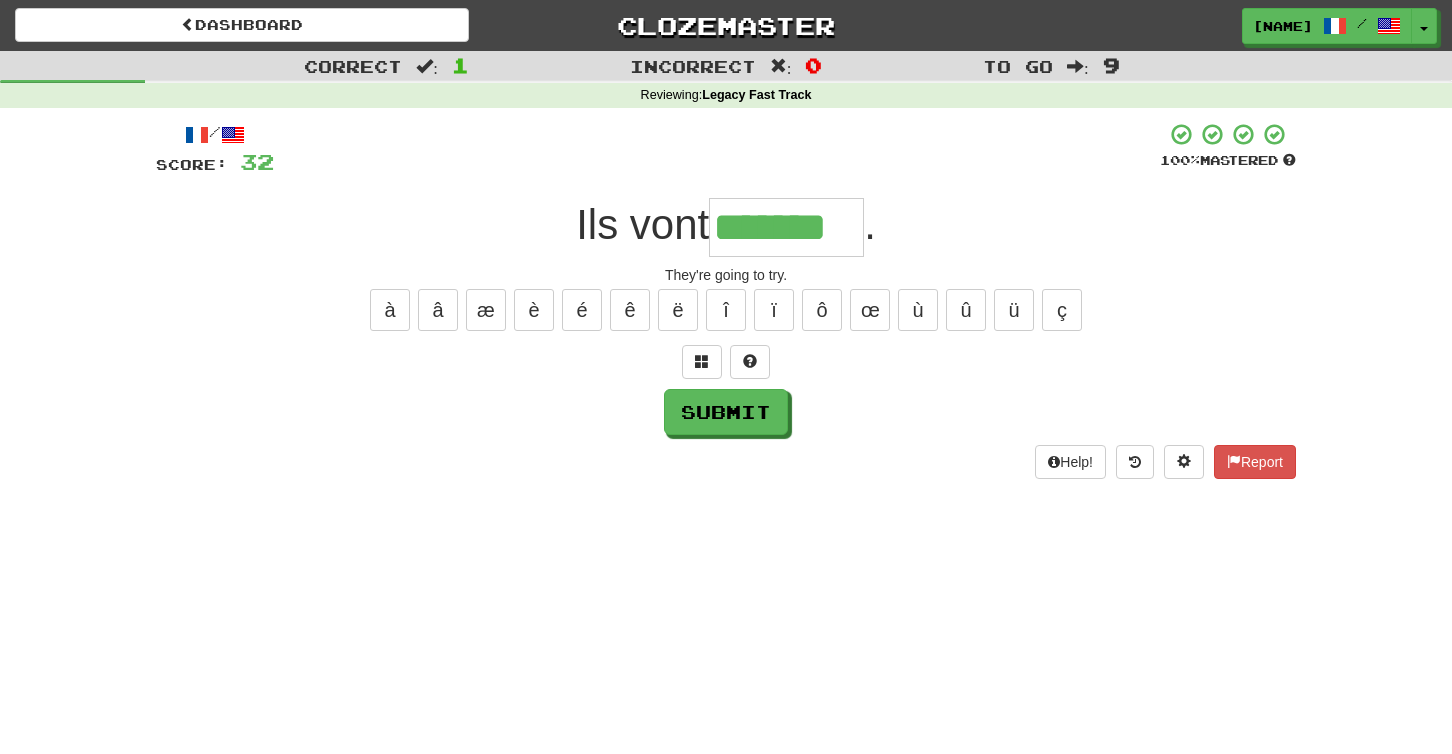 type on "*******" 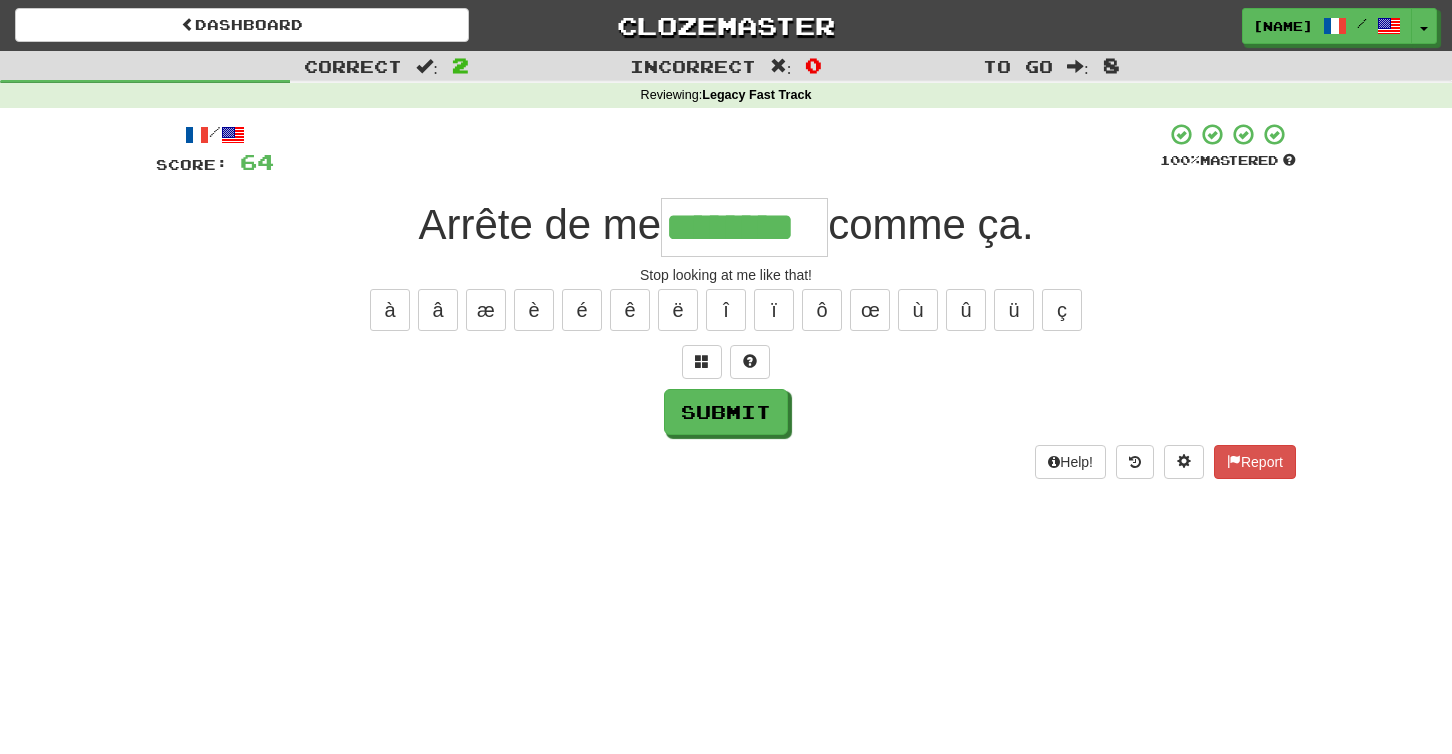 type on "********" 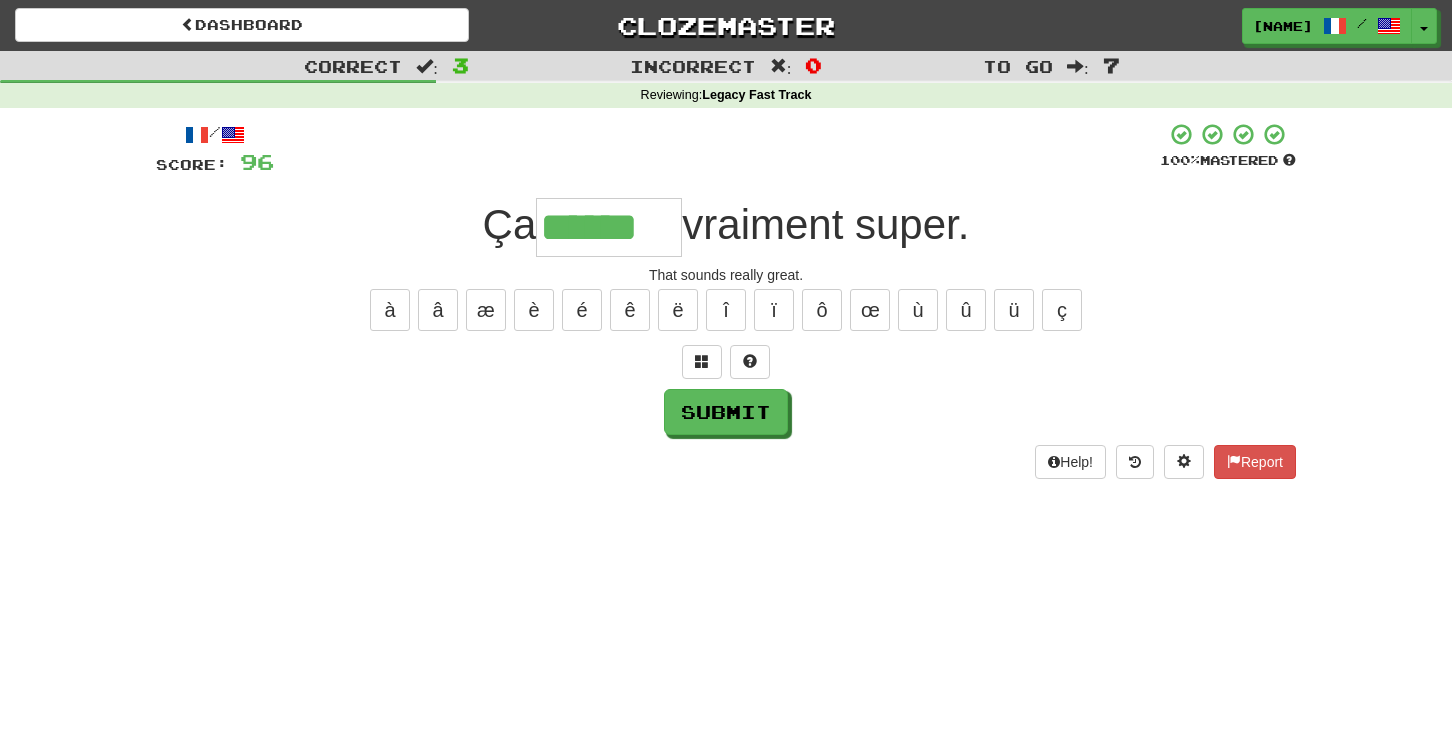 type on "******" 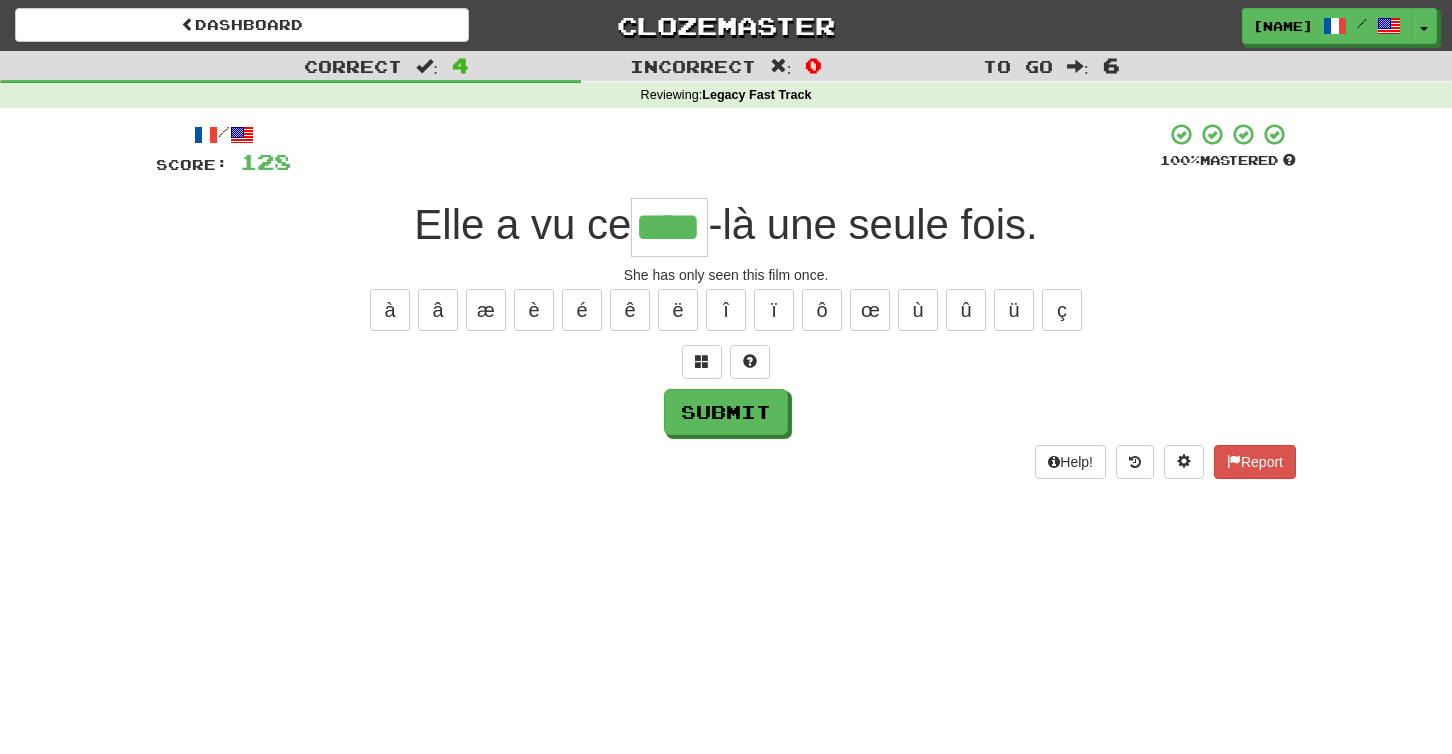 type on "****" 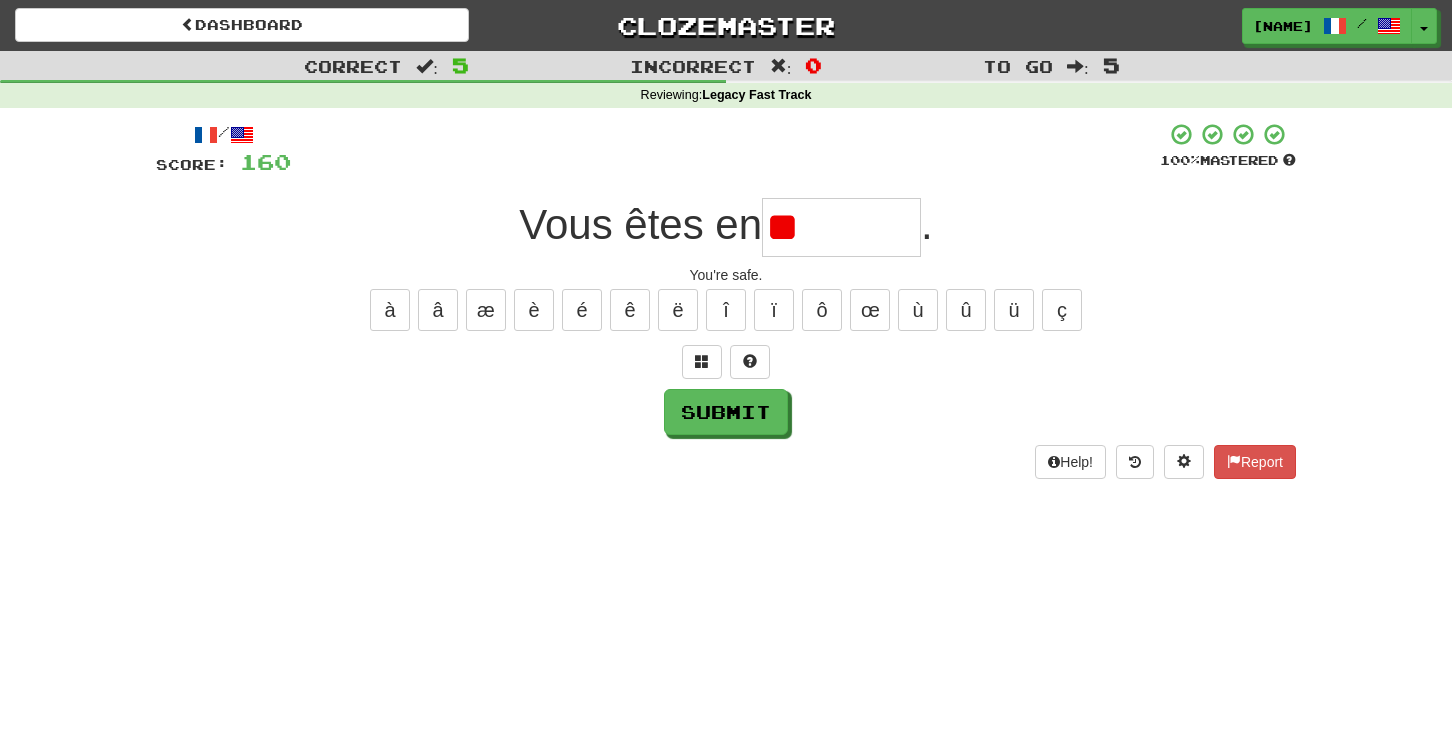 type on "*" 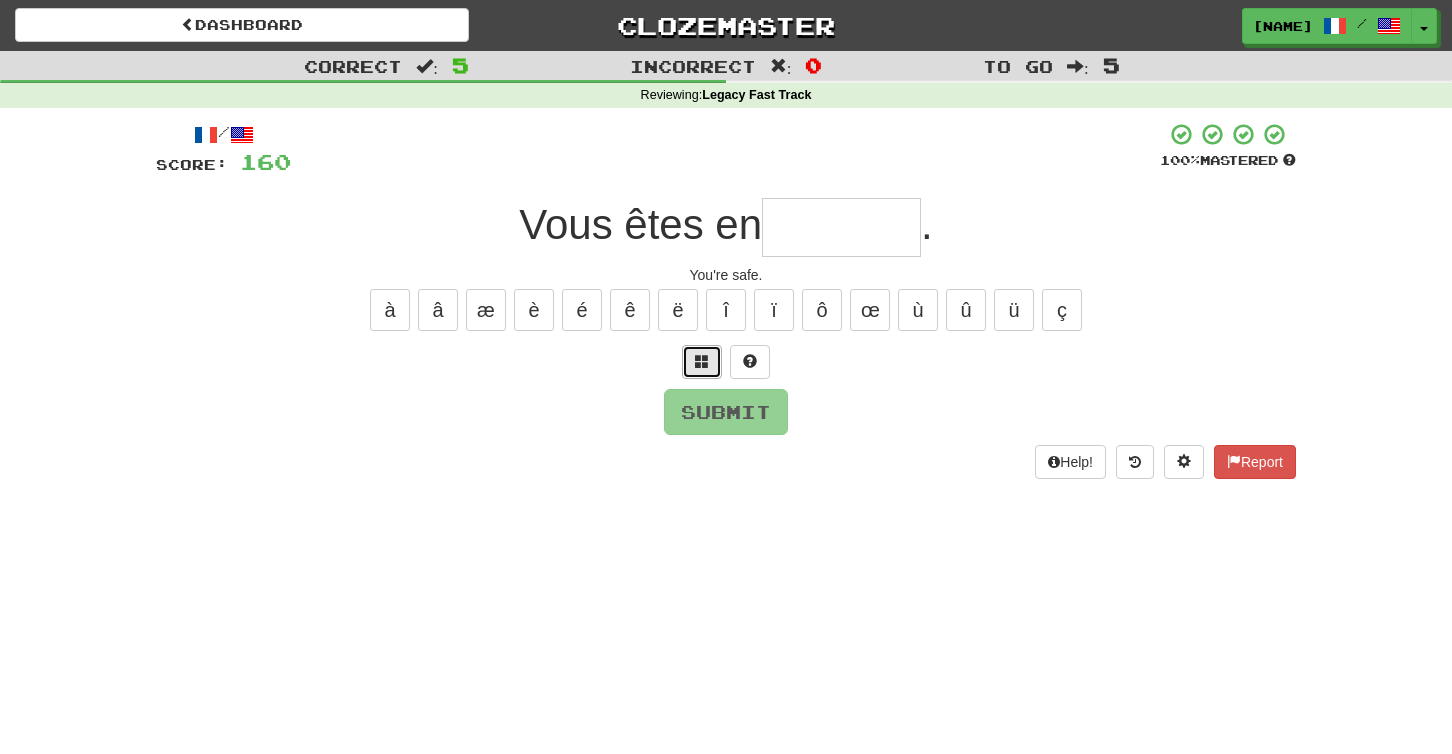 click at bounding box center (702, 362) 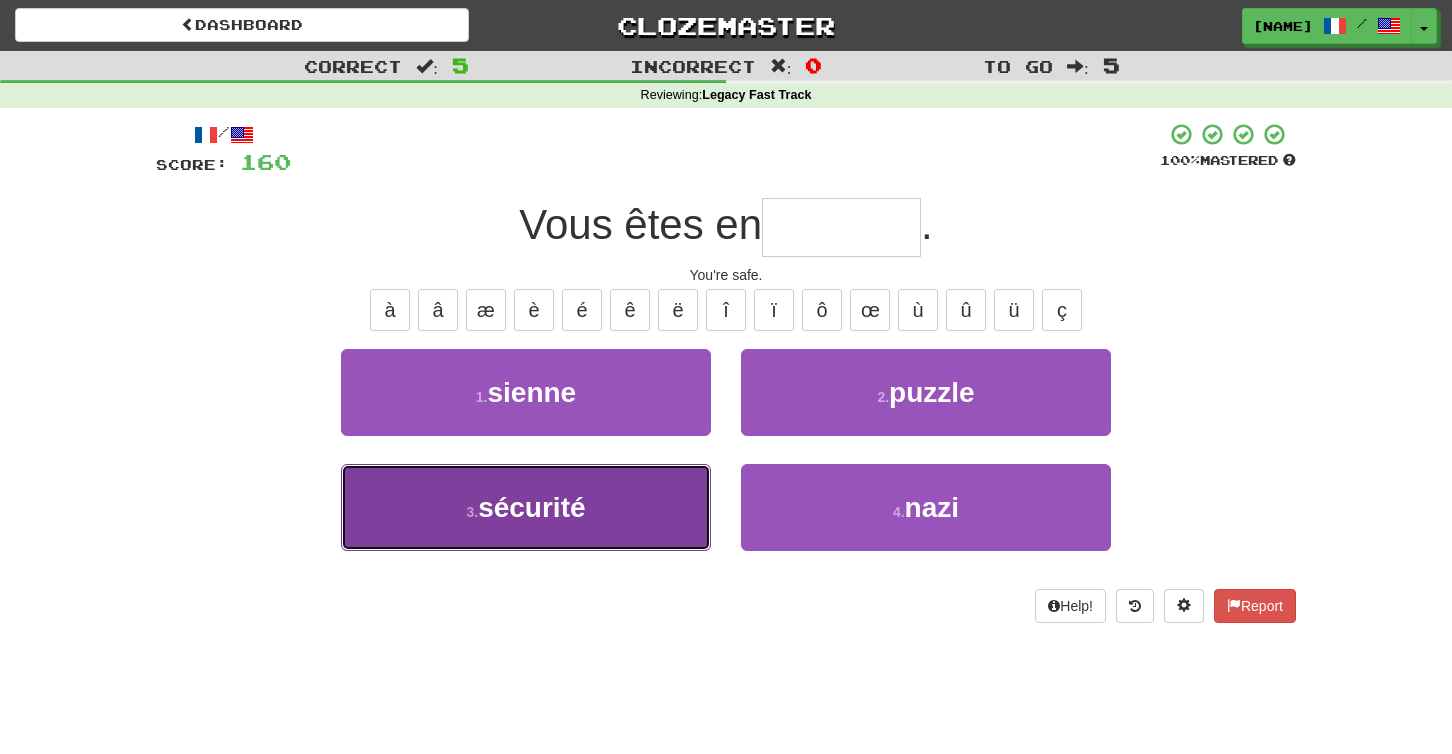 click on "3 .  sécurité" at bounding box center (526, 507) 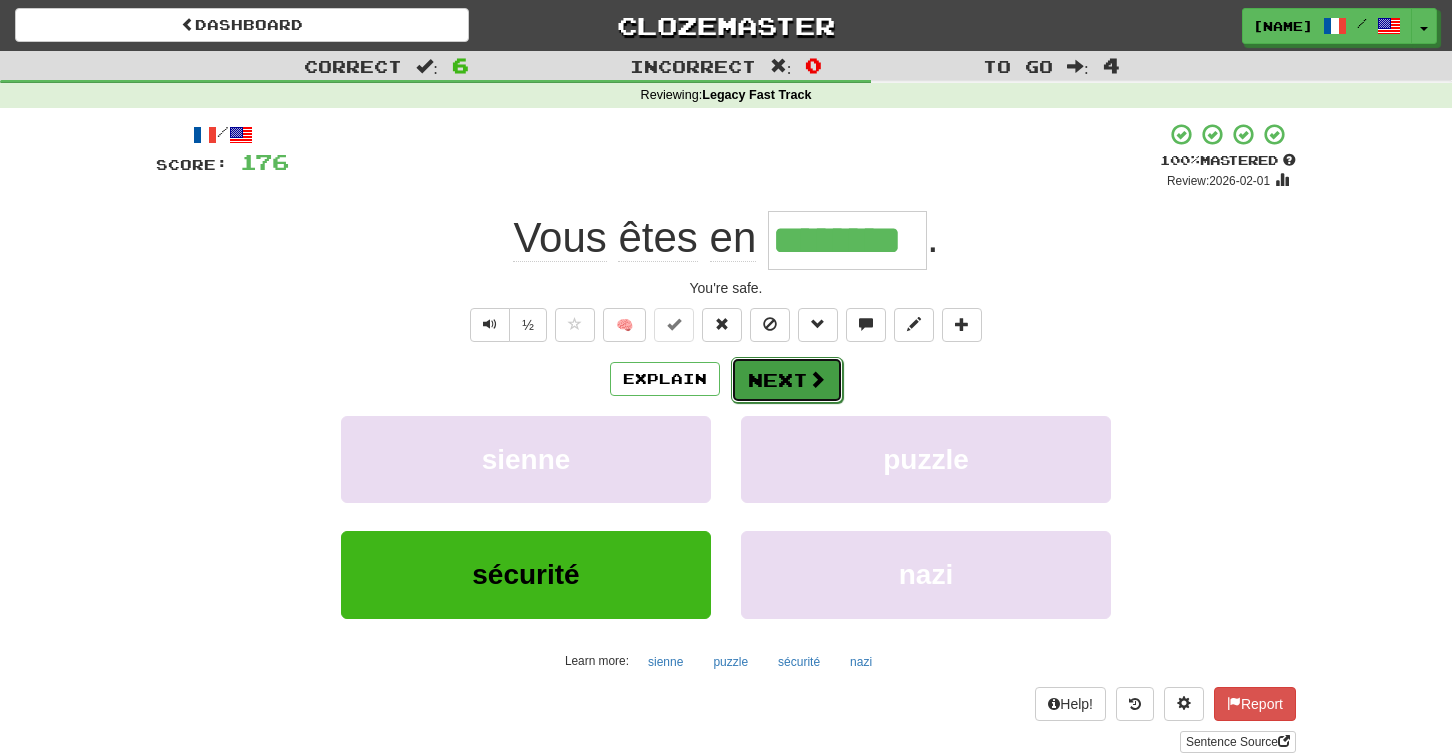 click on "Next" at bounding box center [787, 380] 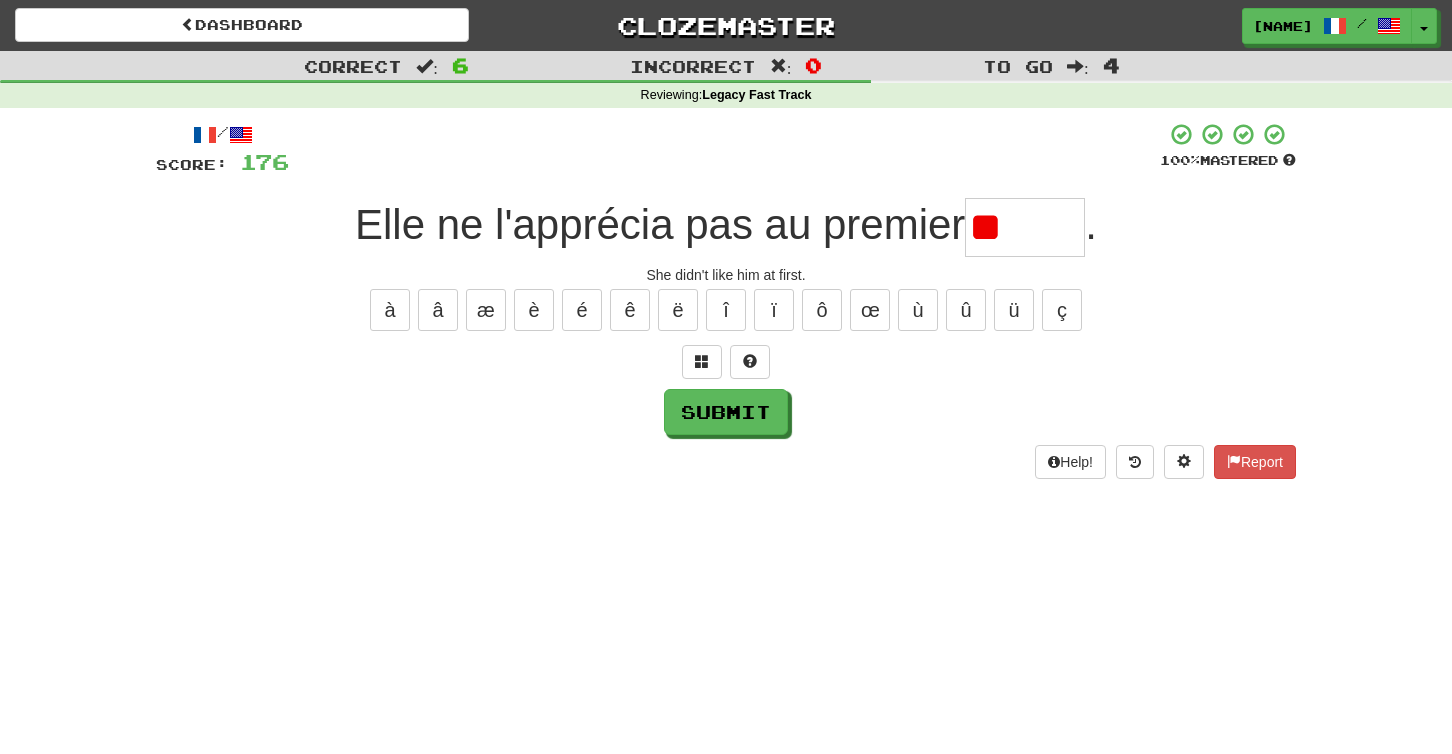 type on "*" 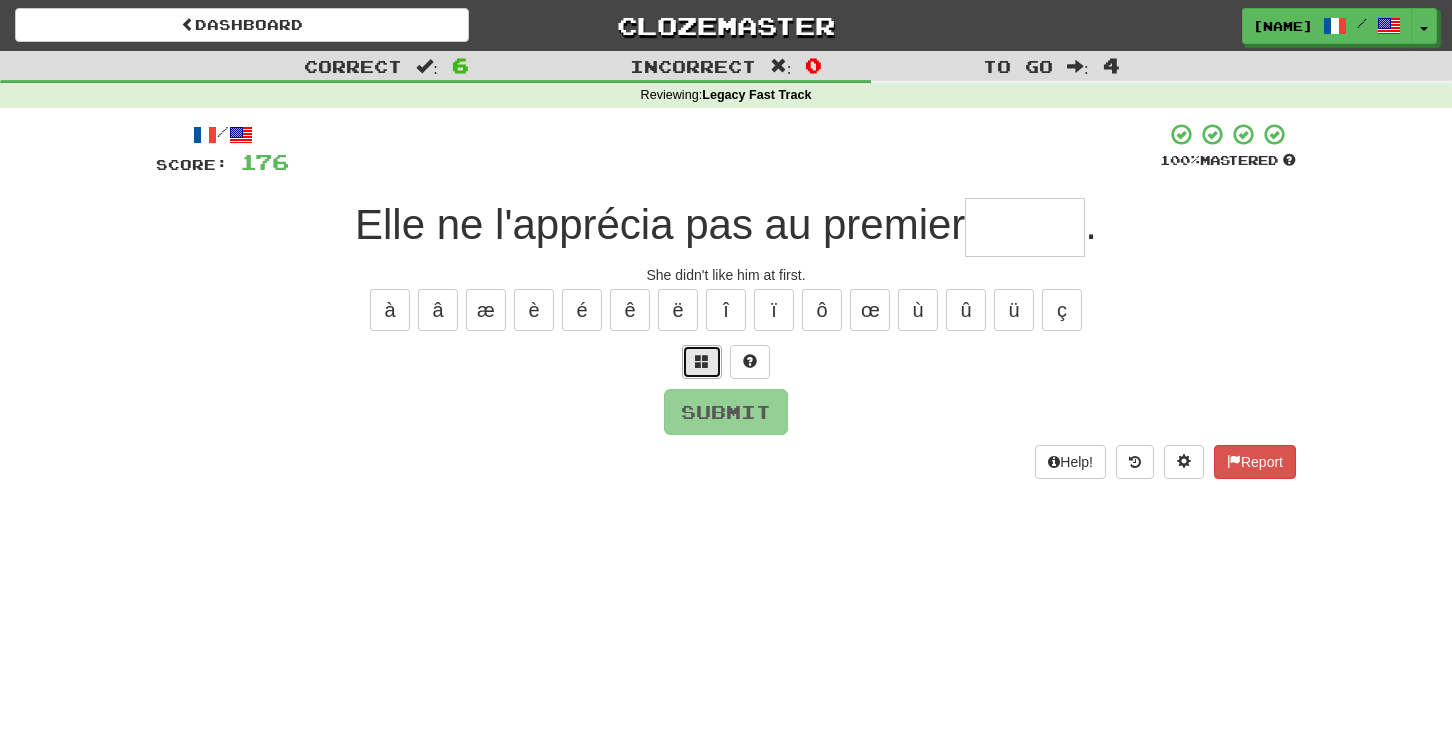 click at bounding box center (702, 362) 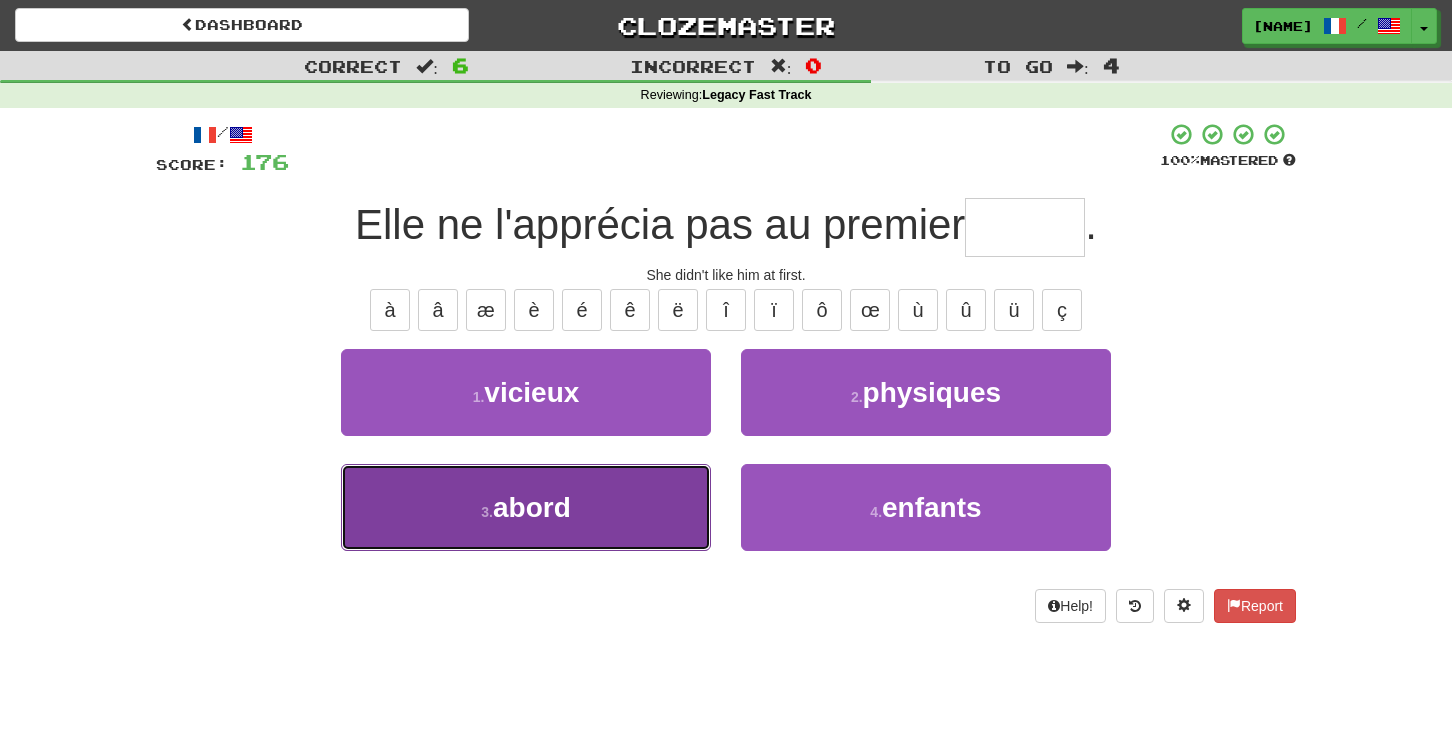 click on "3 .  abord" at bounding box center (526, 507) 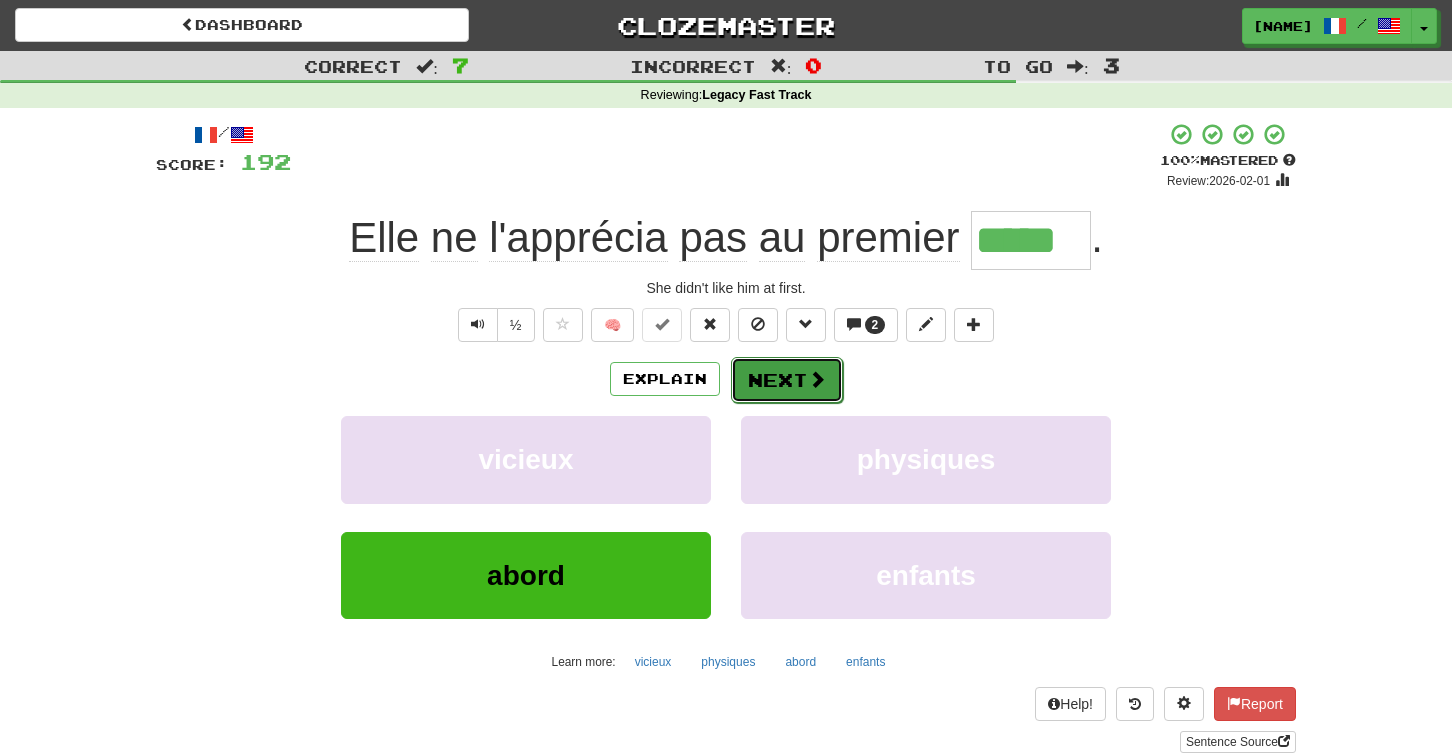 click on "Next" at bounding box center (787, 380) 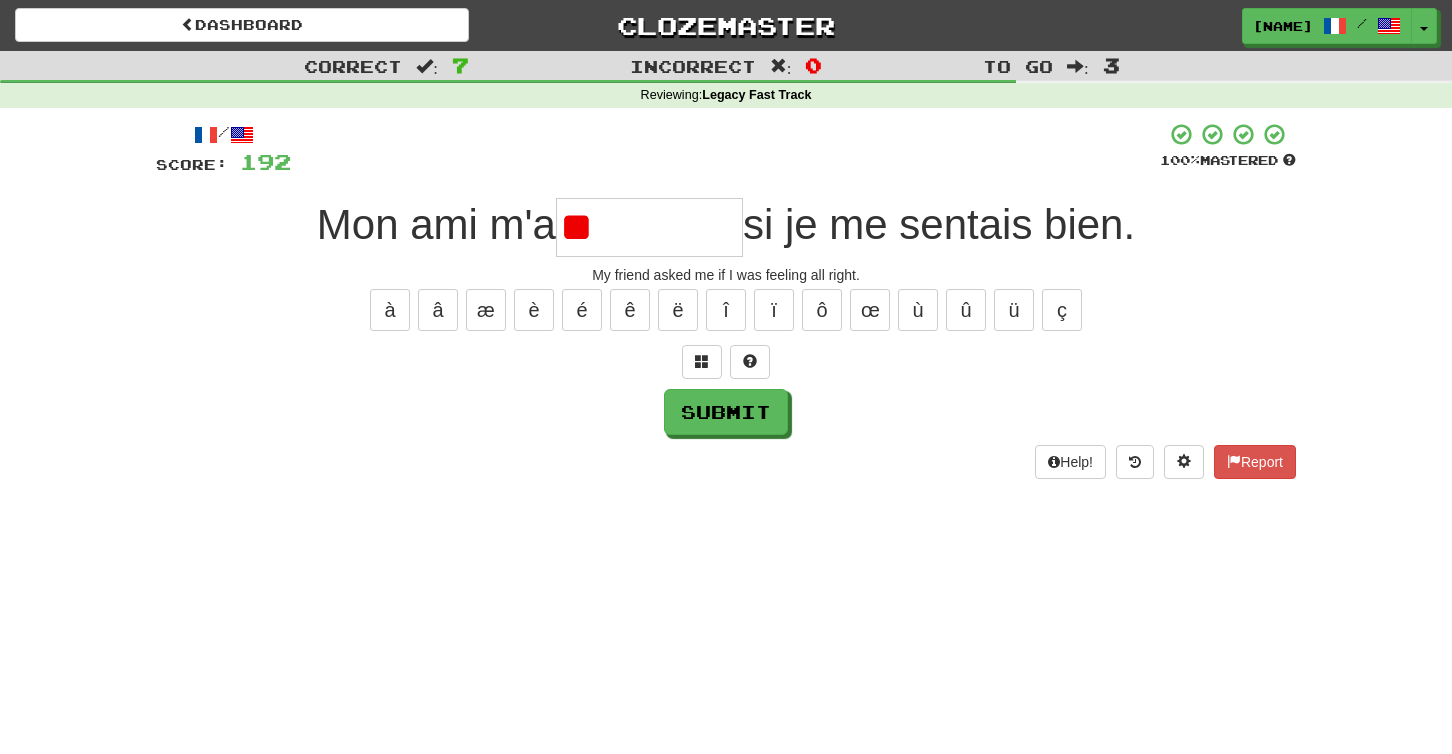 type on "*" 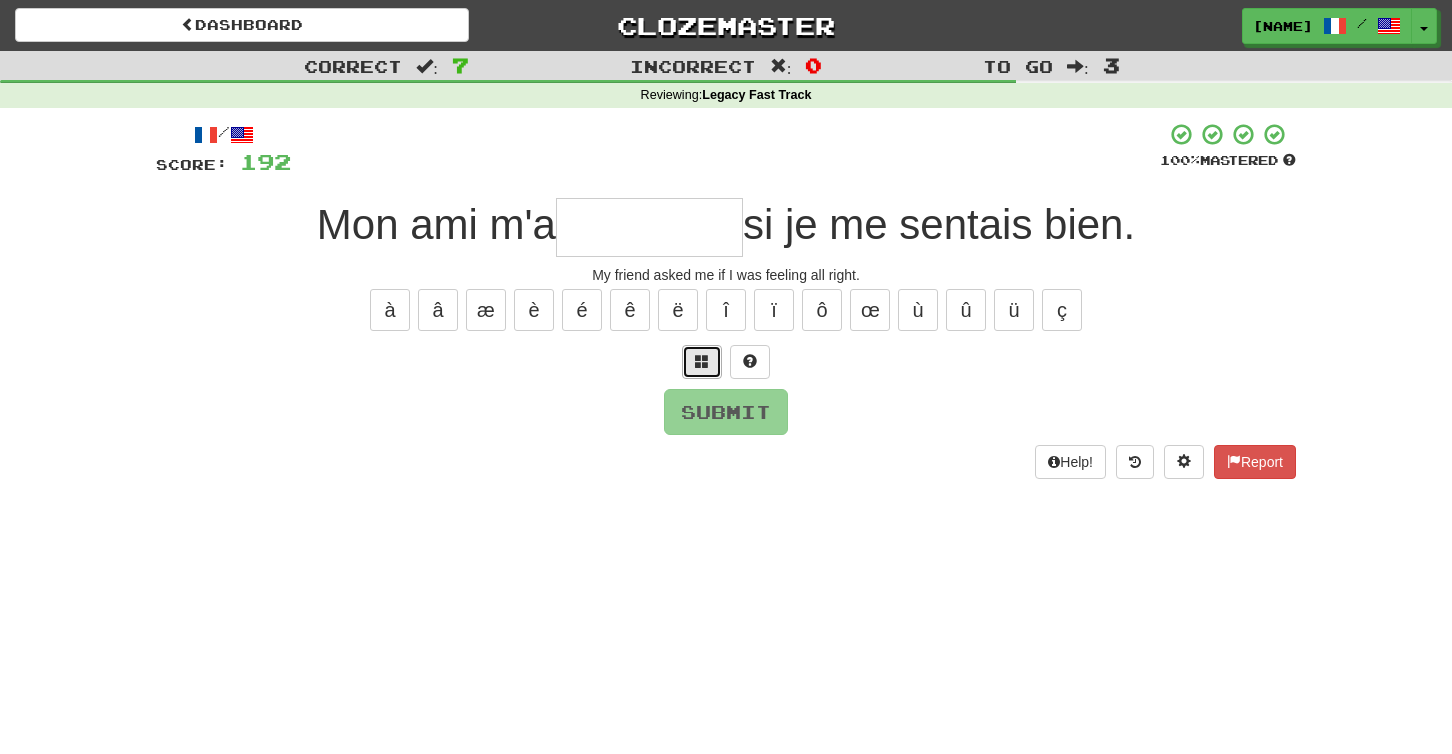 click at bounding box center [702, 362] 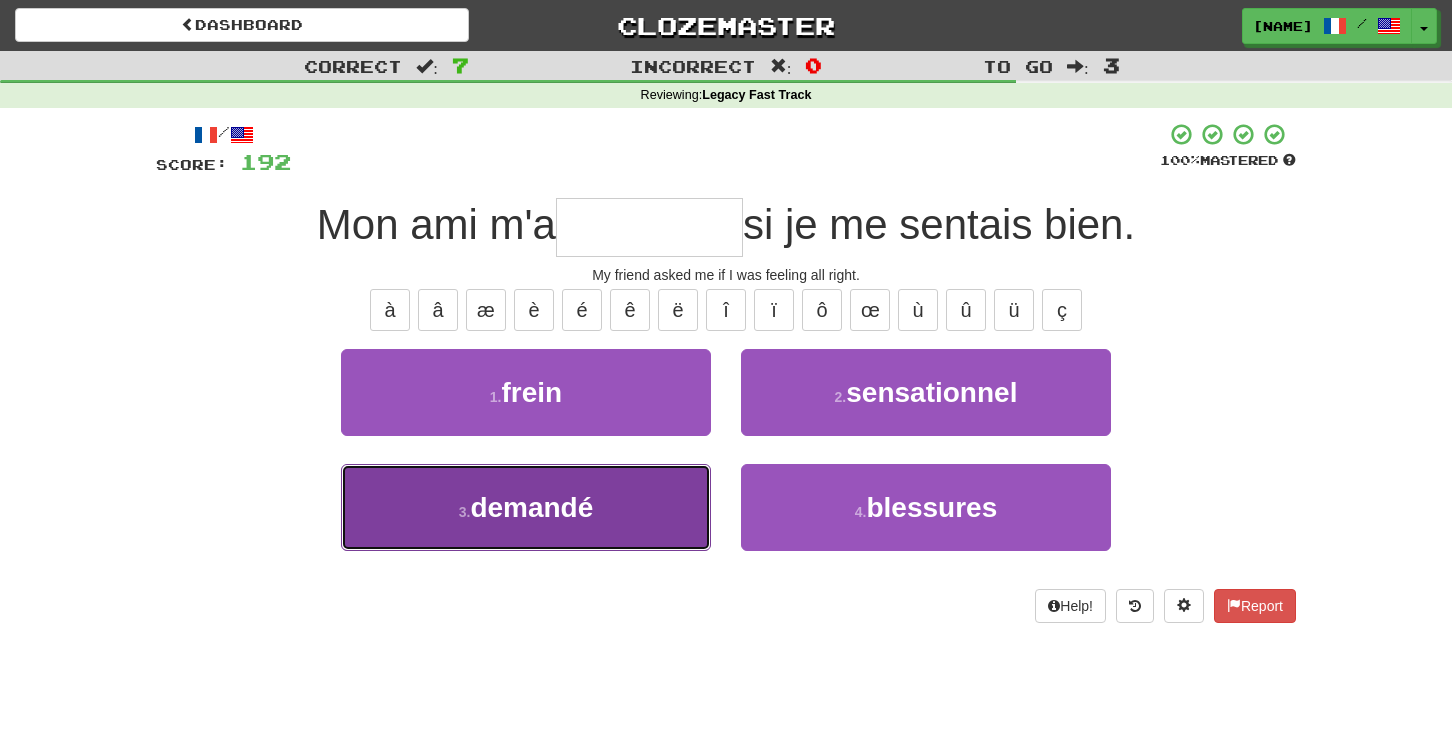 click on "3 .  demandé" at bounding box center [526, 507] 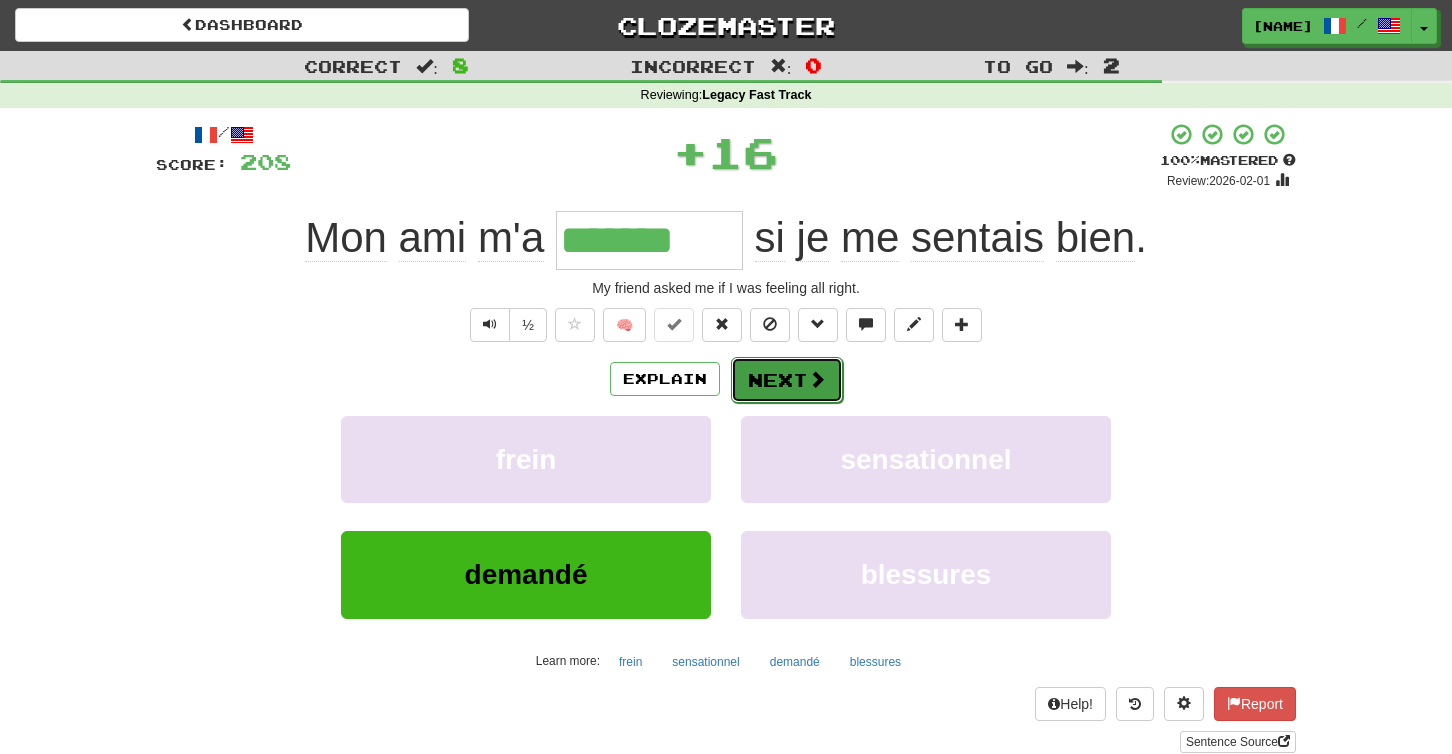 click on "Next" at bounding box center [787, 380] 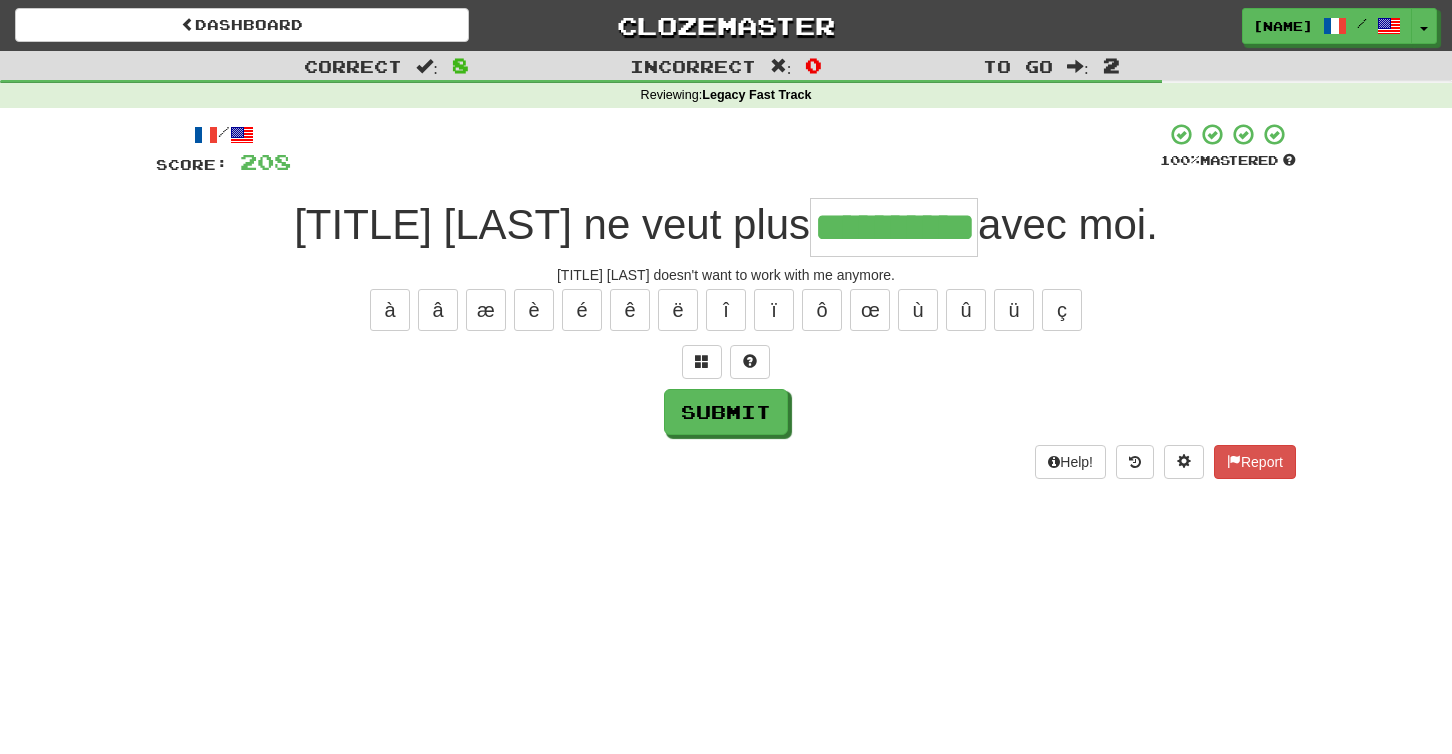 type on "**********" 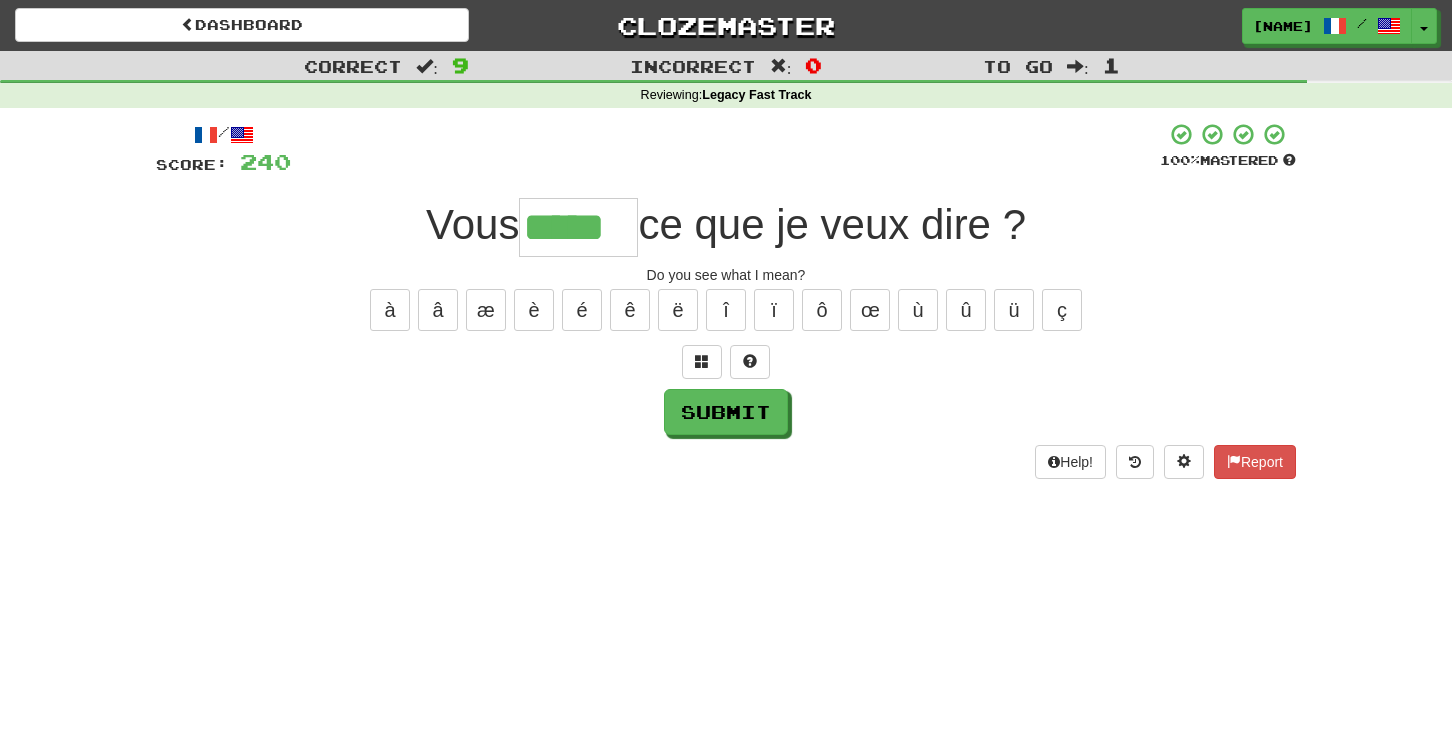 type on "*****" 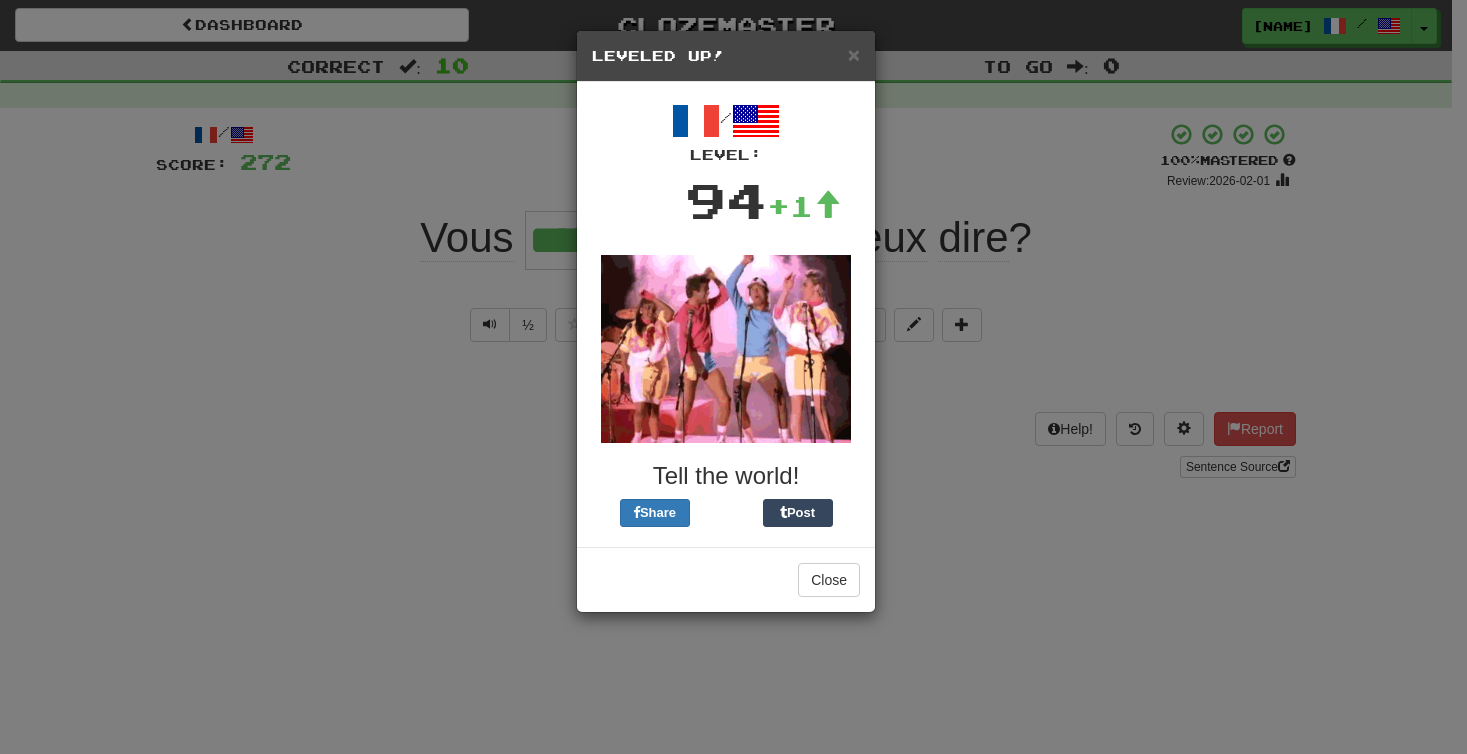 click on "× Leveled Up!" at bounding box center (726, 56) 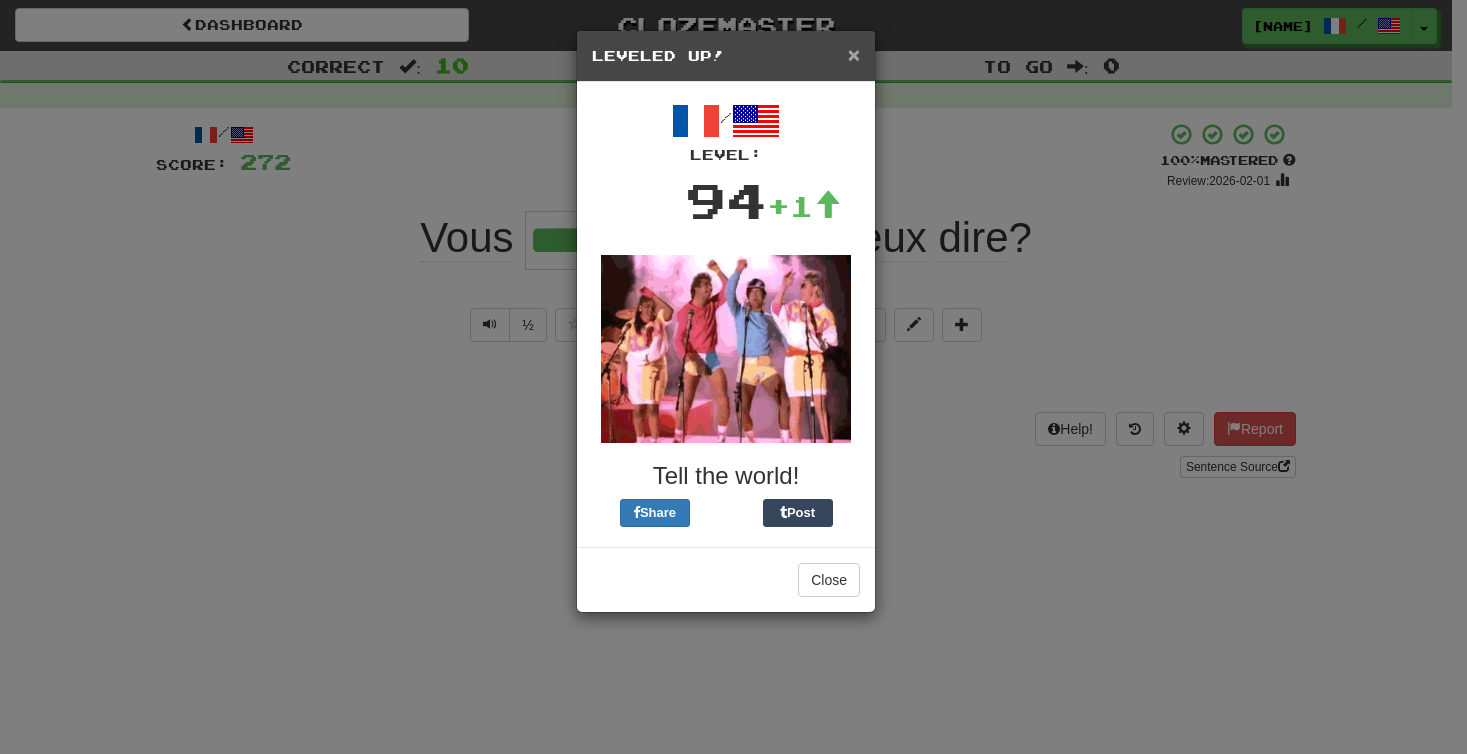 click on "×" at bounding box center [854, 54] 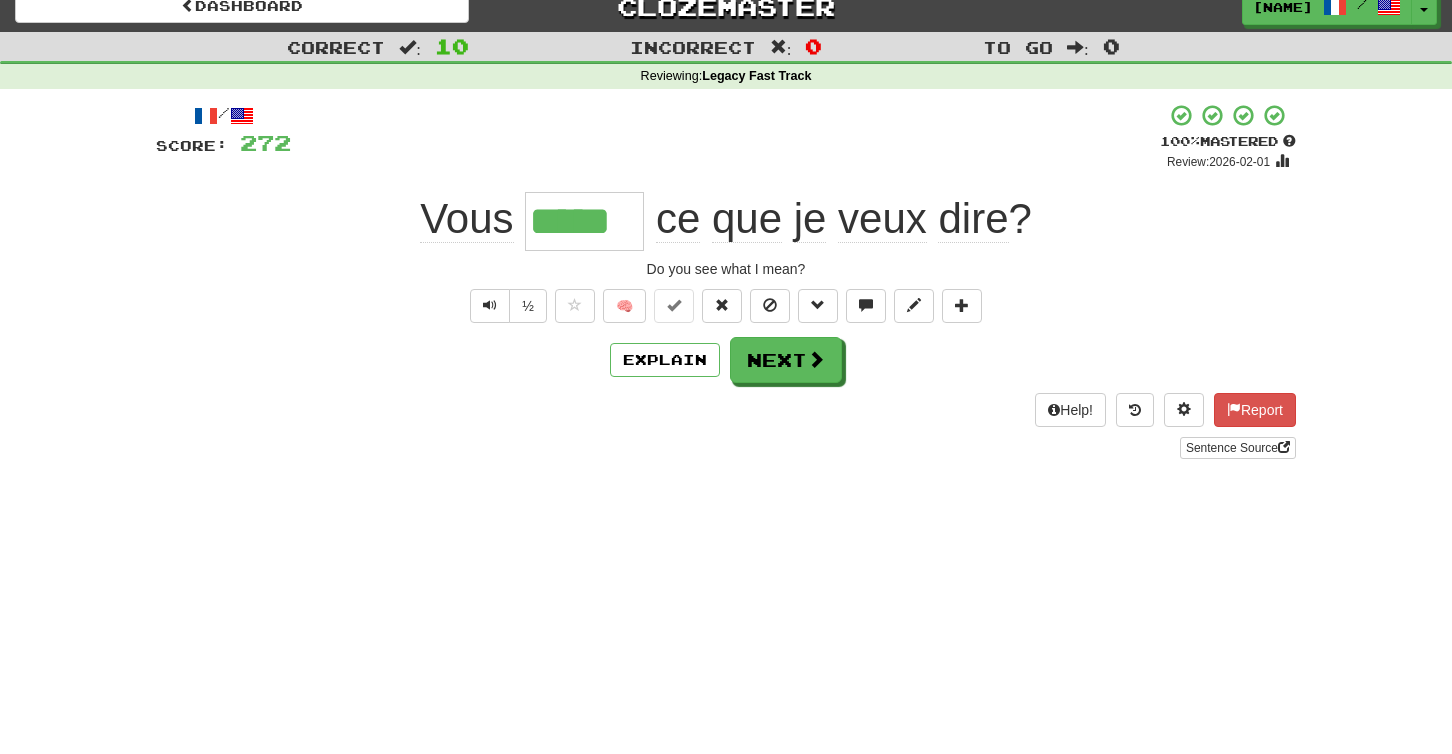 scroll, scrollTop: 13, scrollLeft: 0, axis: vertical 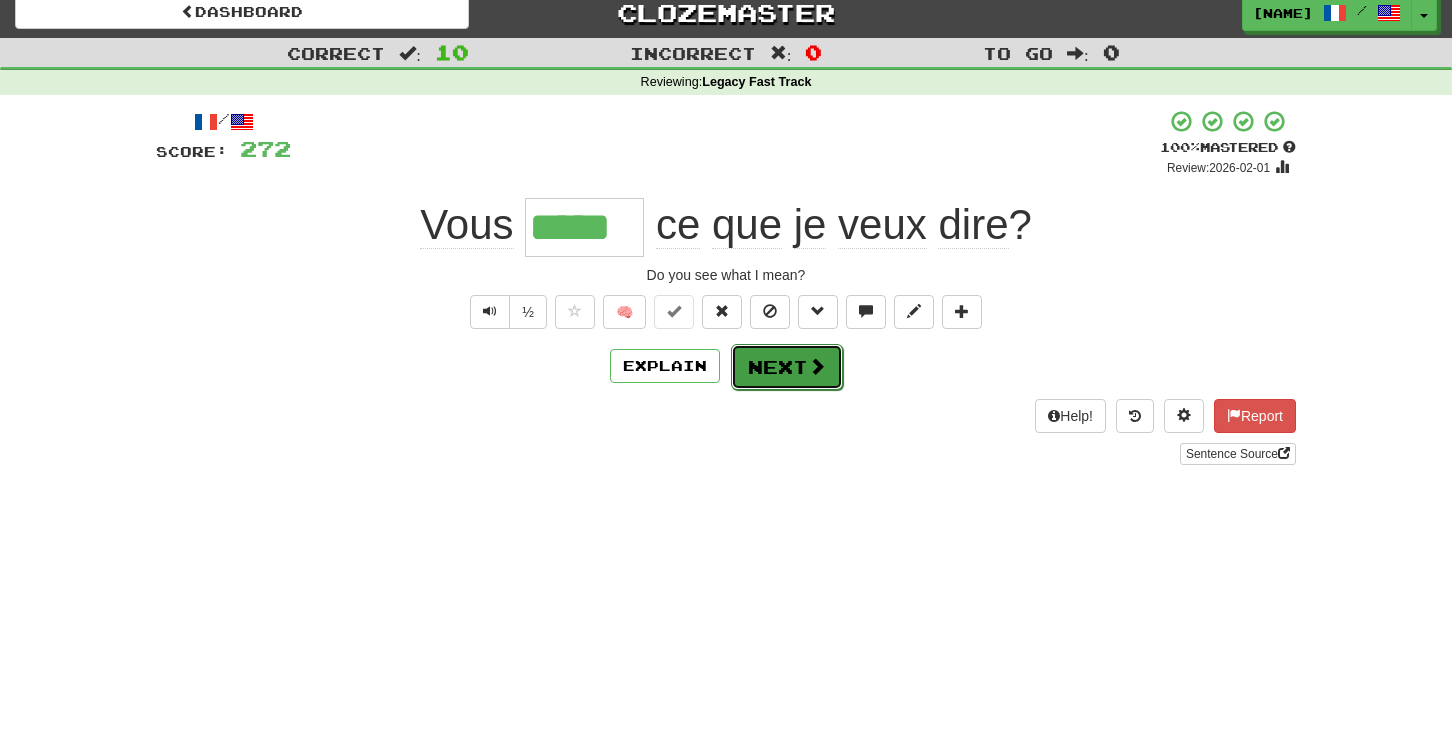 click on "Next" at bounding box center (787, 367) 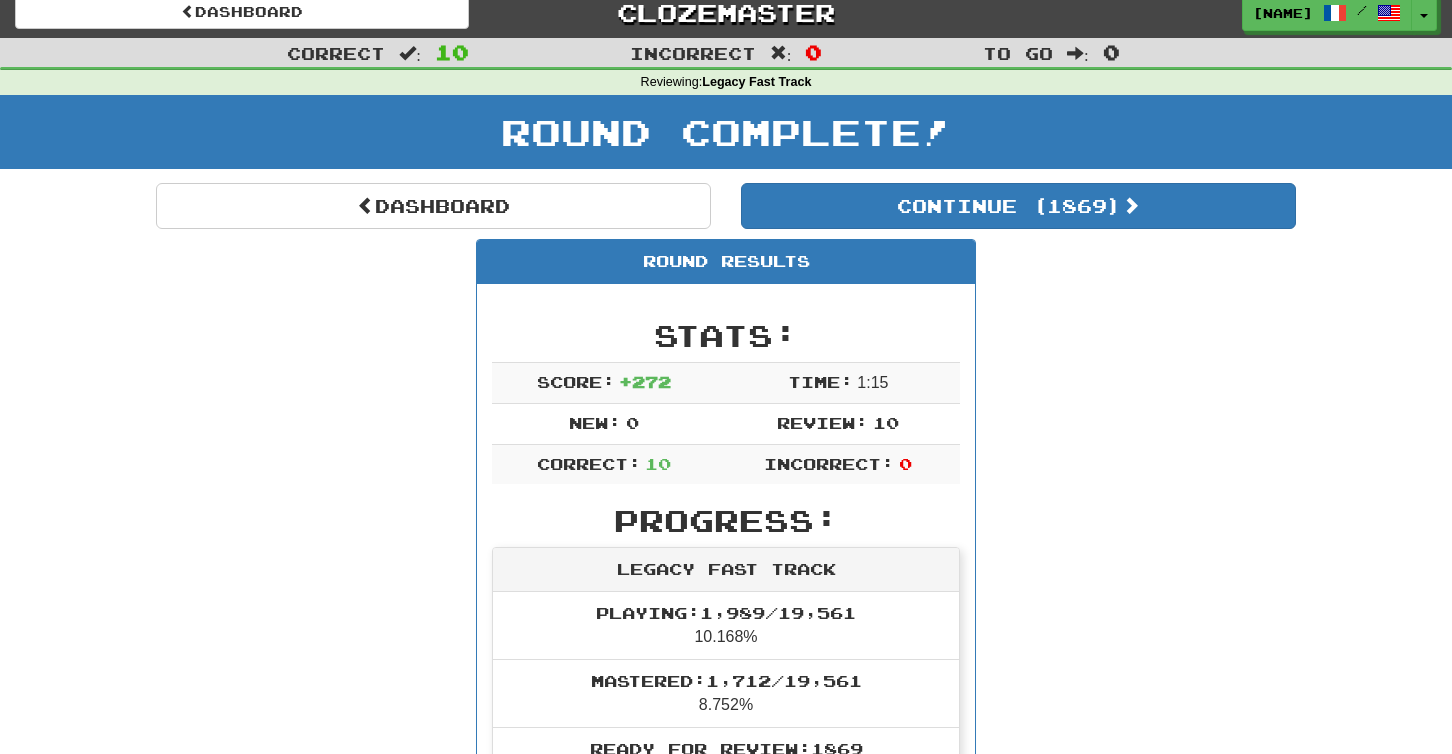 click on "Round Results" at bounding box center (726, 262) 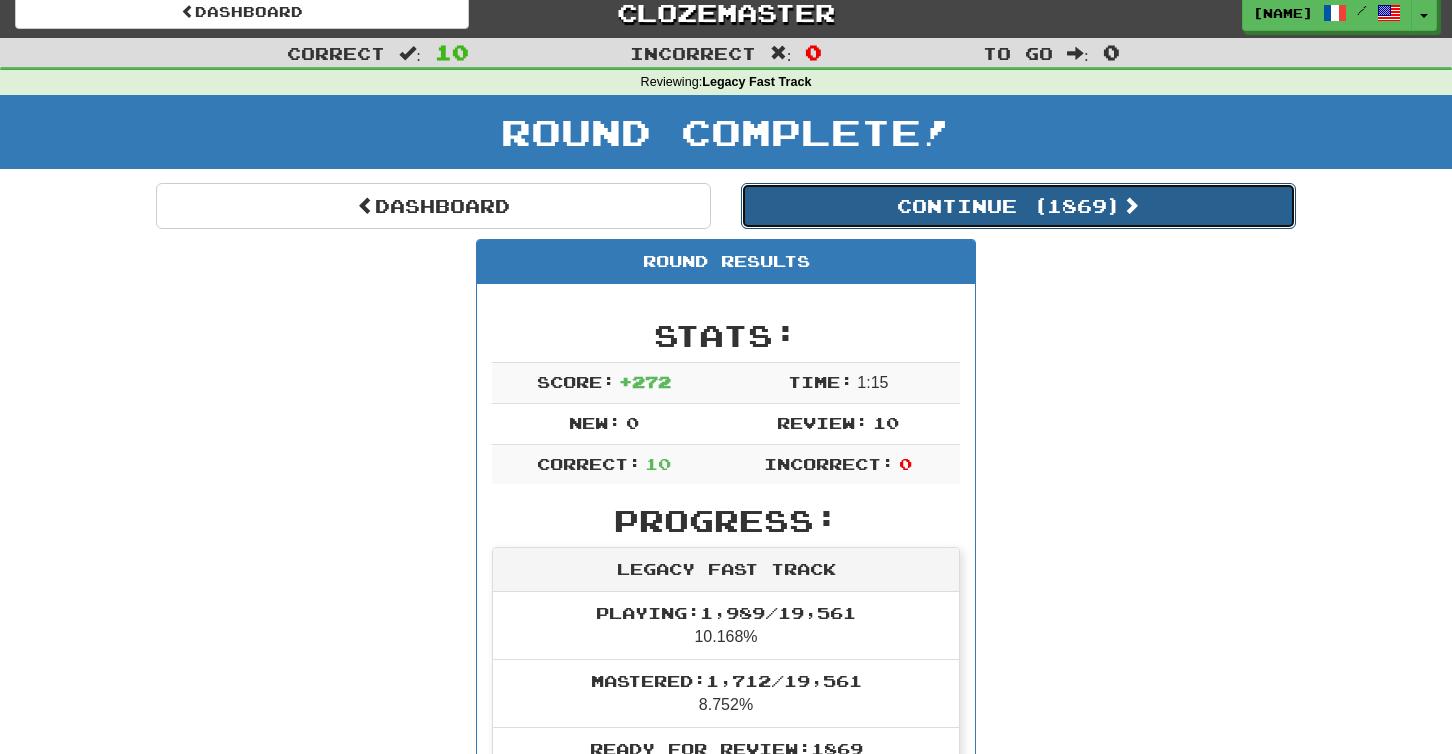 click on "Continue ( 1869 )" at bounding box center [1018, 206] 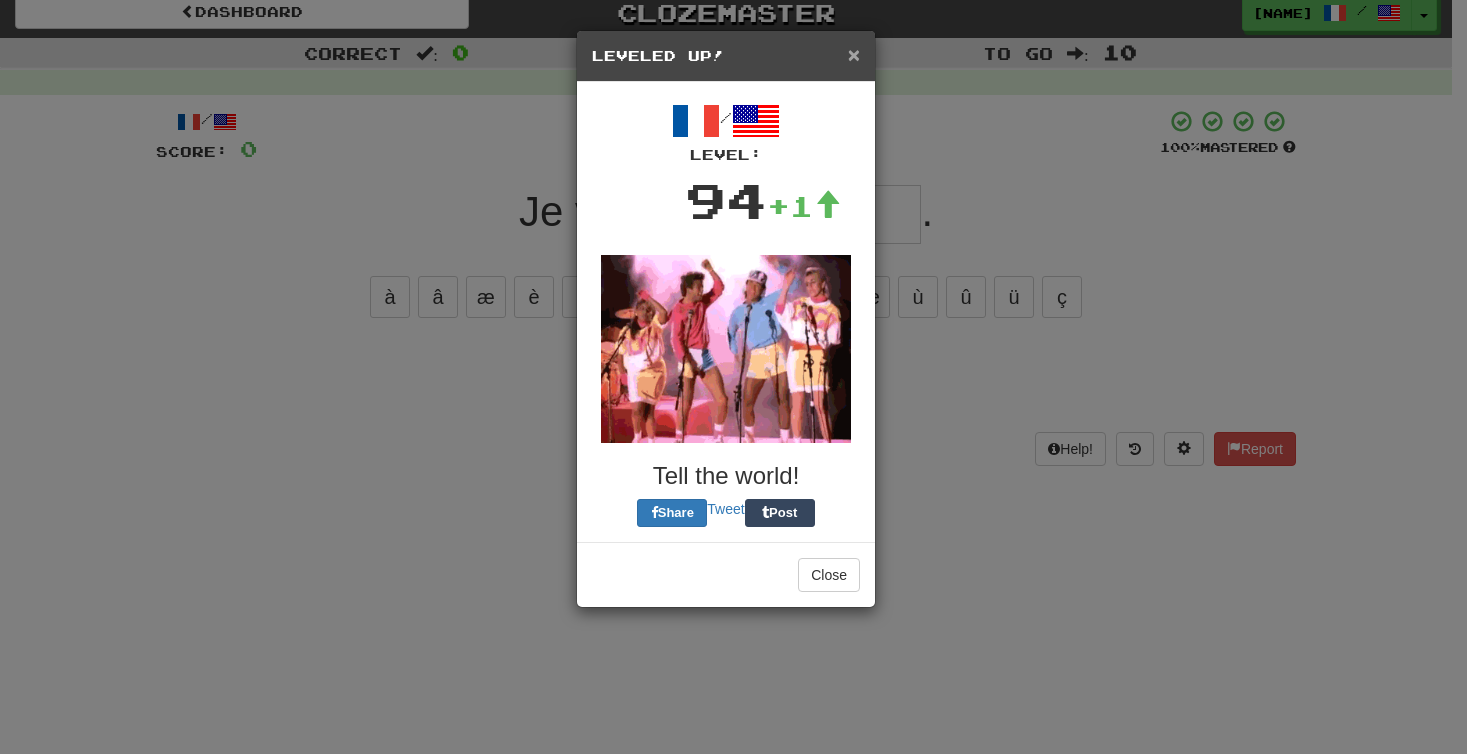 click on "×" at bounding box center [854, 54] 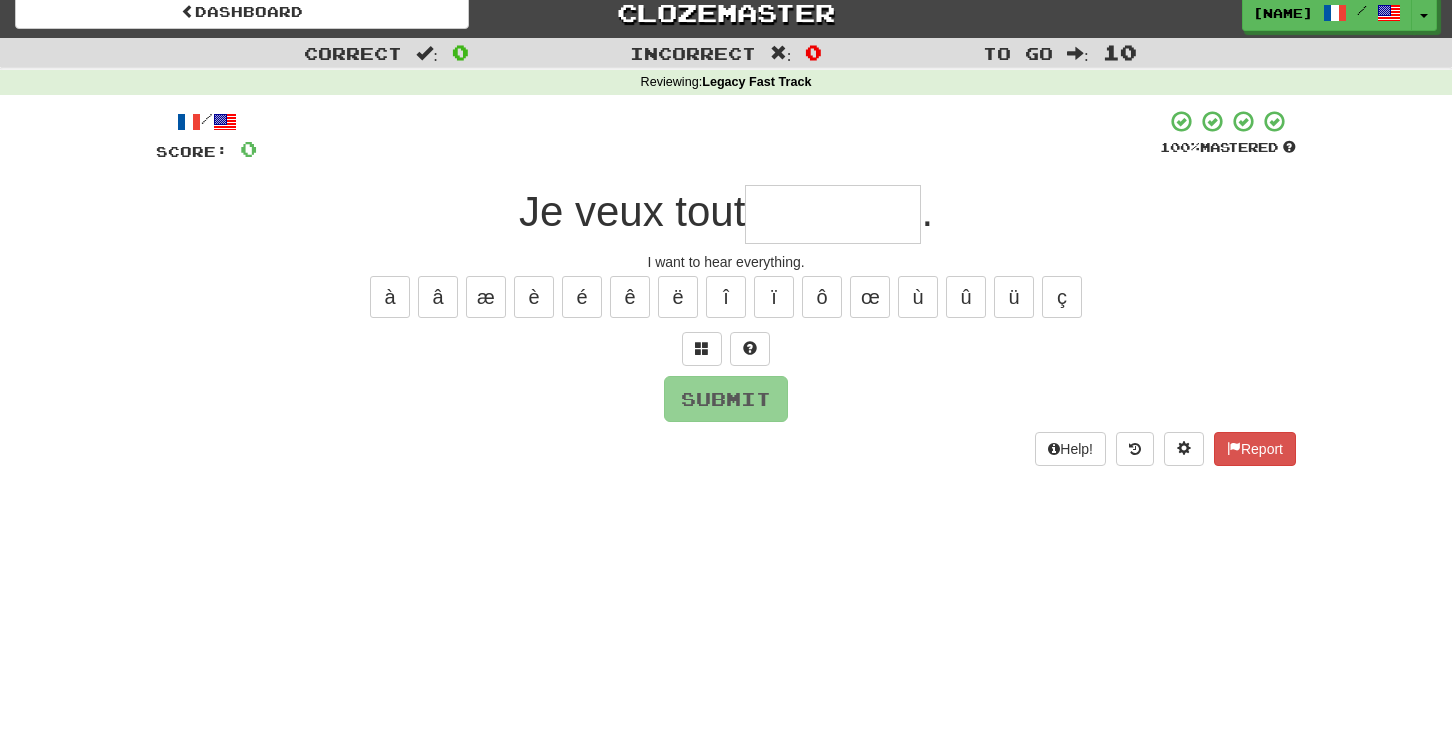 click at bounding box center [833, 214] 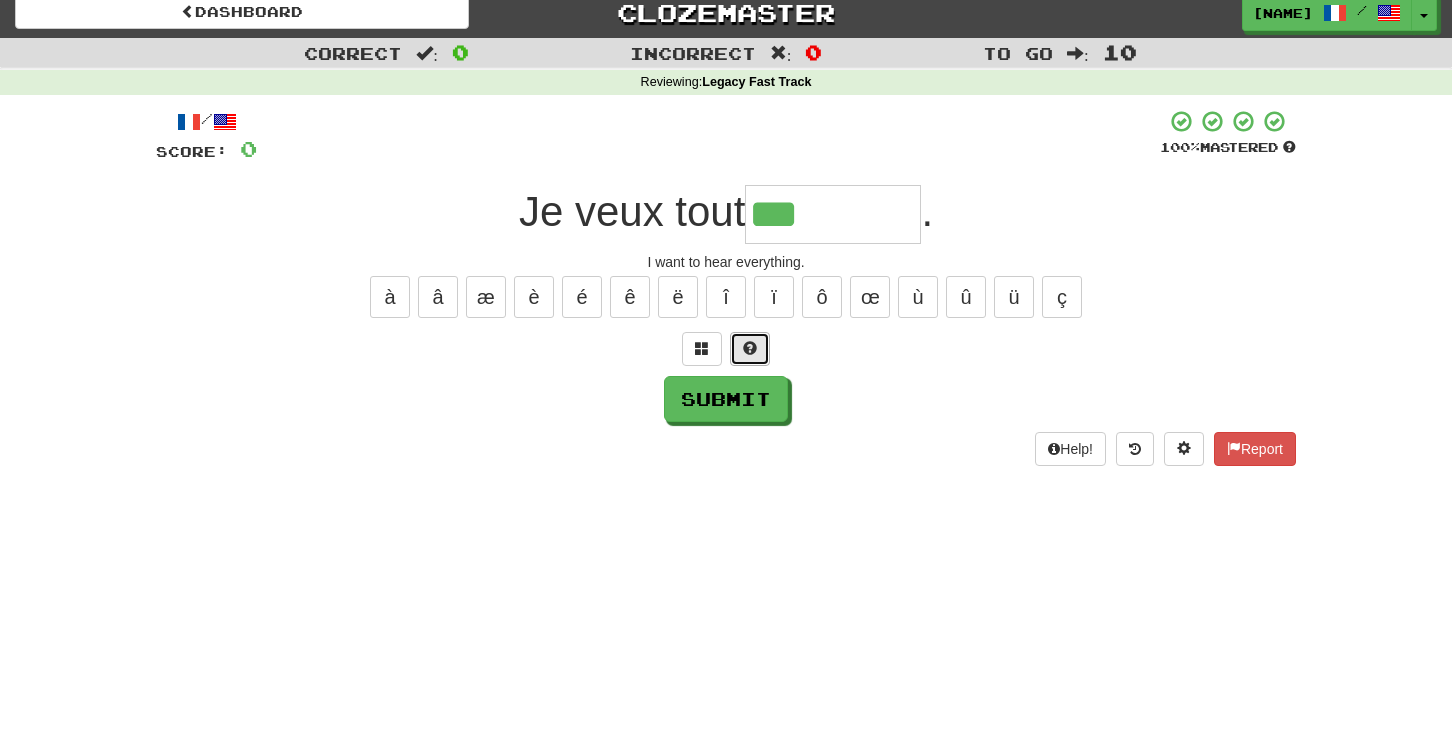 click at bounding box center (750, 349) 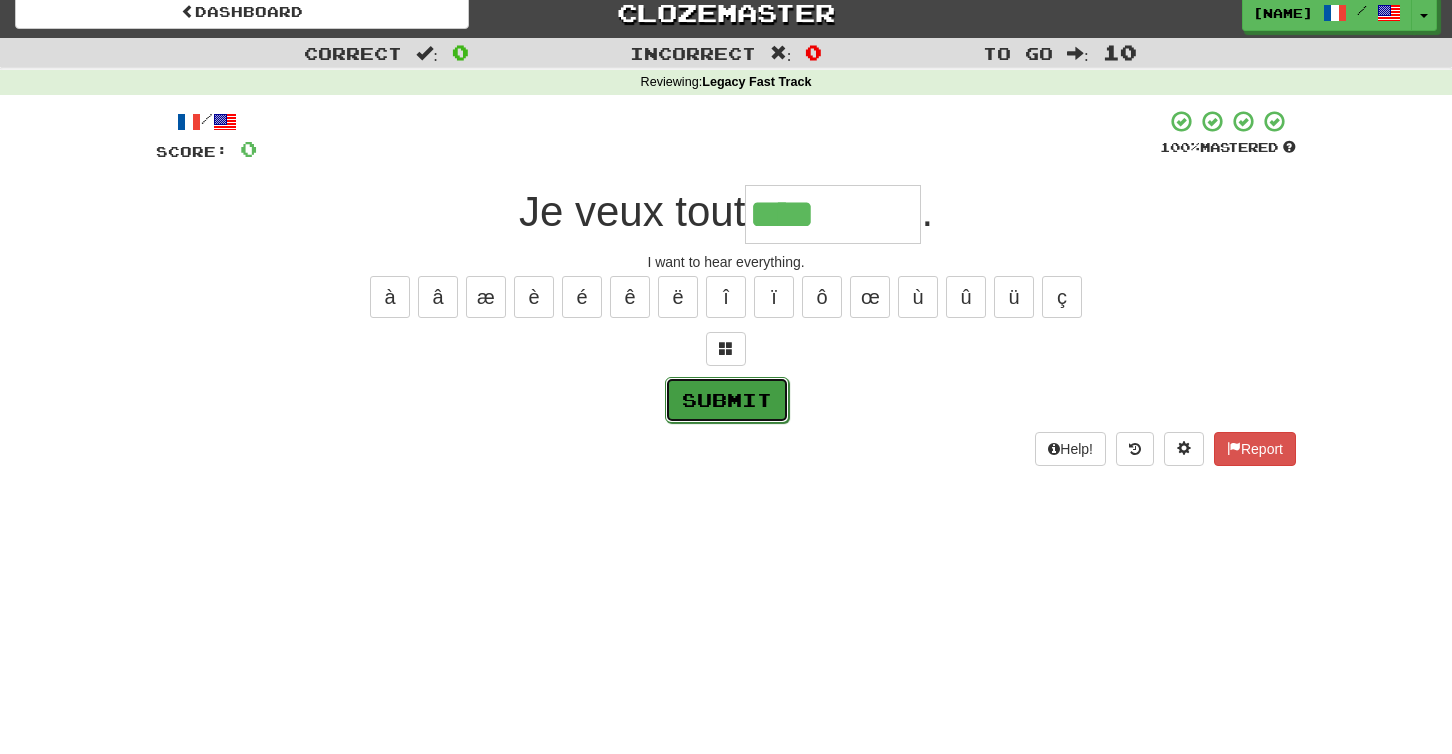 click on "Submit" at bounding box center [727, 400] 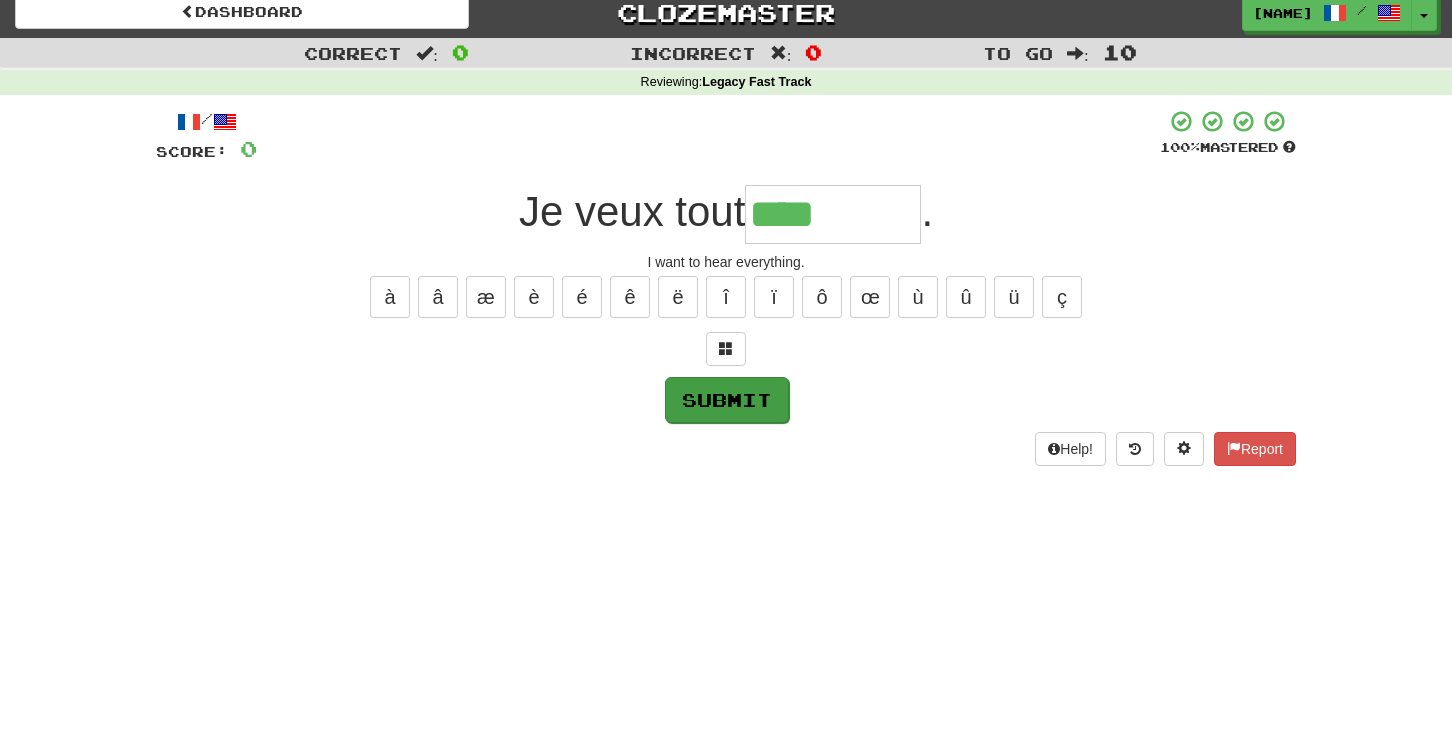 type on "********" 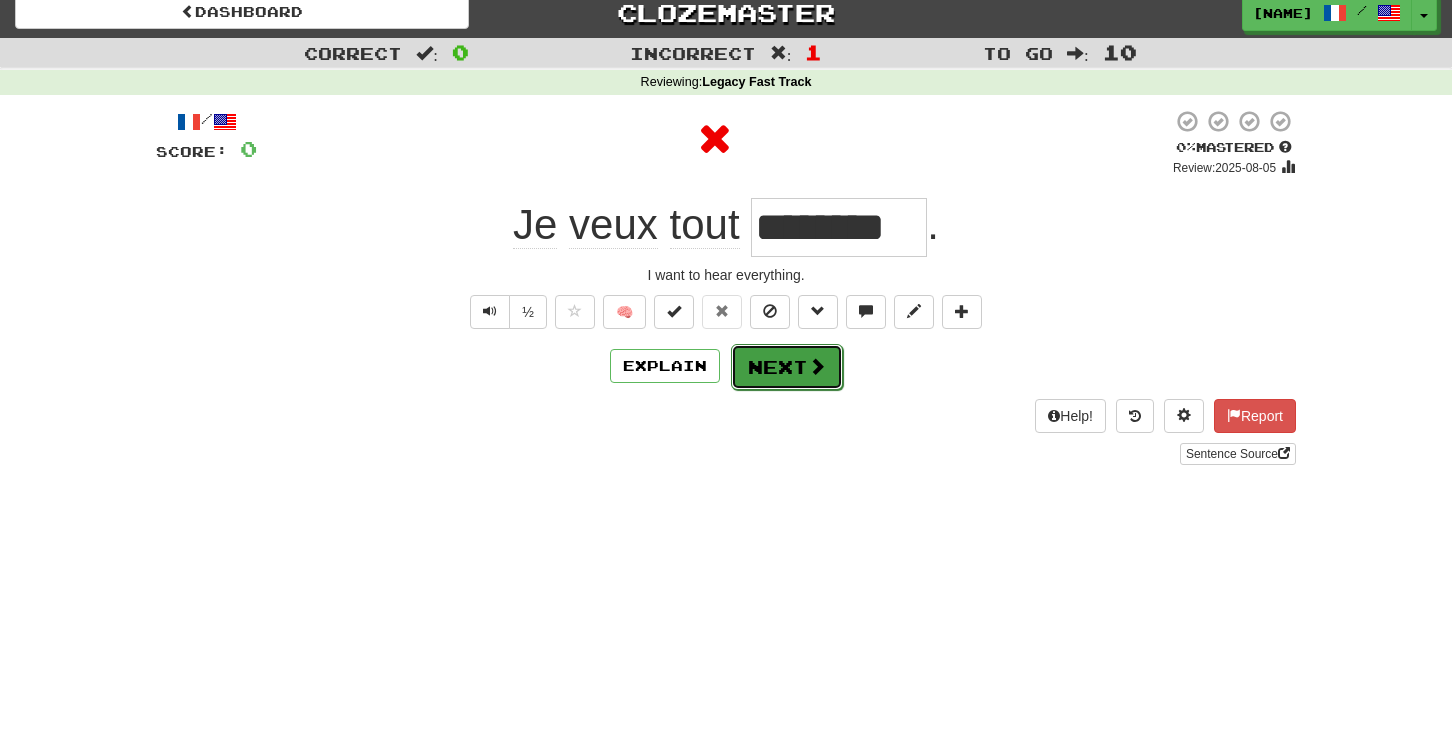 click on "Next" at bounding box center (787, 367) 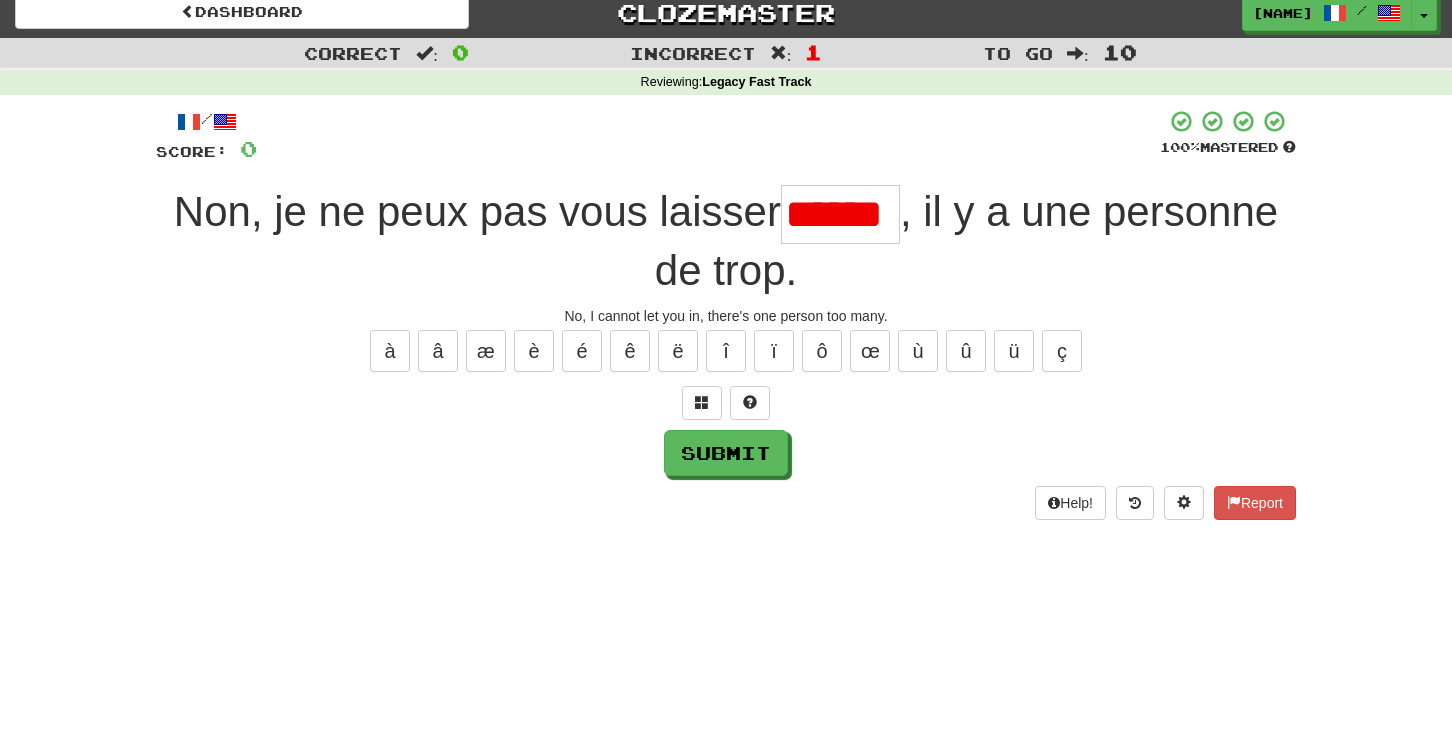 scroll, scrollTop: 0, scrollLeft: 0, axis: both 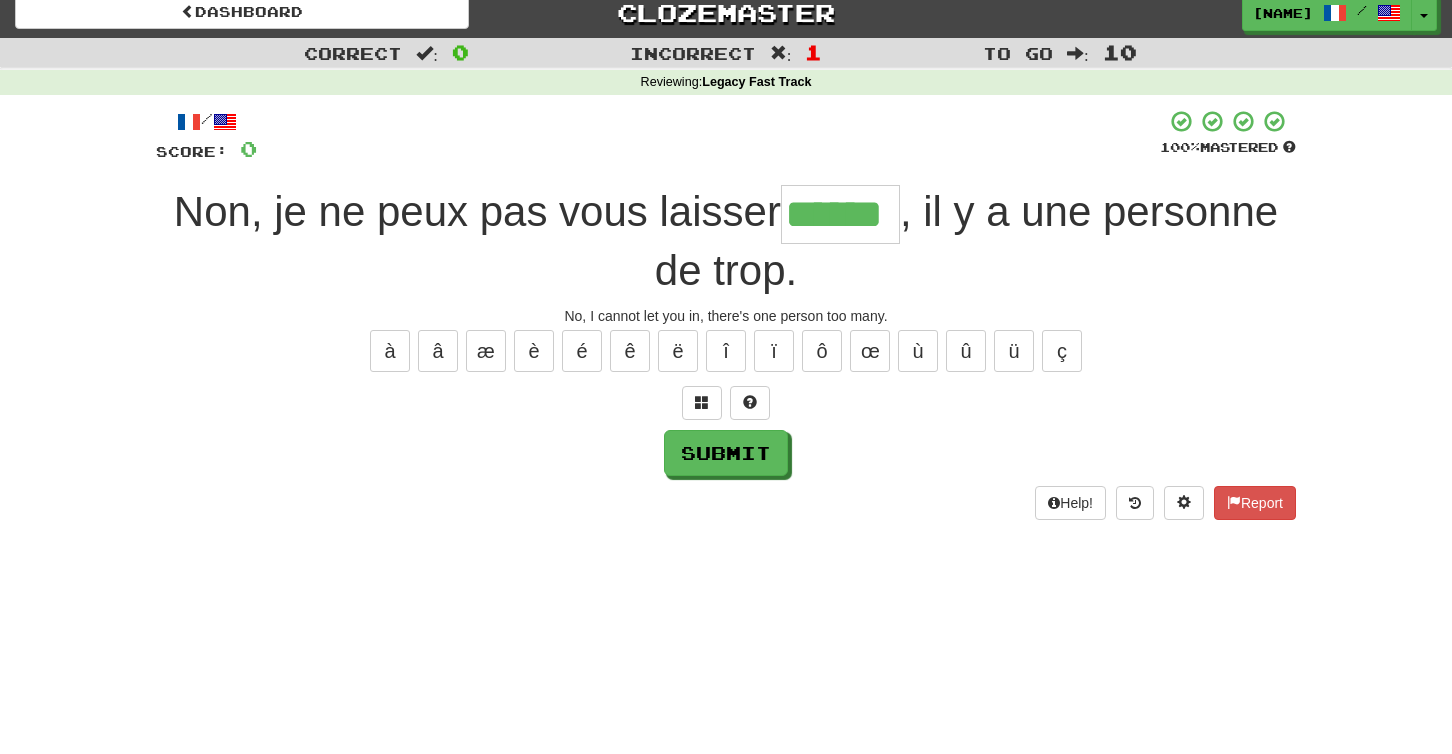 type on "******" 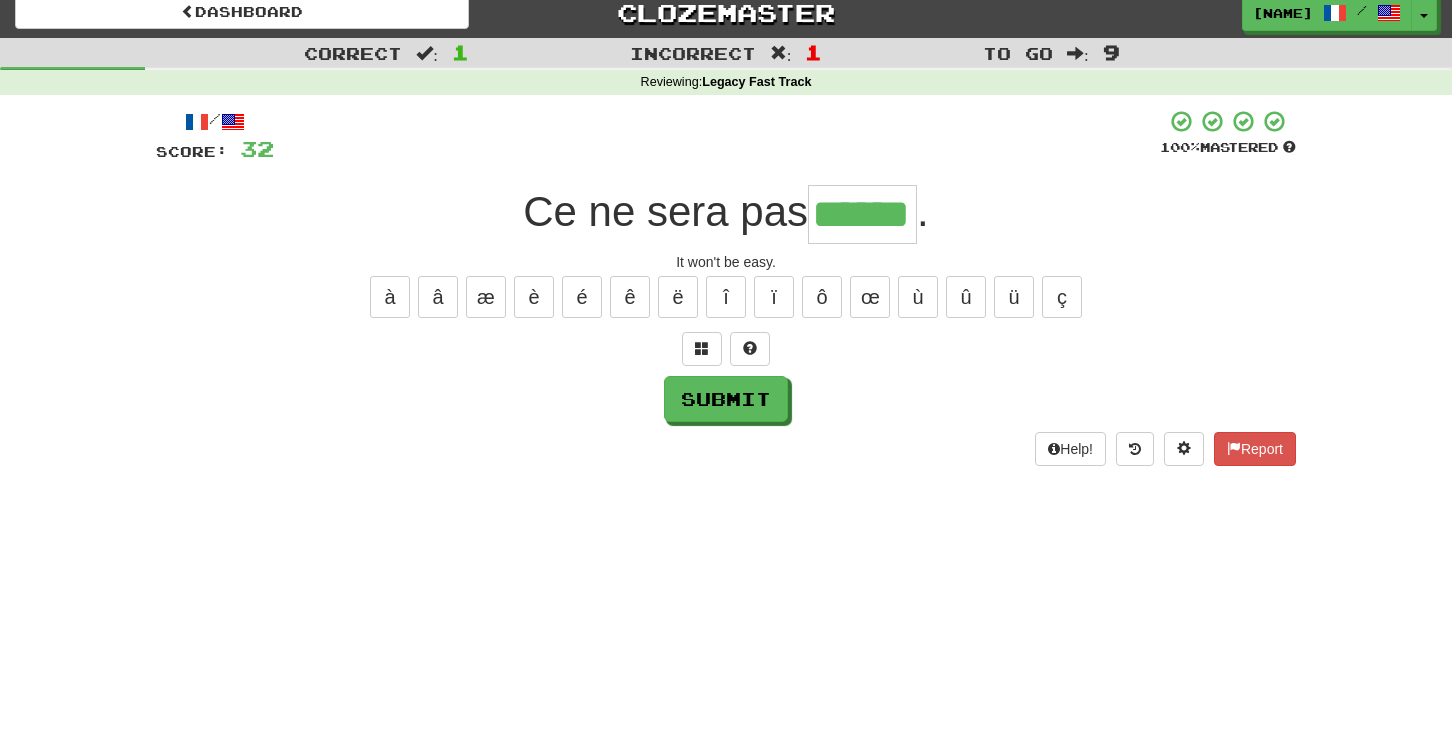 type on "******" 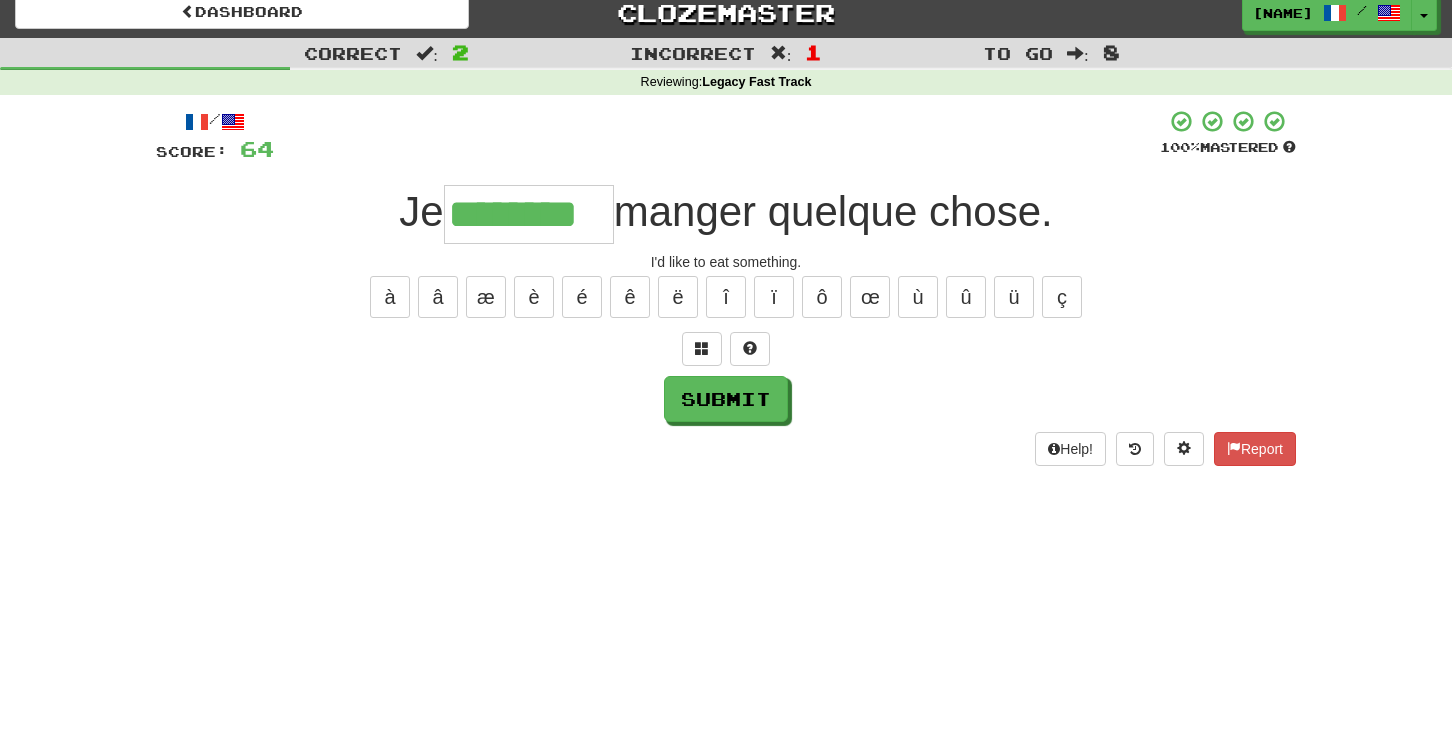 type on "********" 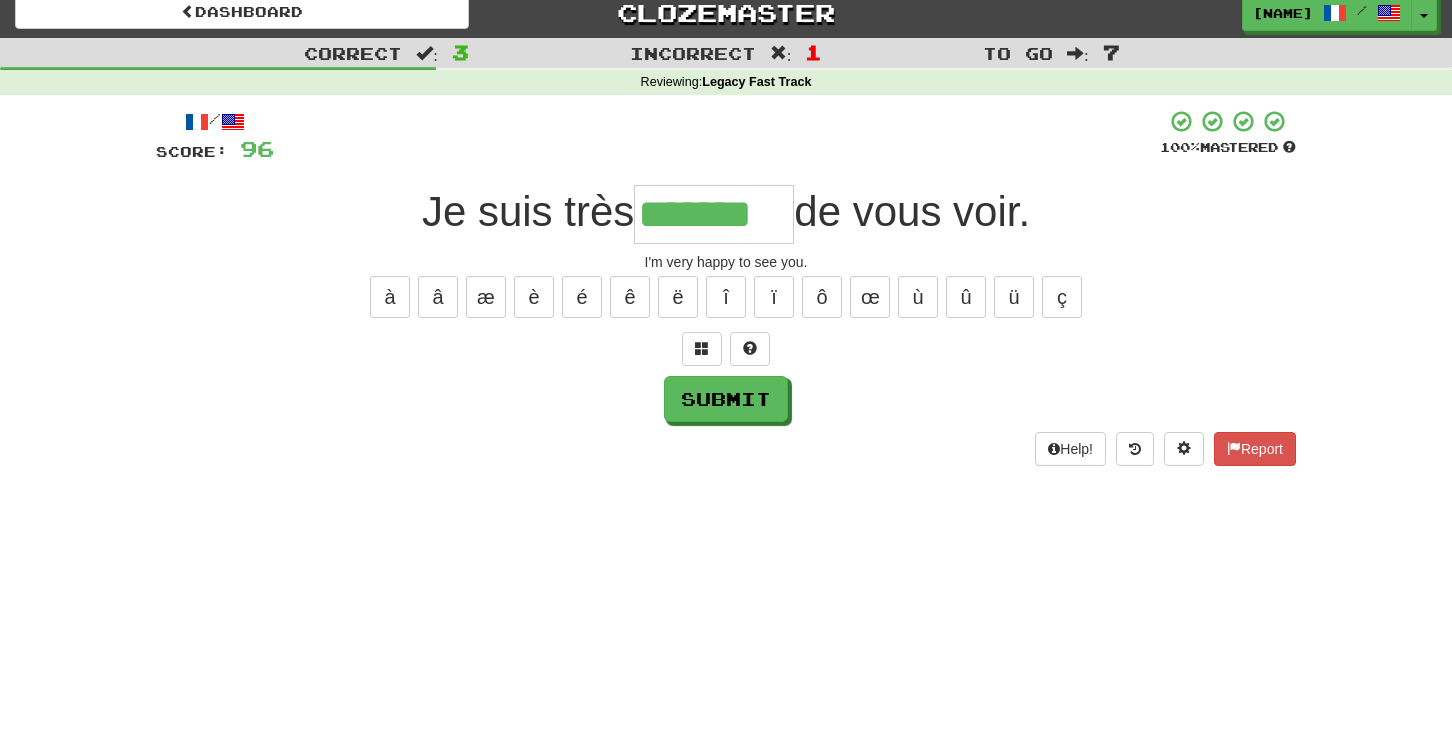 type on "*******" 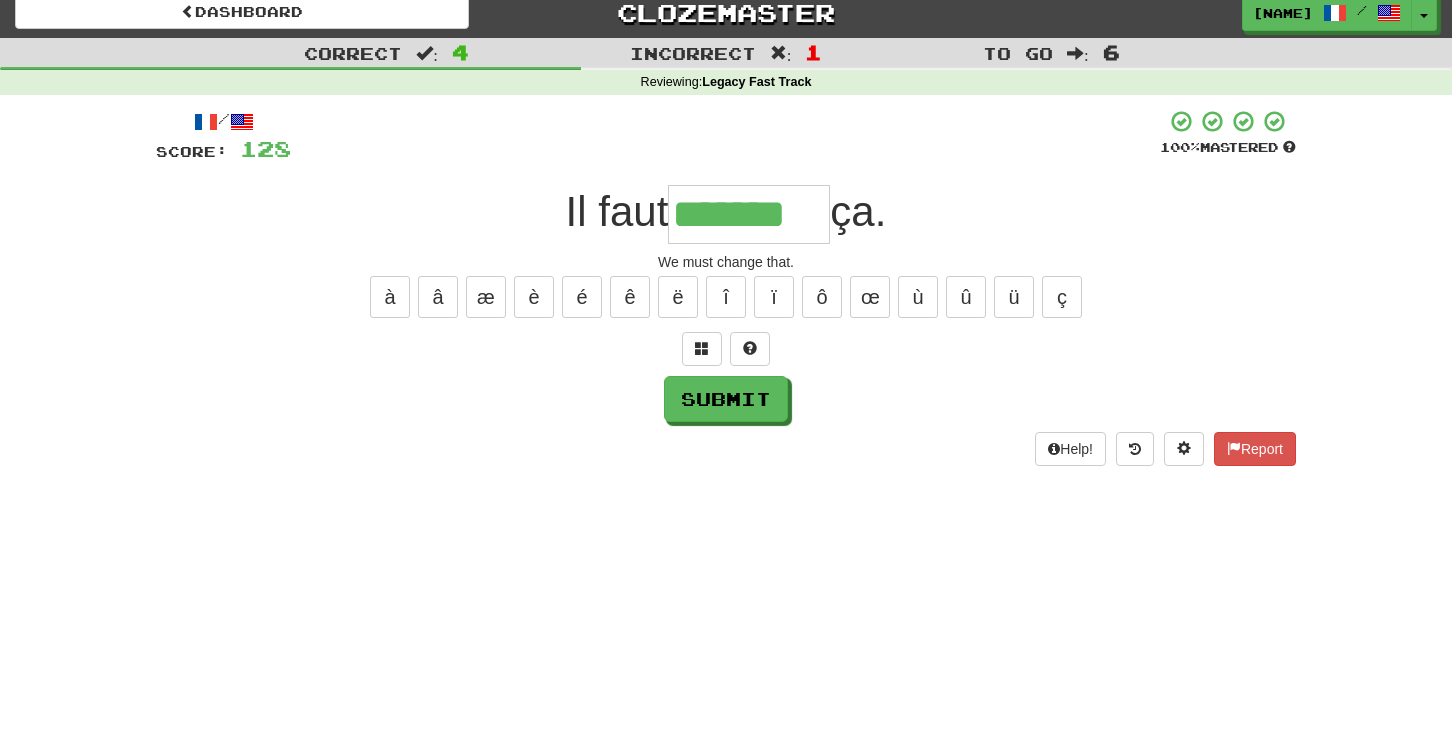 type on "*******" 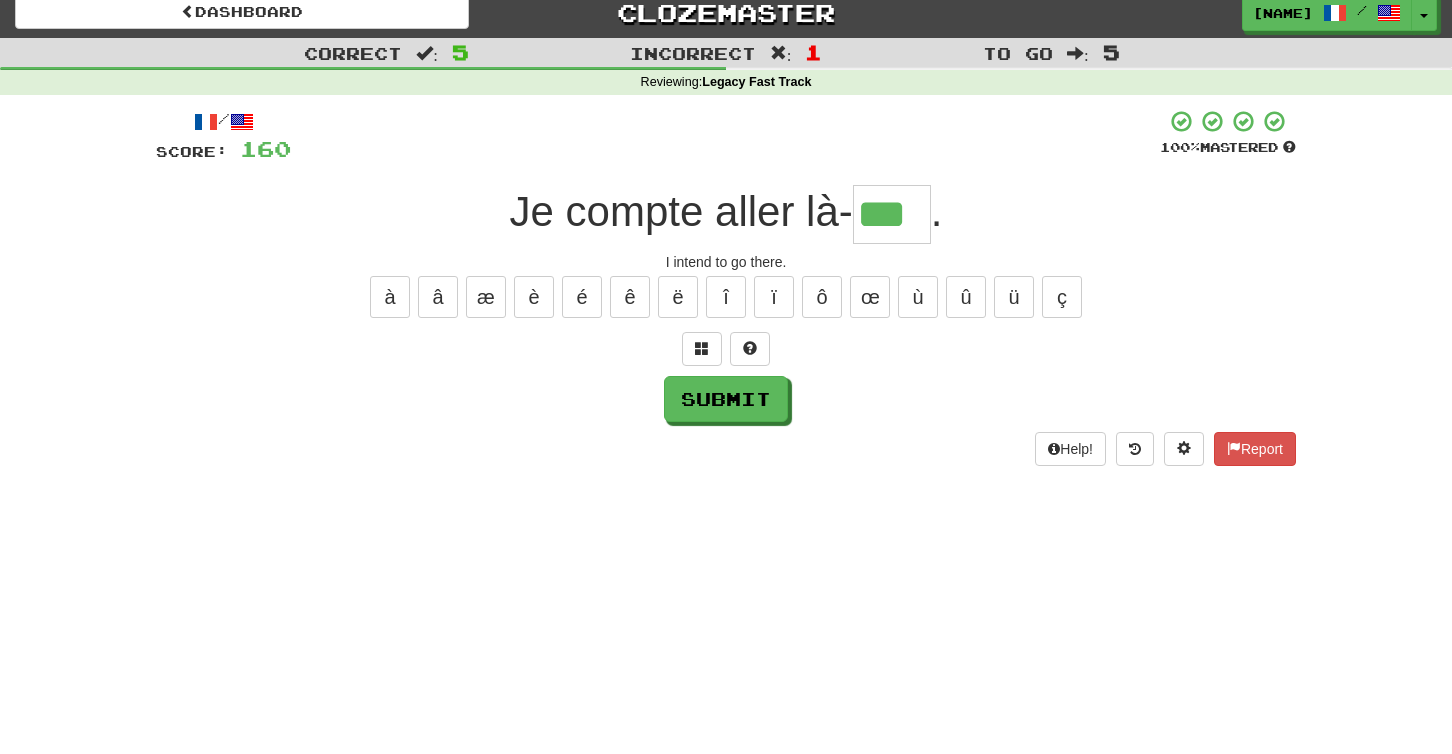 type on "***" 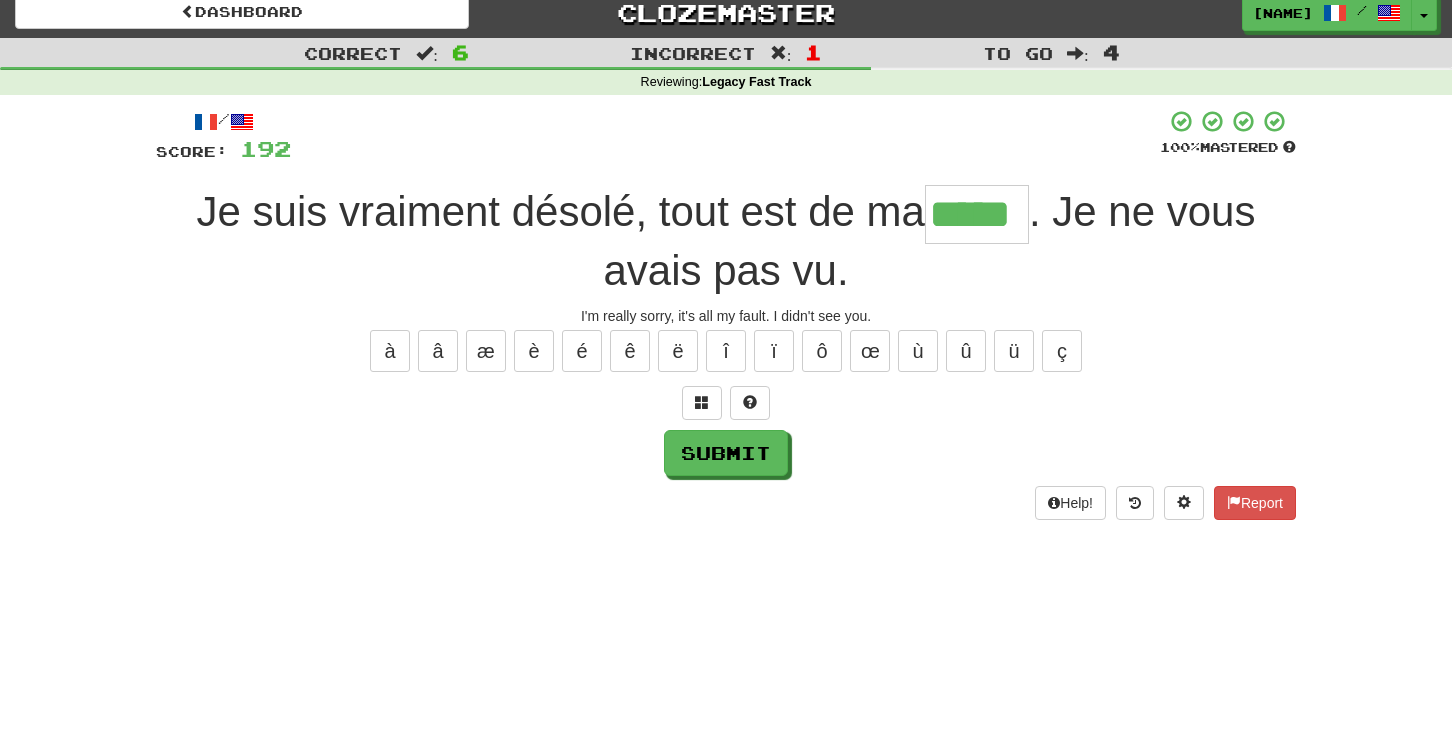 type on "*****" 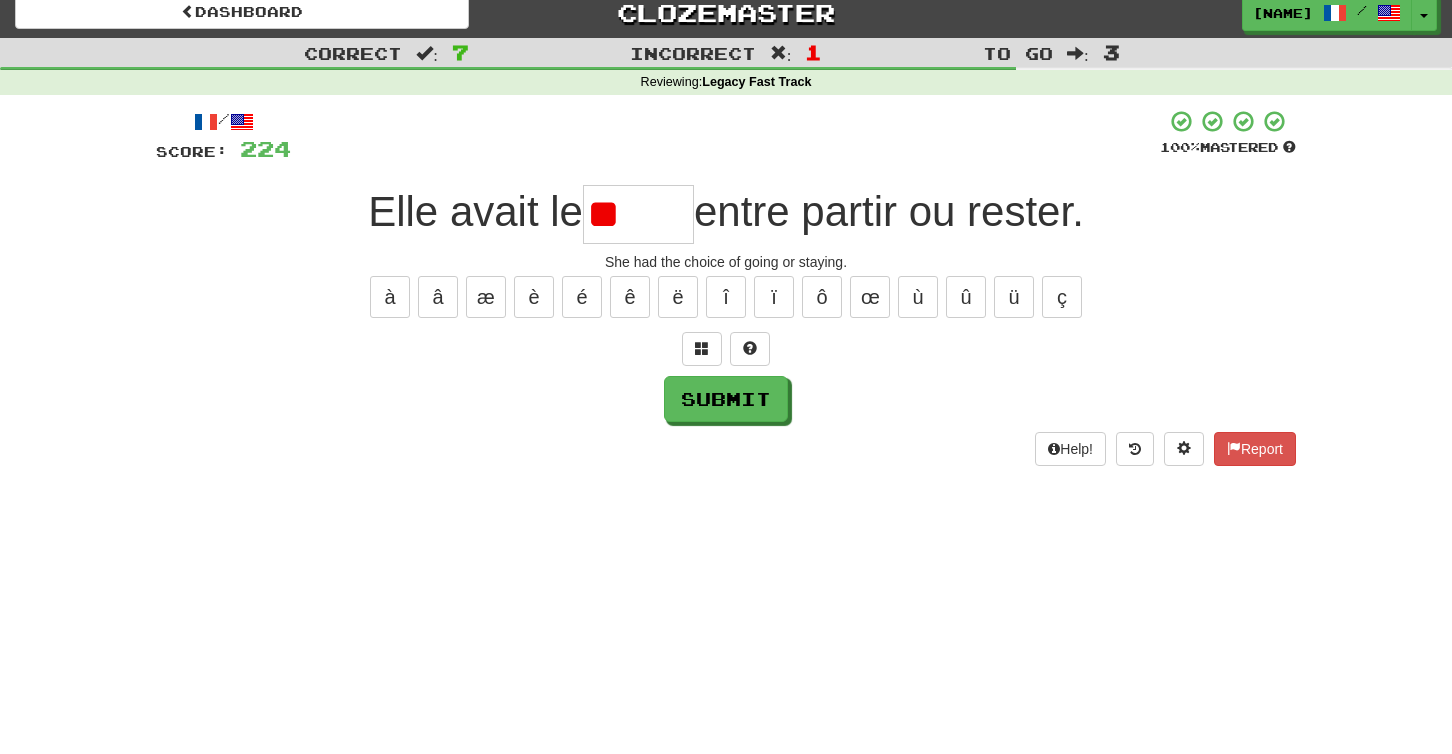 type on "*" 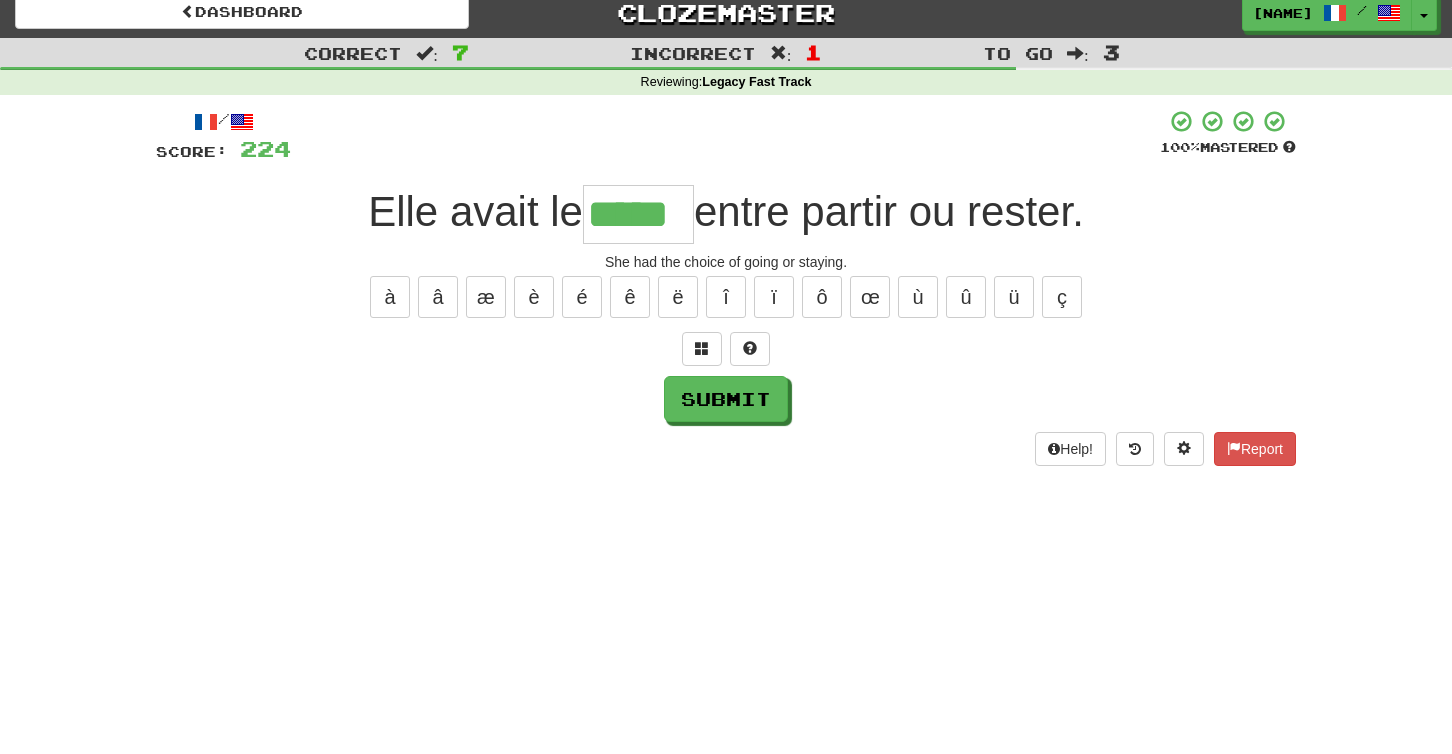 type on "*****" 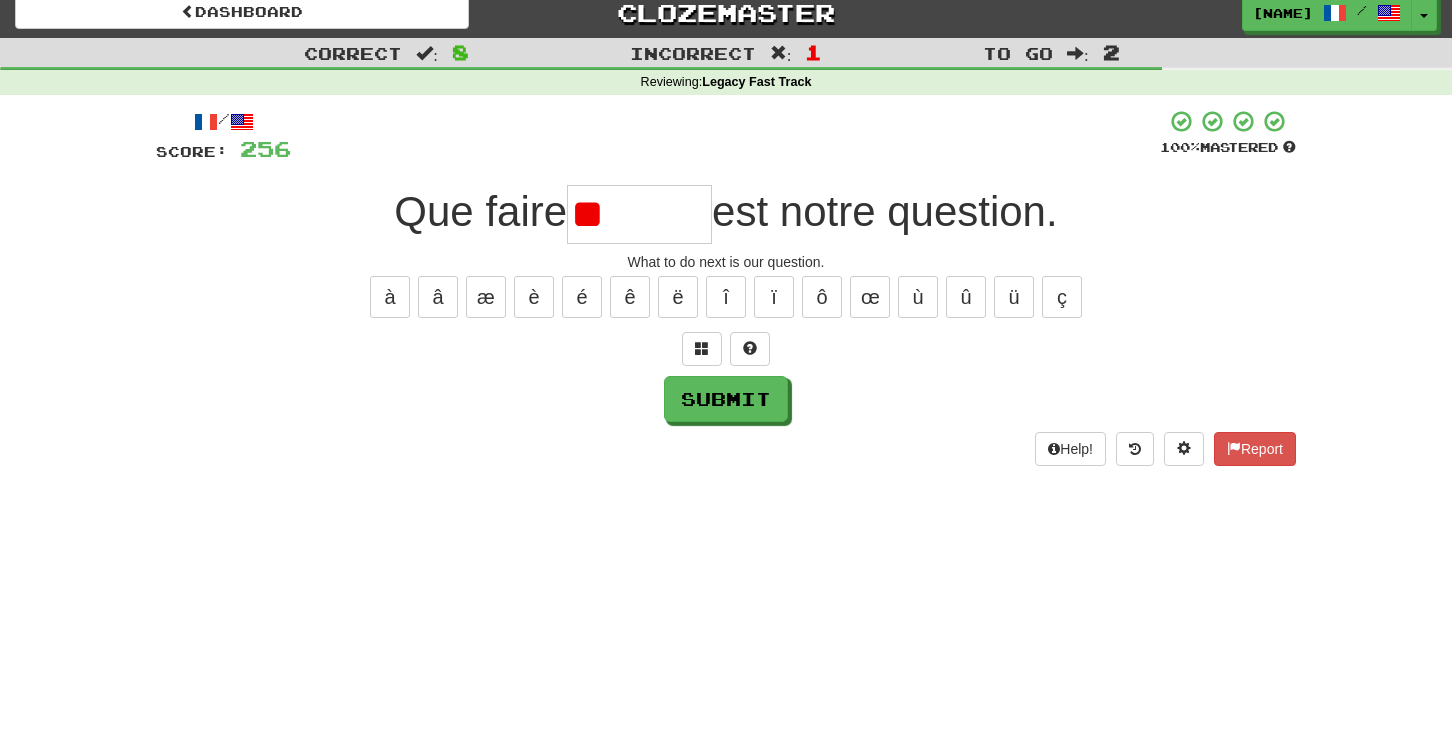 type on "*" 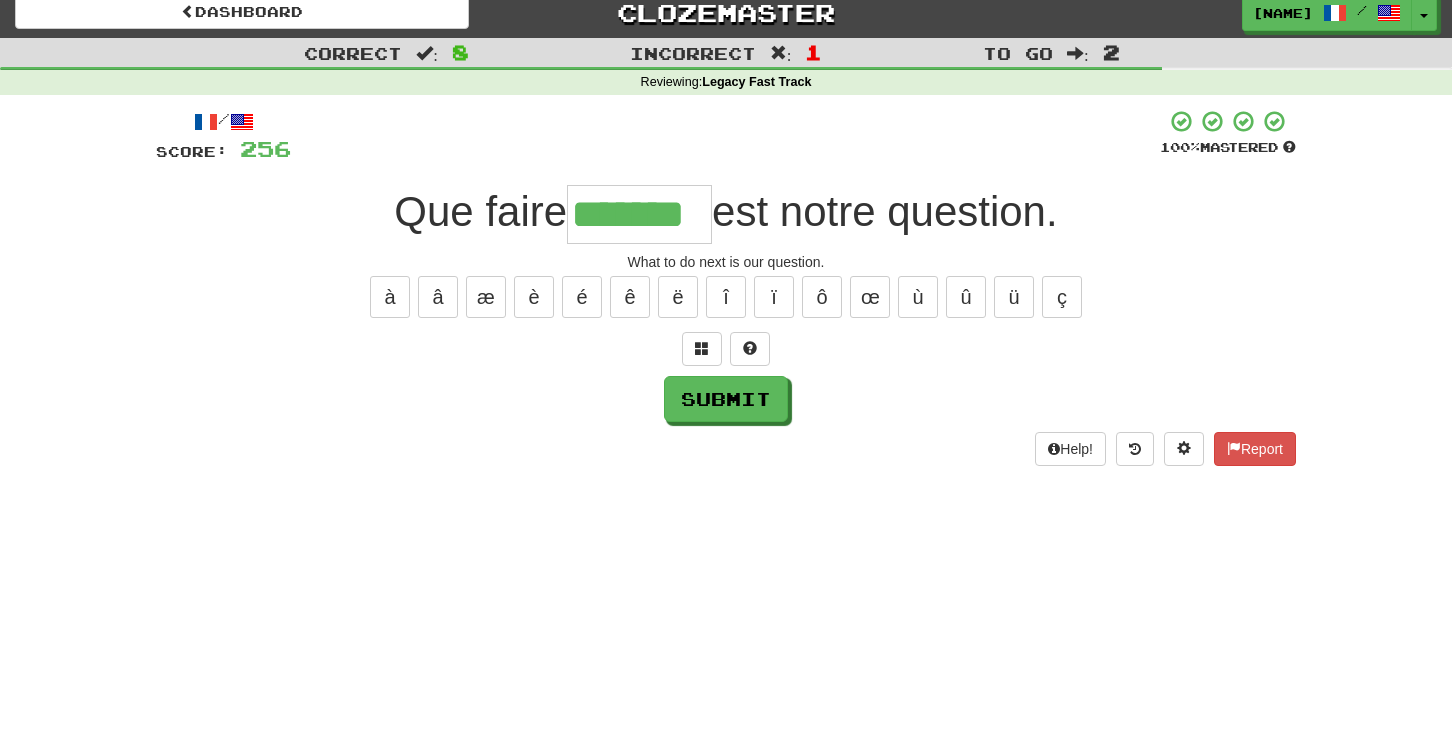 type on "*******" 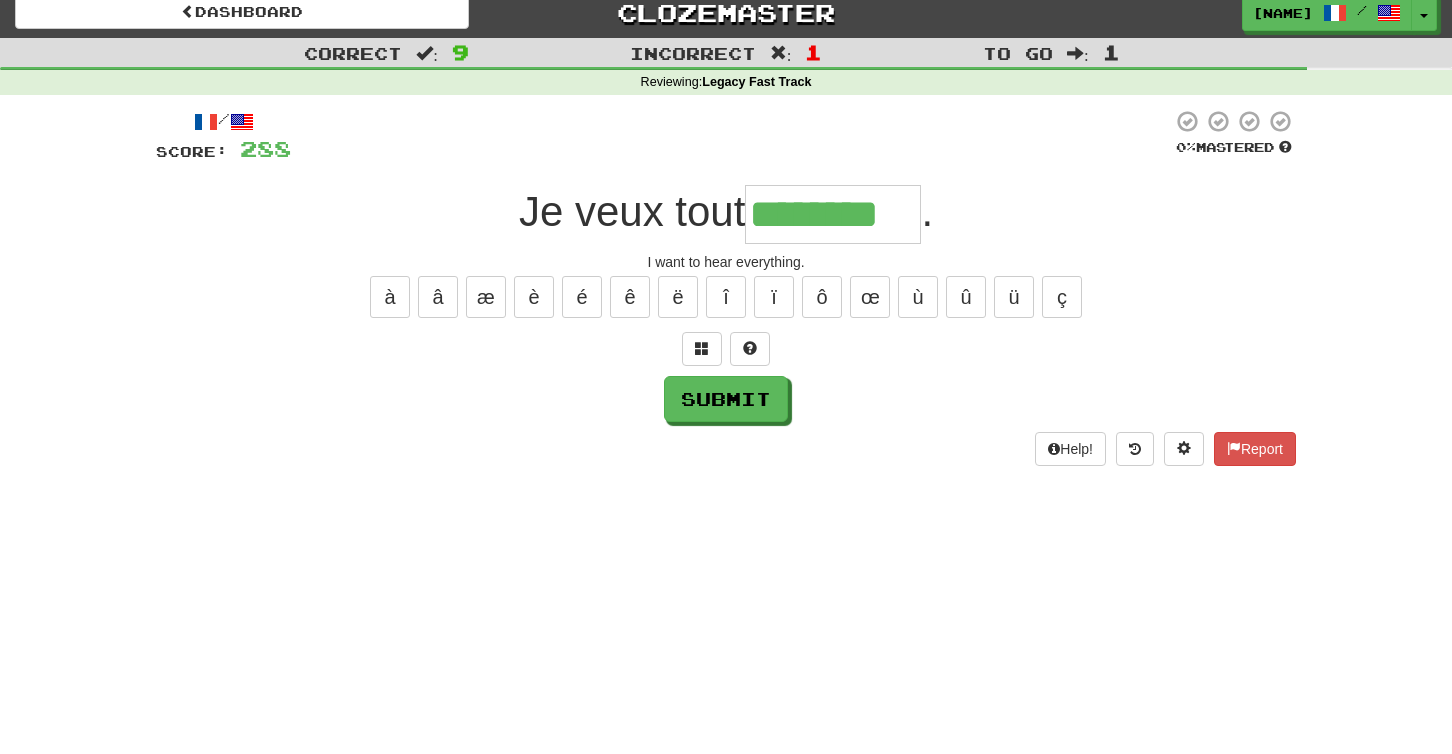 type on "********" 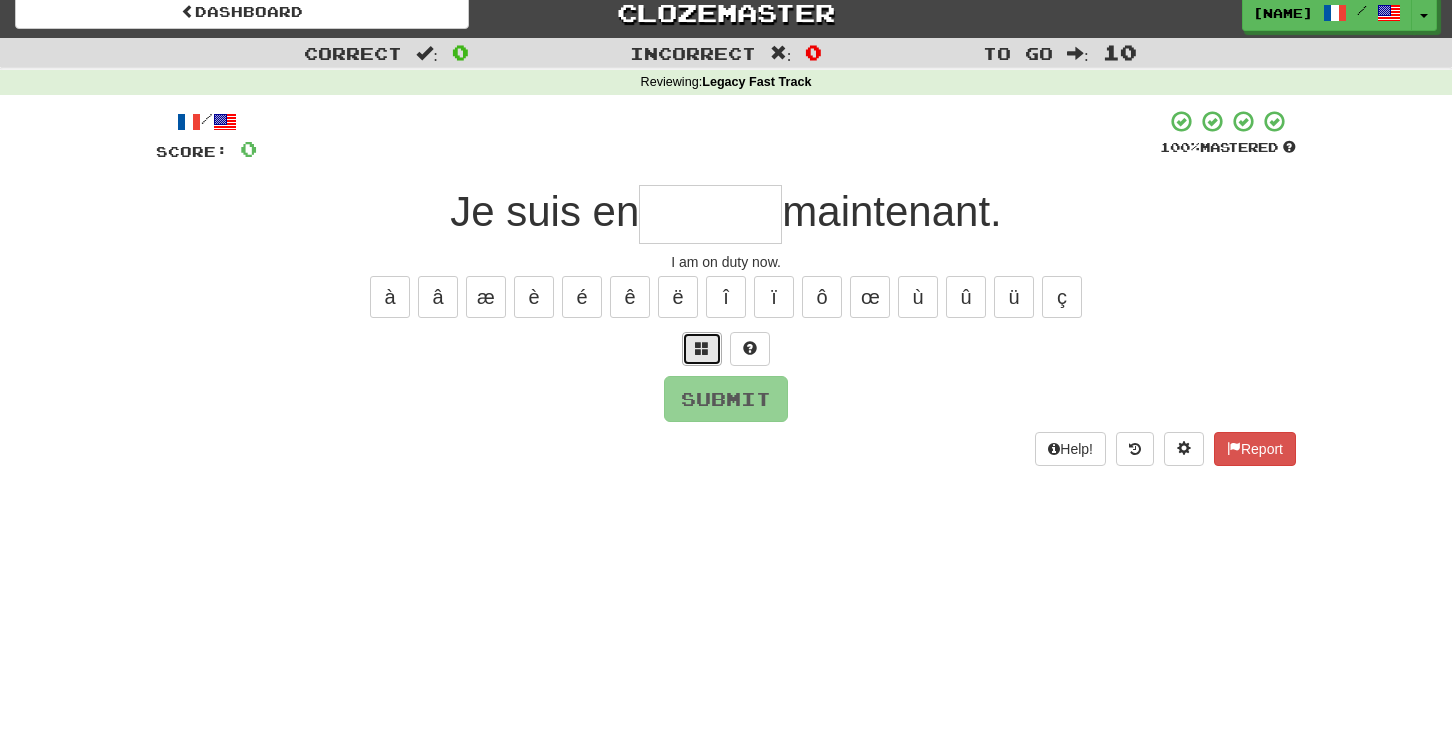 click at bounding box center [702, 349] 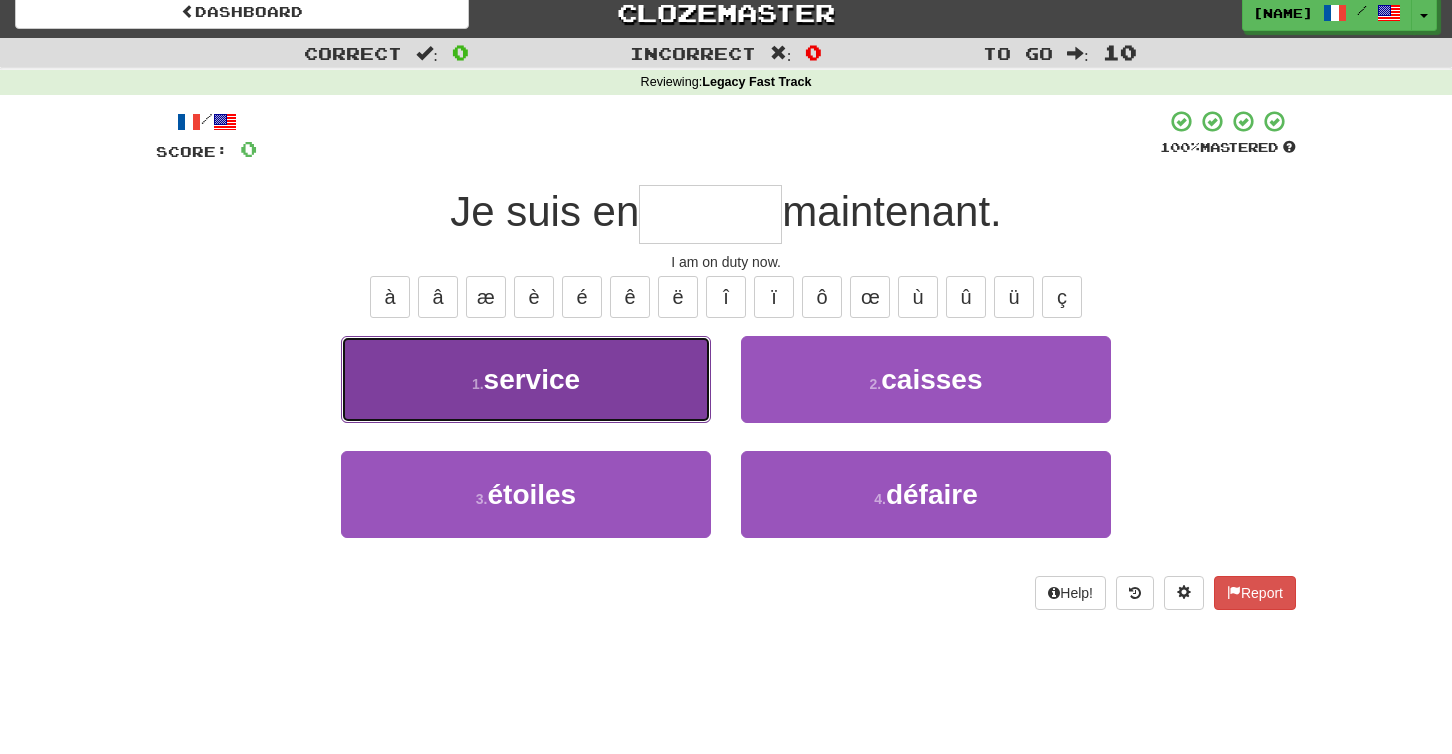 click on "1 .  service" at bounding box center (526, 379) 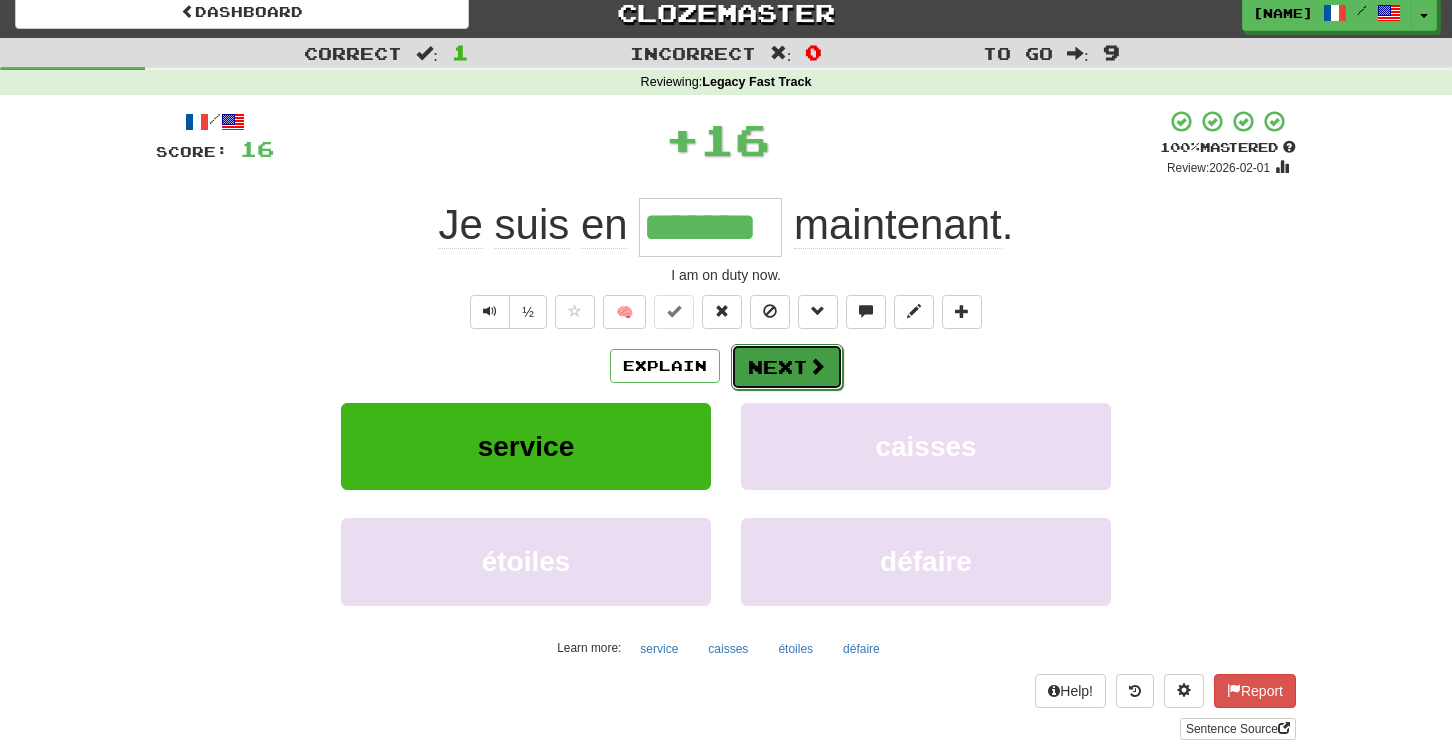 click on "Next" at bounding box center (787, 367) 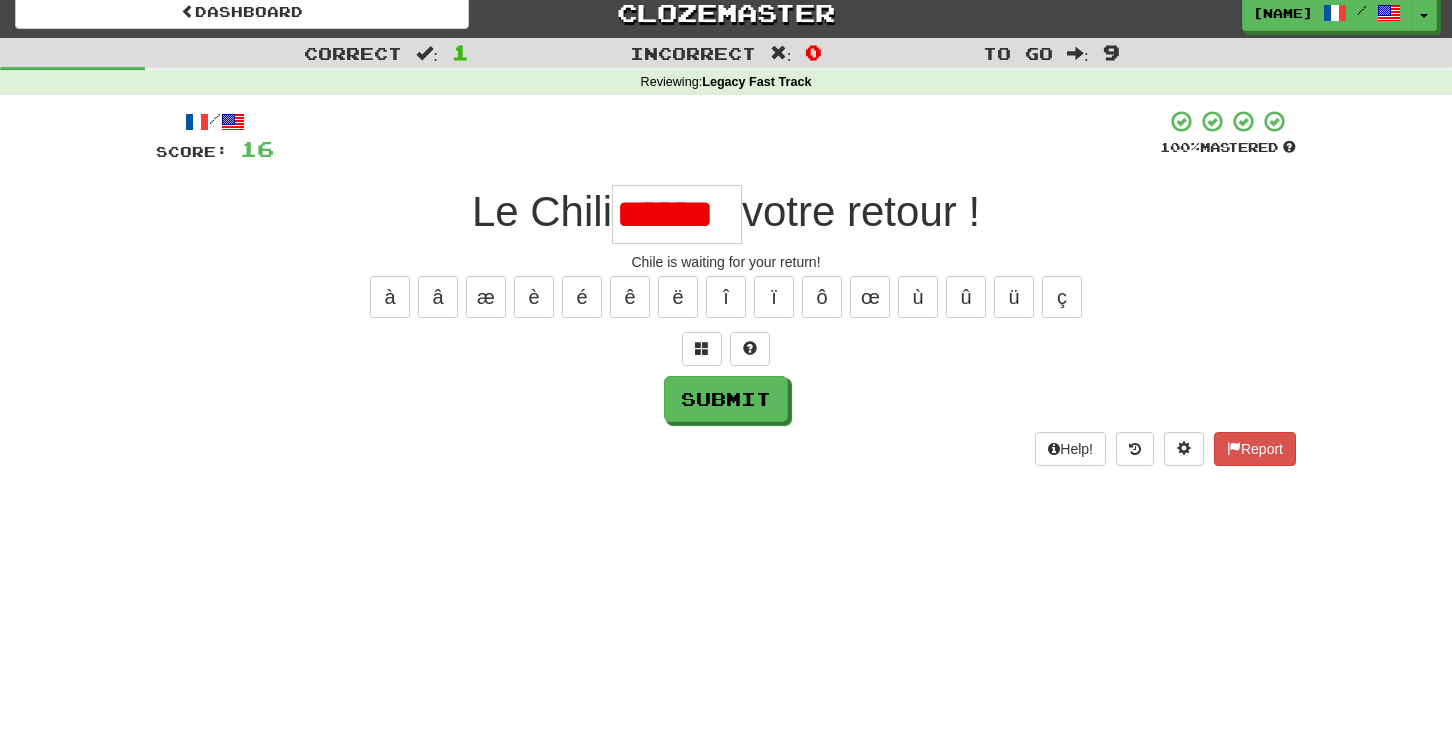 scroll, scrollTop: 0, scrollLeft: 0, axis: both 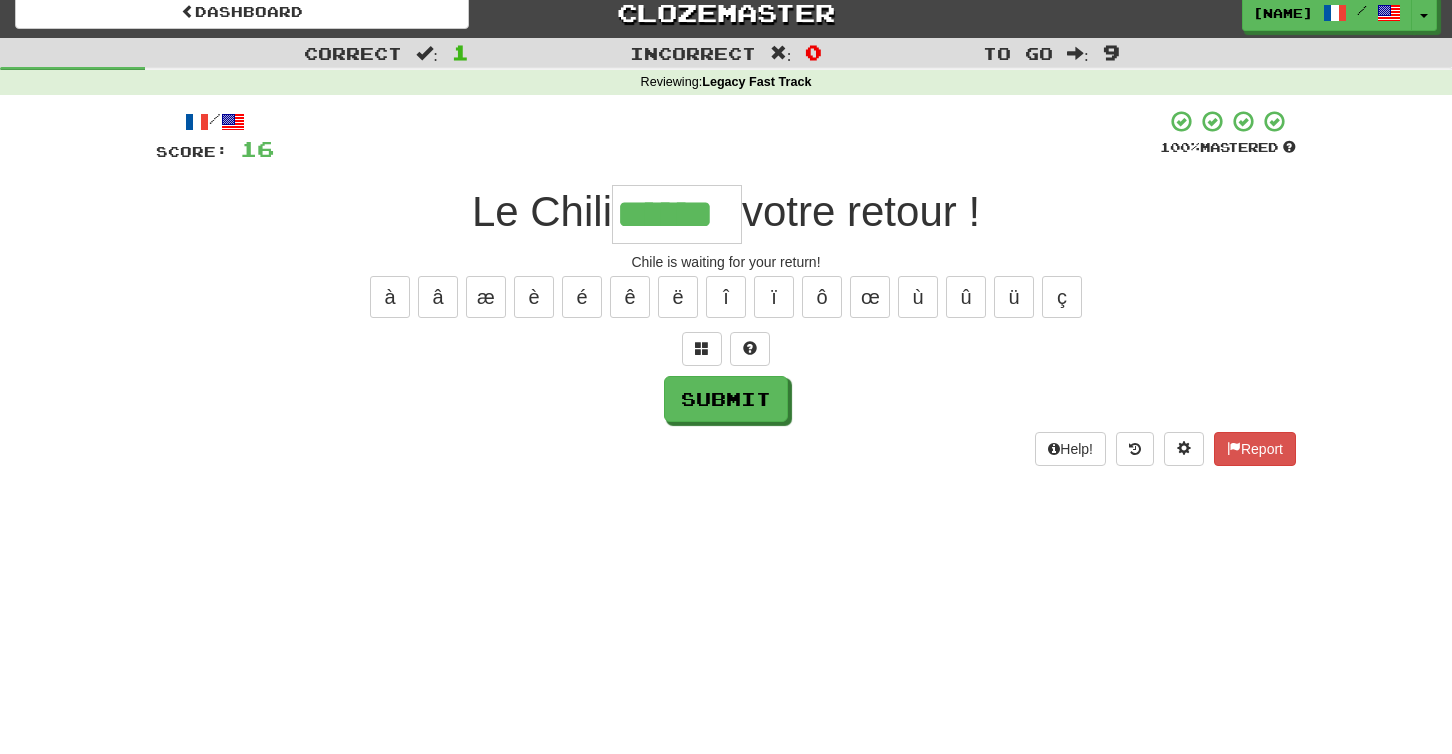 type on "******" 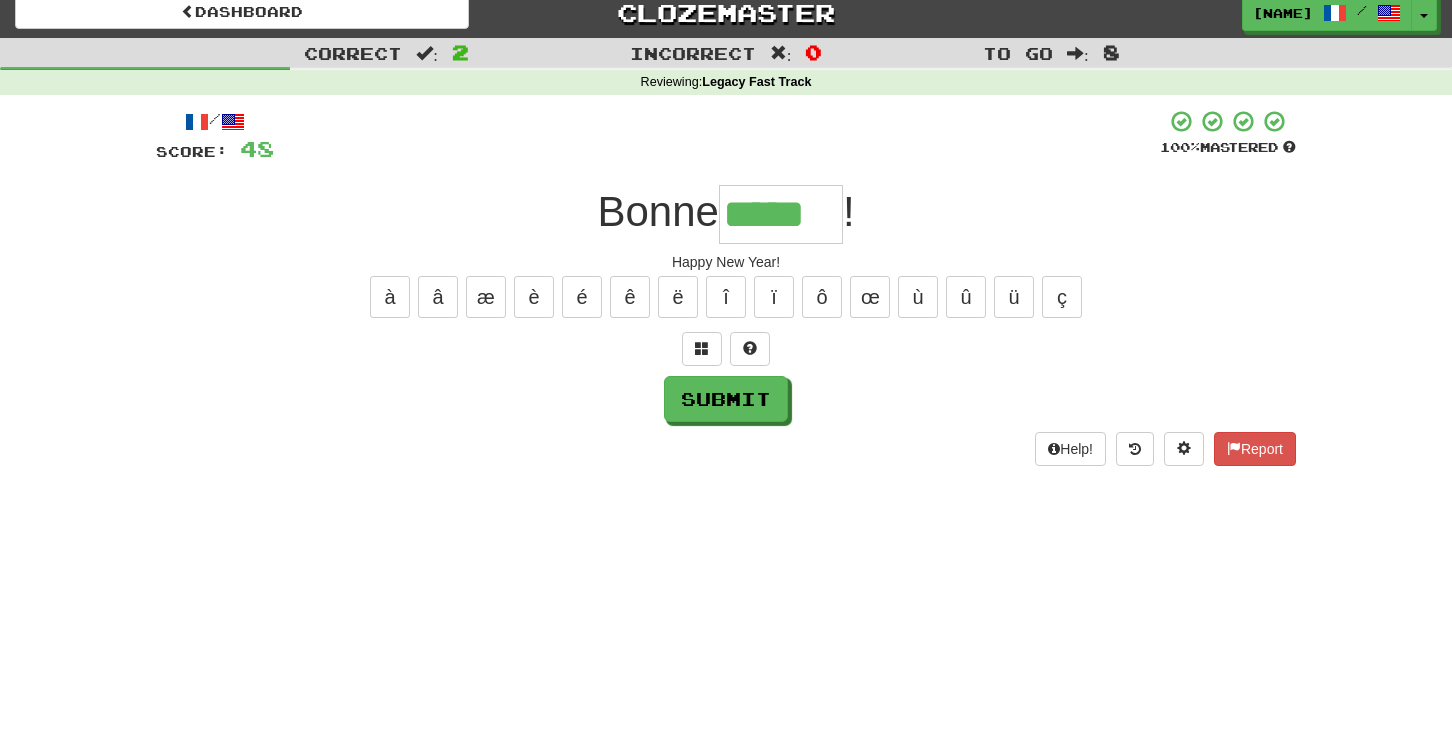 scroll, scrollTop: 0, scrollLeft: 3, axis: horizontal 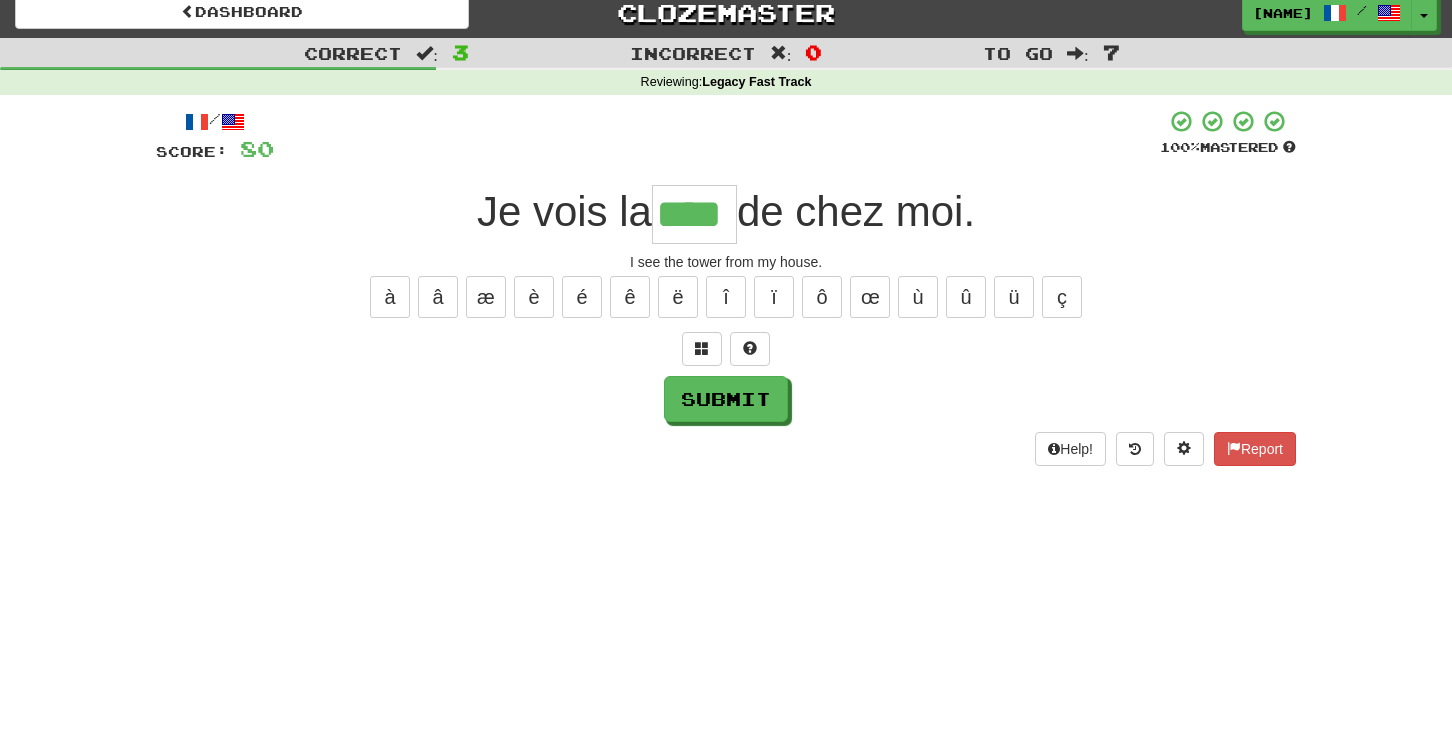 type on "****" 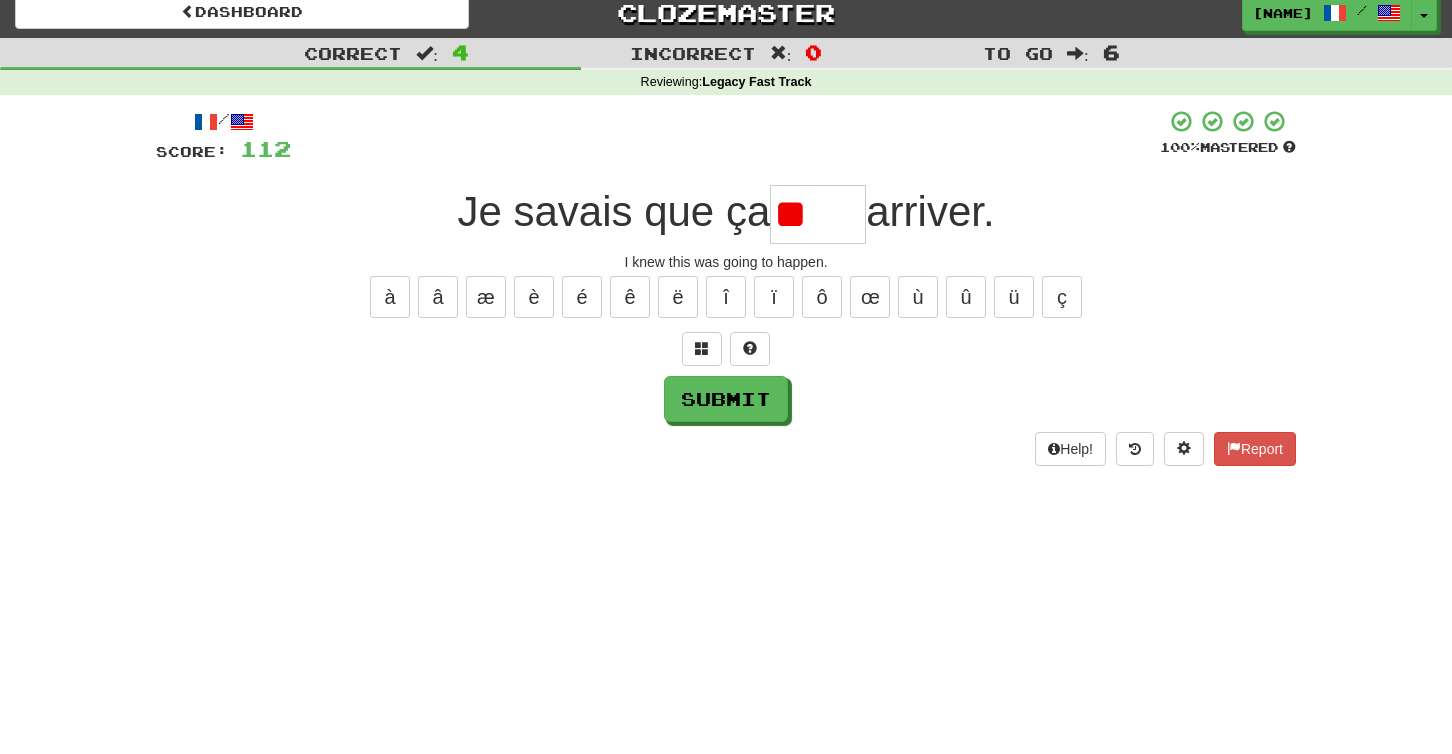 type on "*" 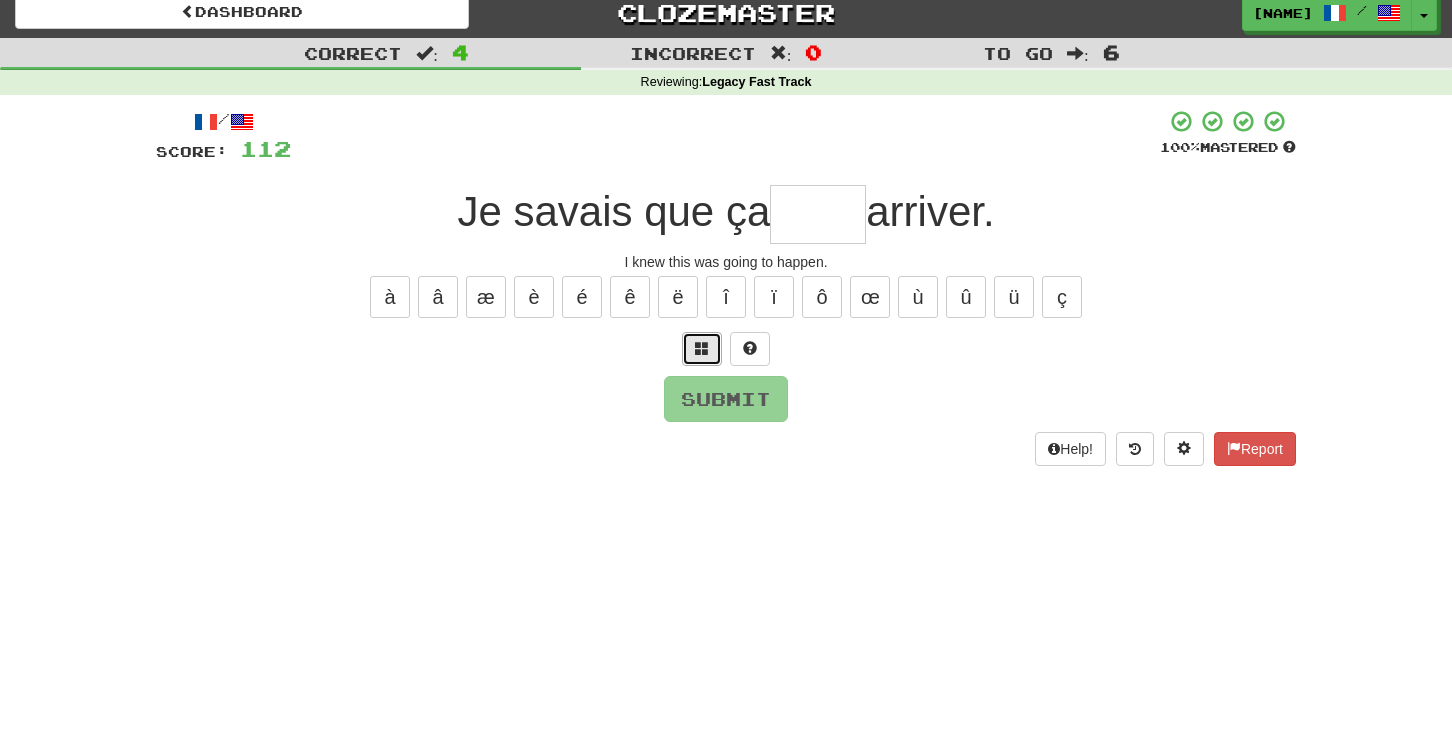 click at bounding box center (702, 349) 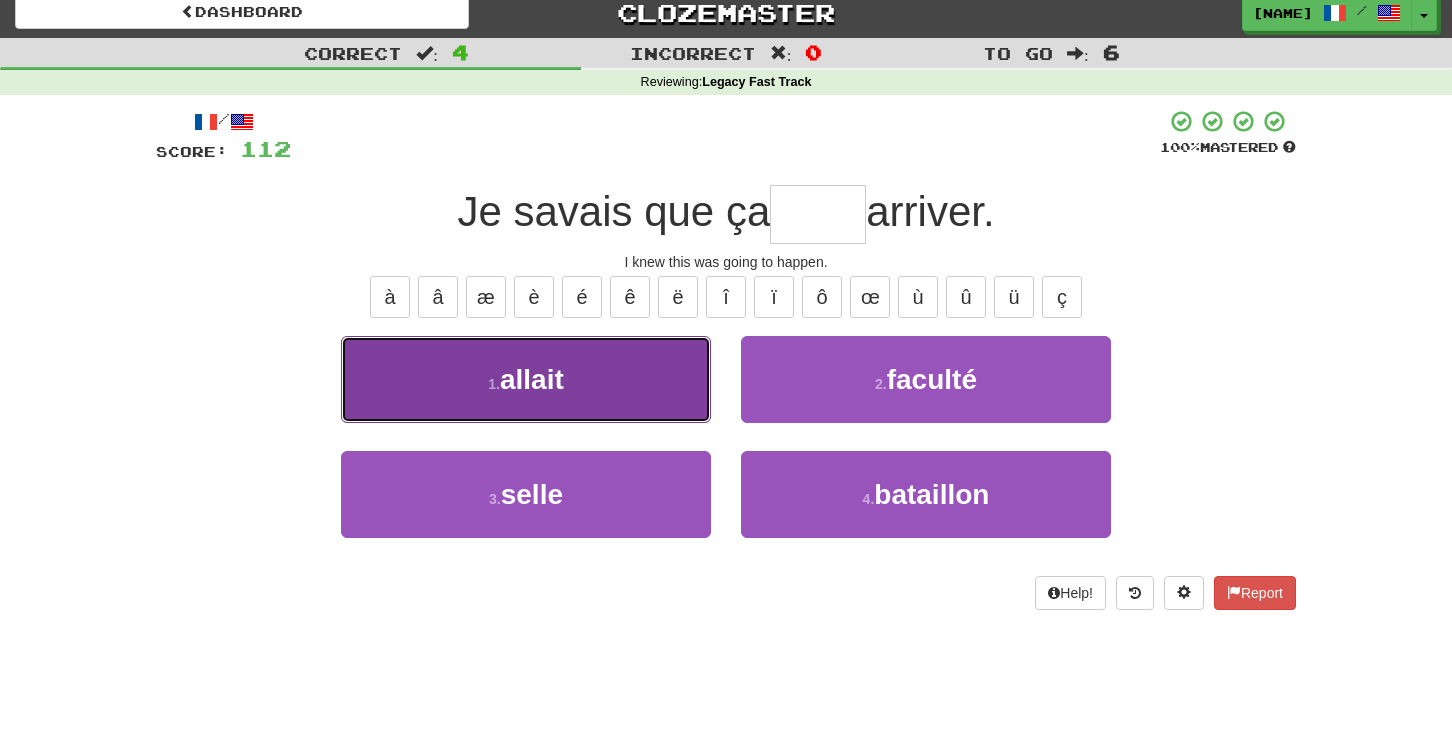 click on "1 .  allait" at bounding box center [526, 379] 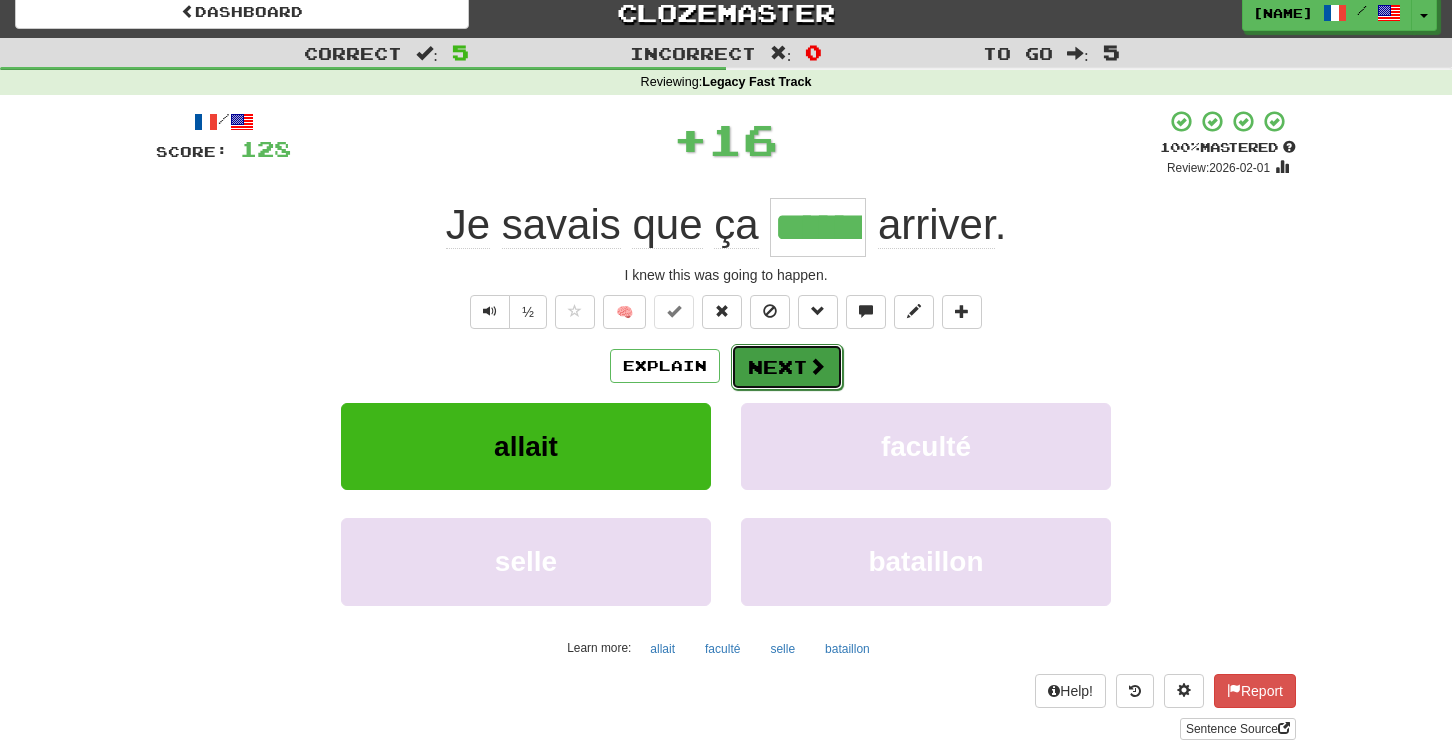 click on "Next" at bounding box center (787, 367) 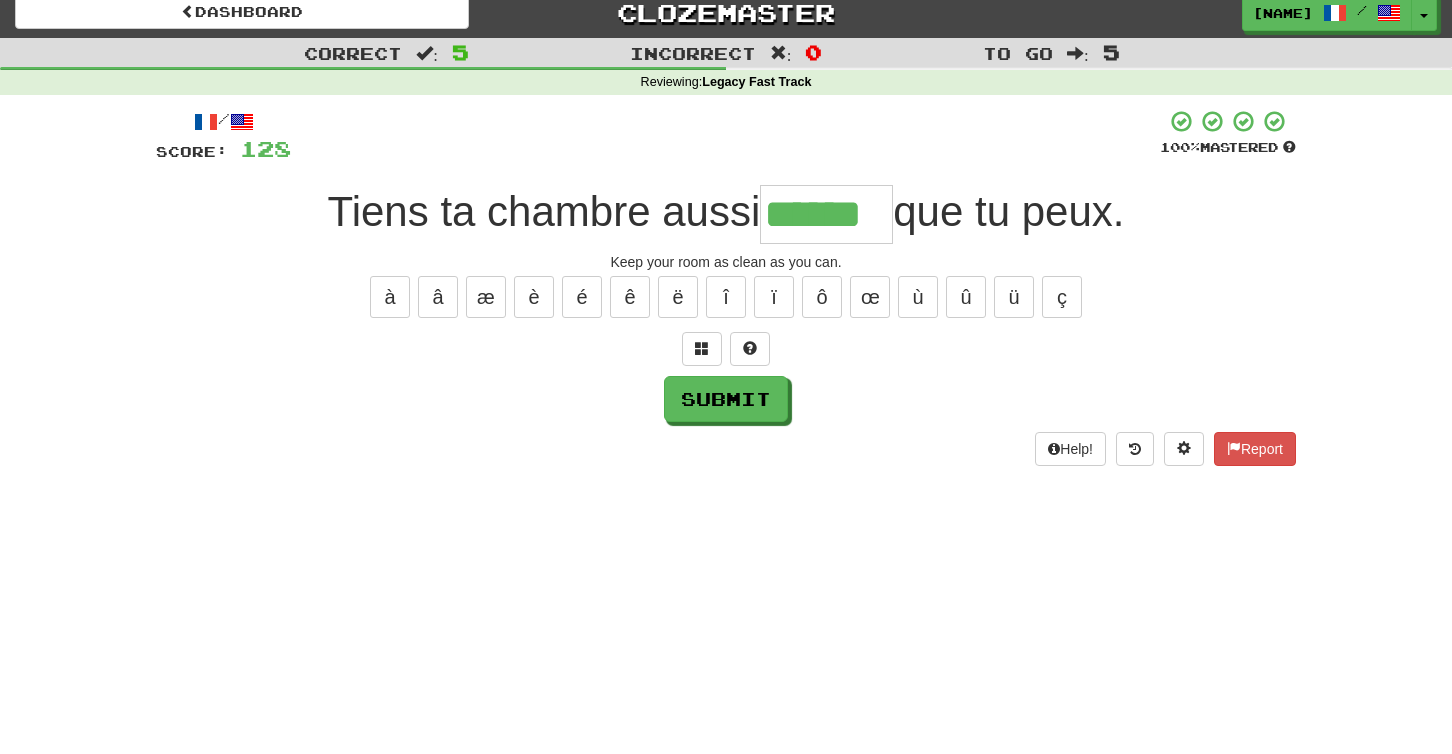 type on "******" 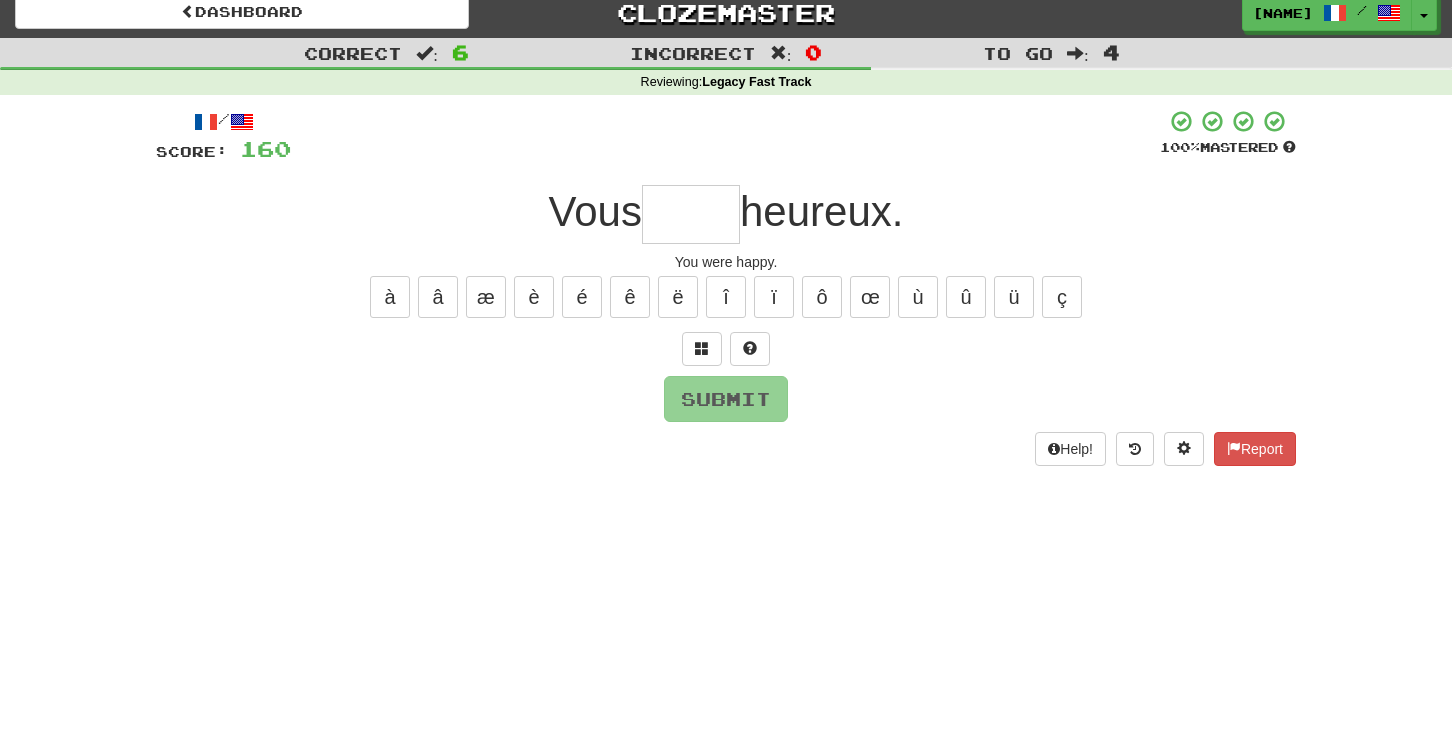 type on "*" 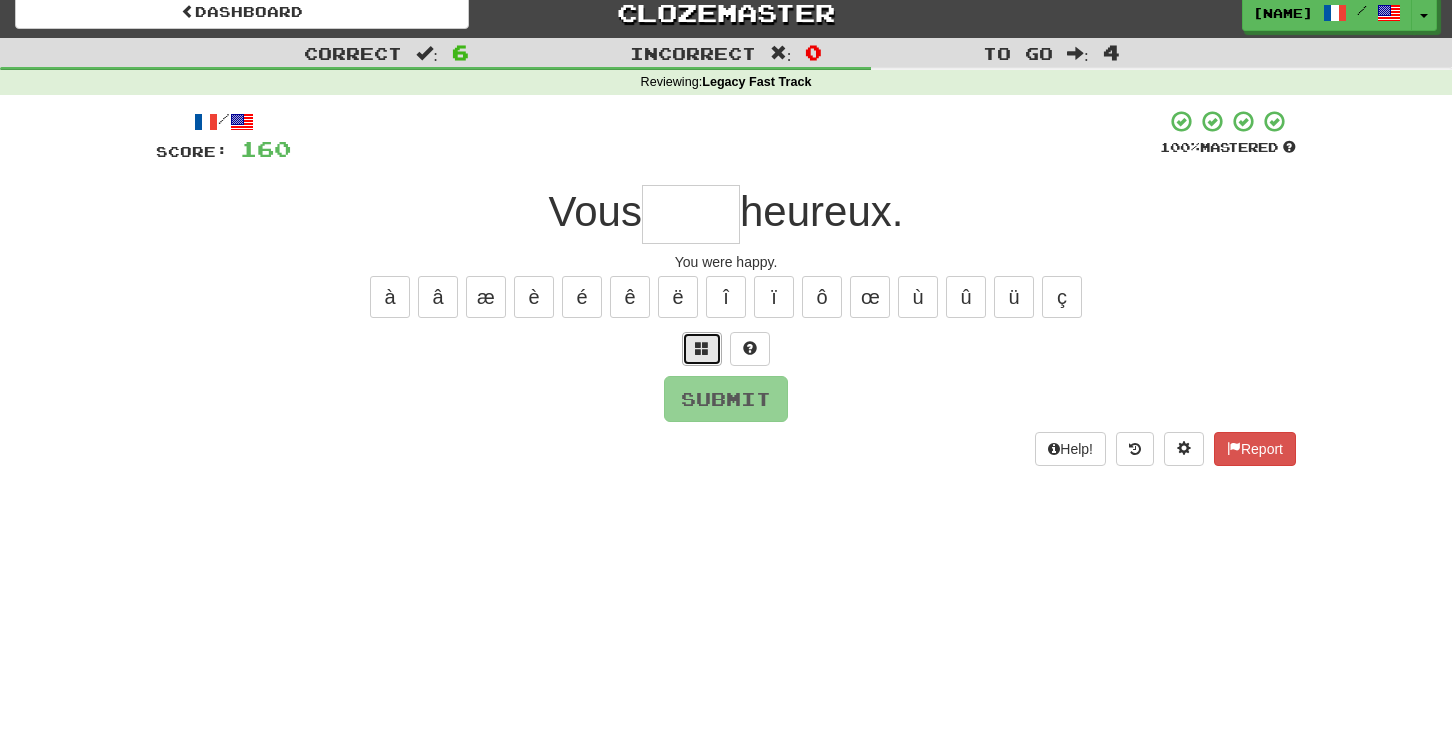 click at bounding box center [702, 348] 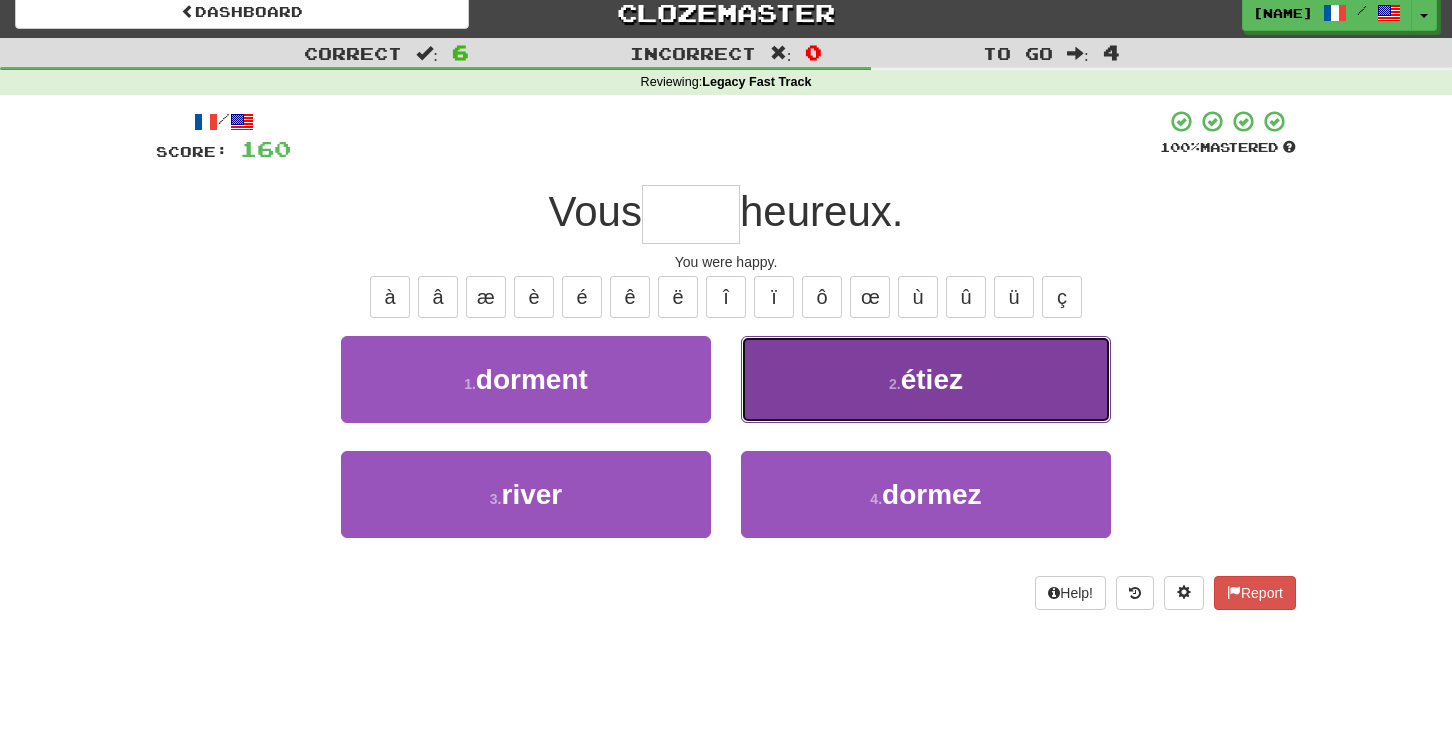 click on "2 .  étiez" at bounding box center (926, 379) 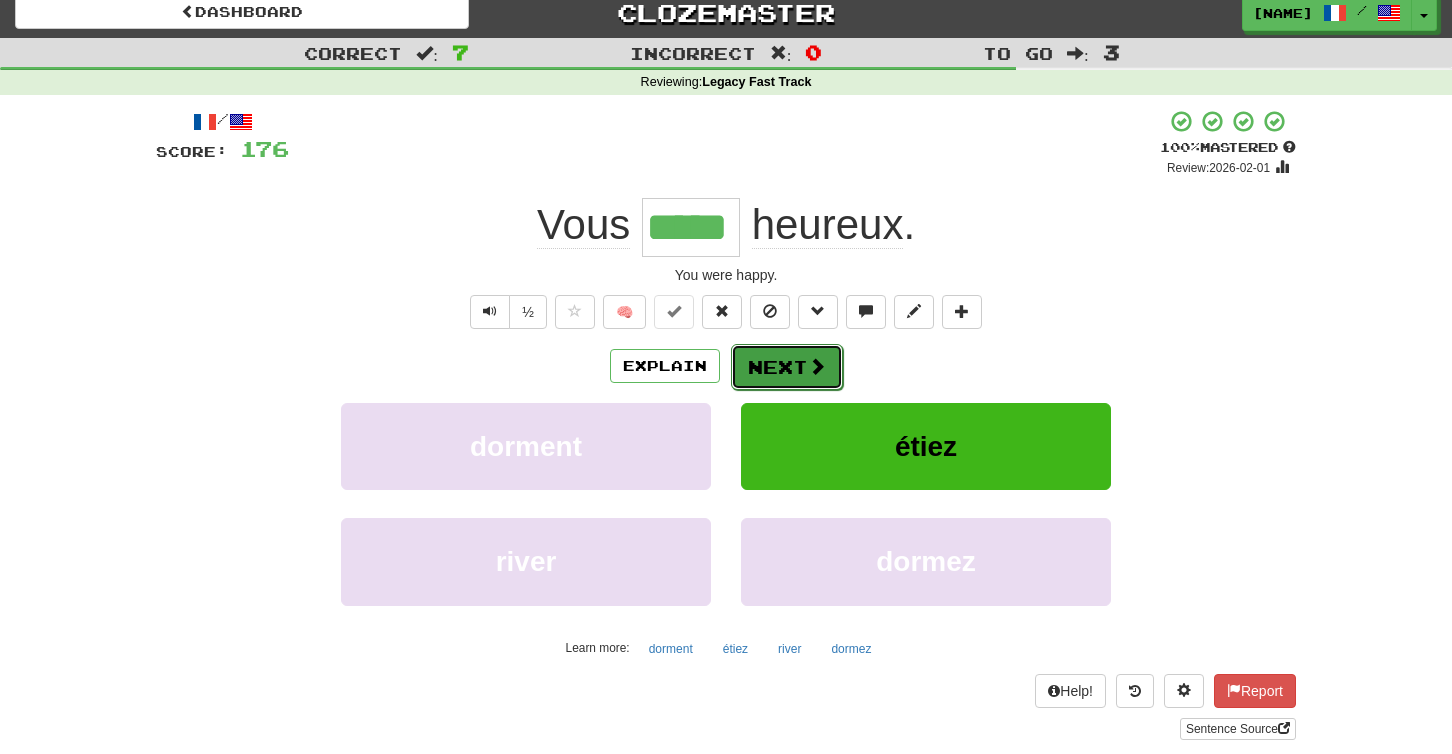 click on "Next" at bounding box center [787, 367] 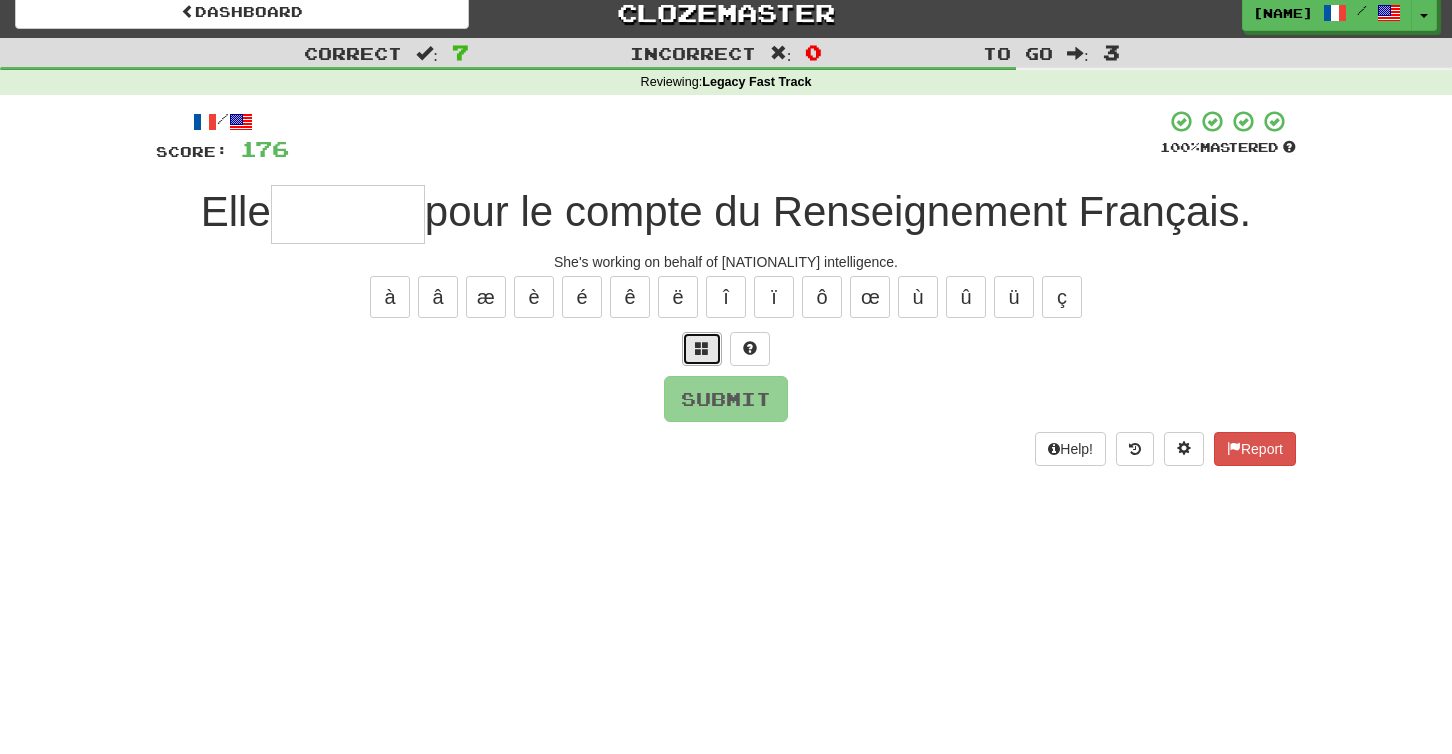 click at bounding box center [702, 348] 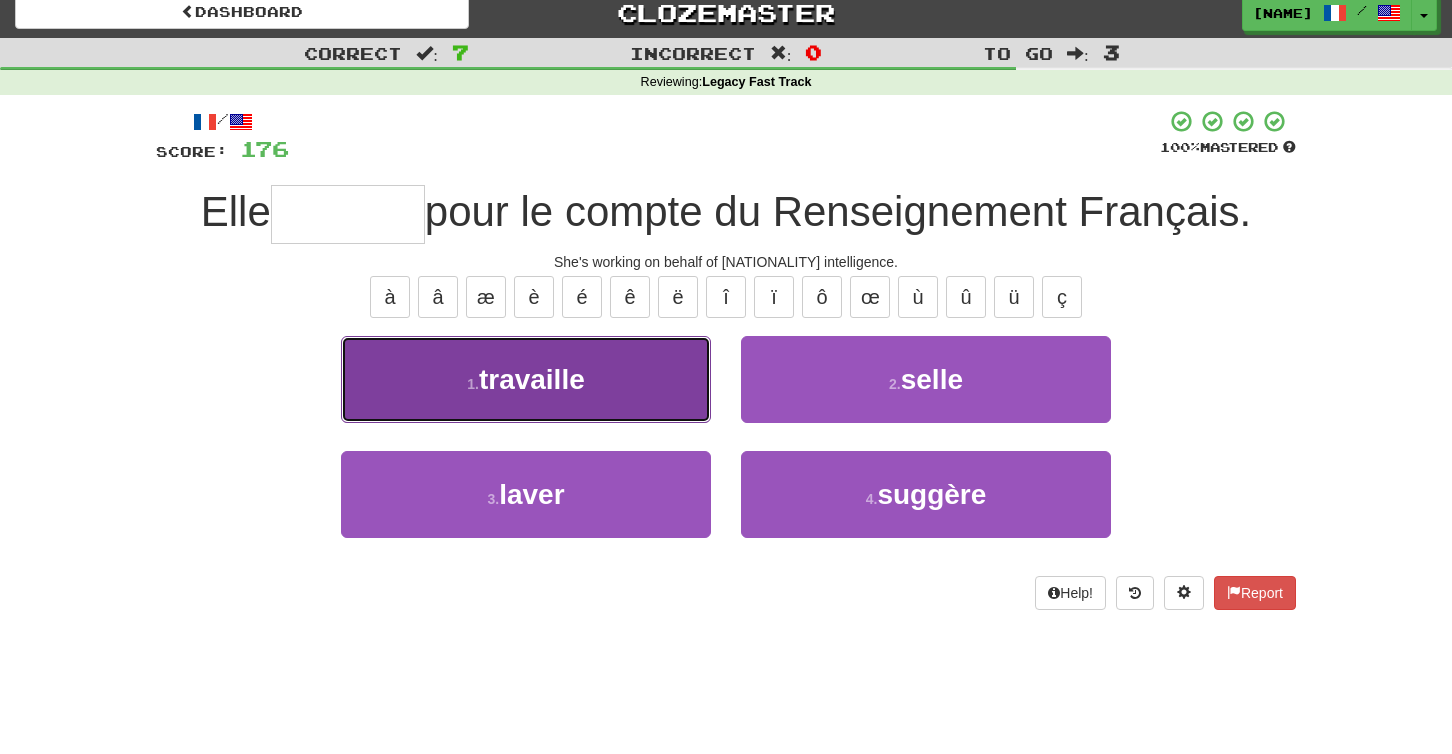 click on "1 .  travaille" at bounding box center [526, 379] 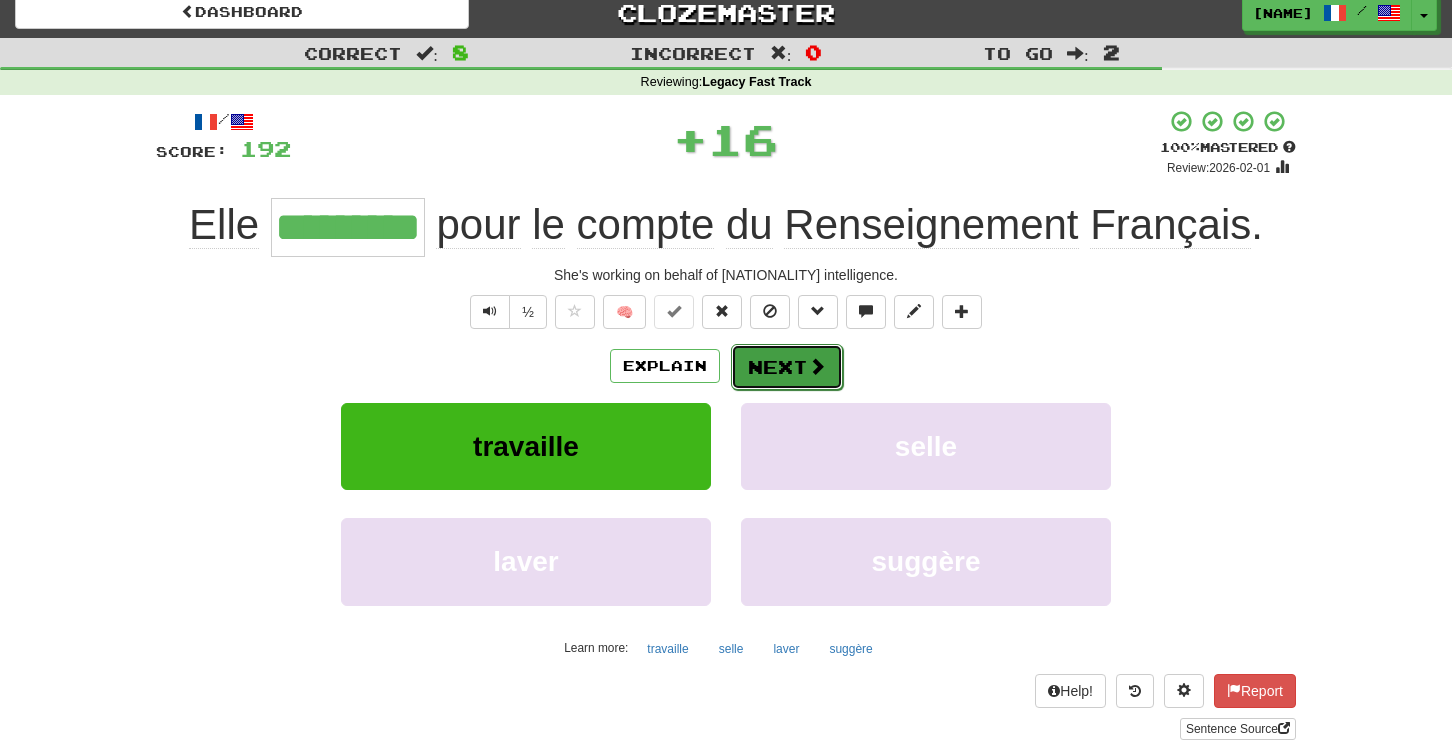 click on "Next" at bounding box center [787, 367] 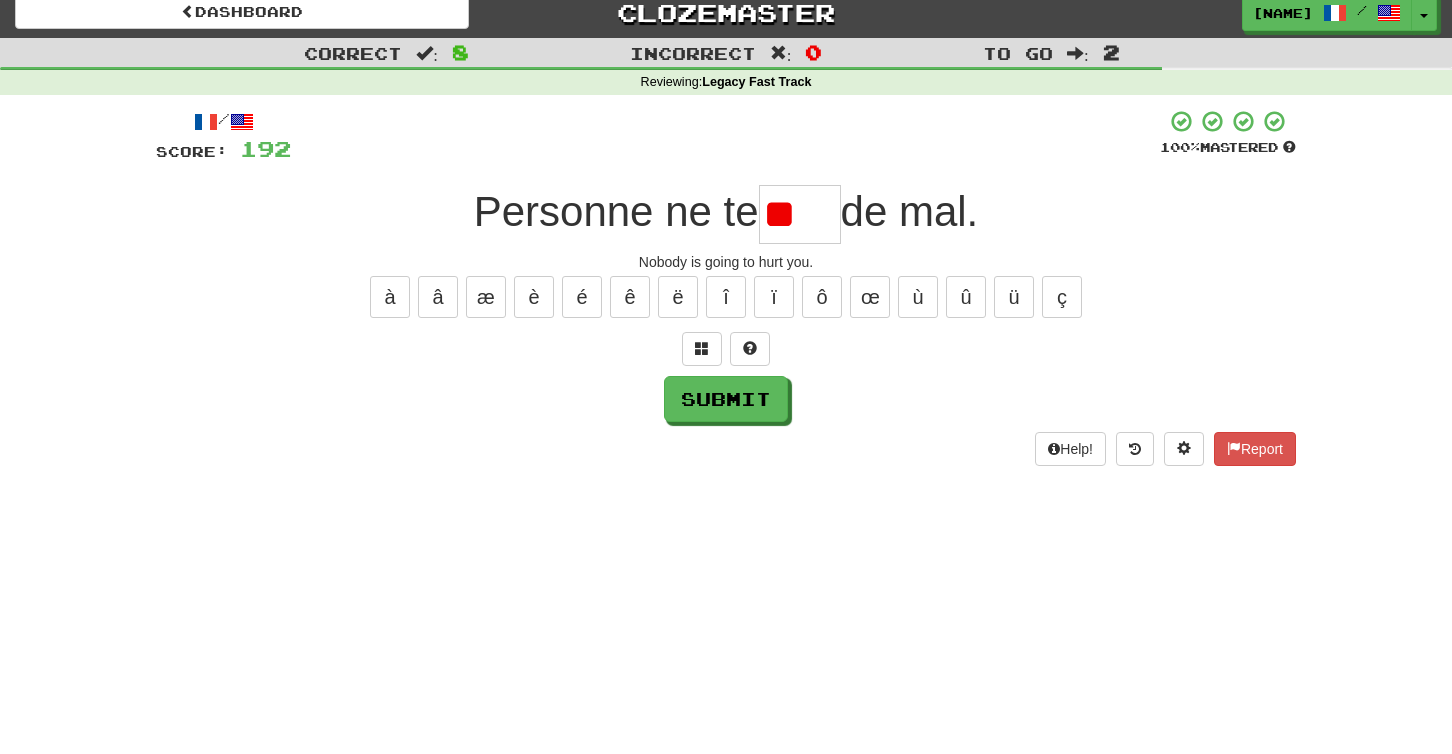 type on "*" 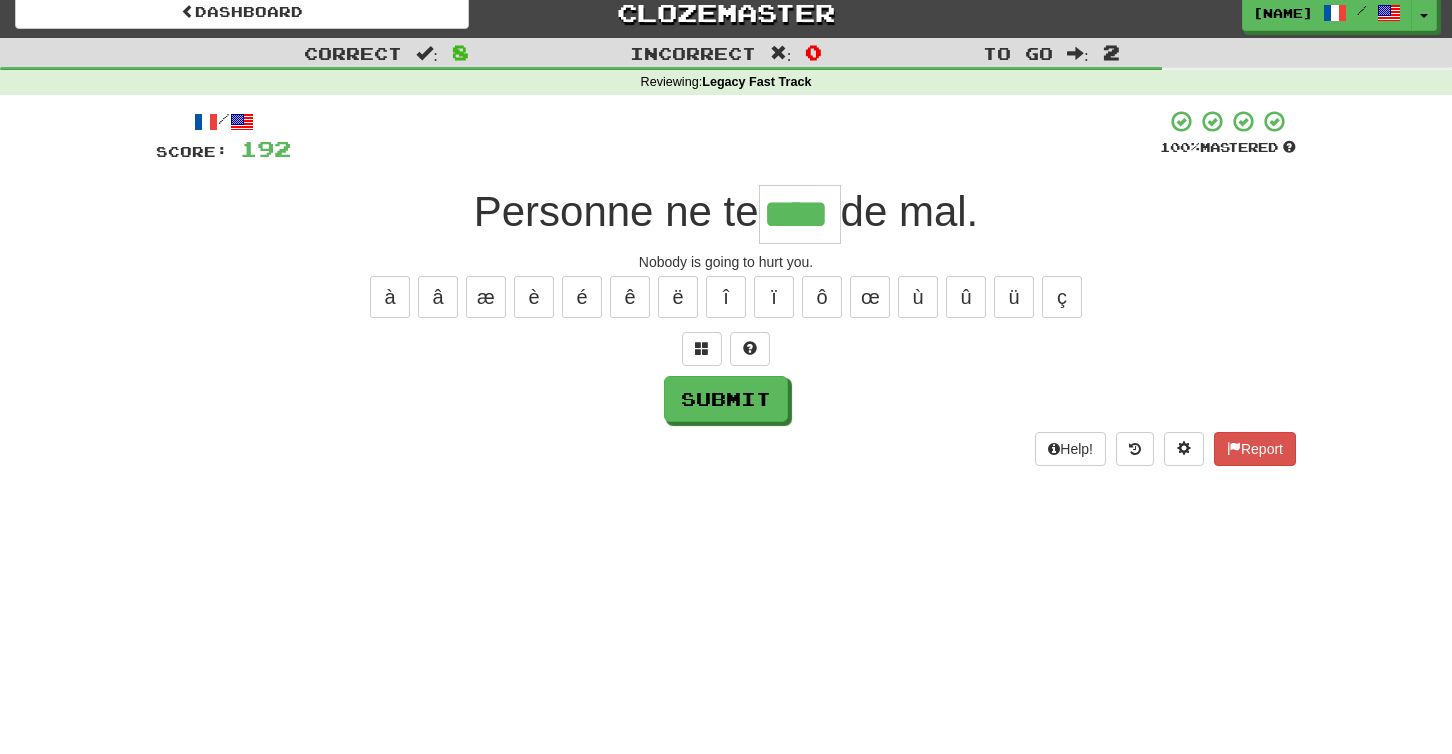 scroll, scrollTop: 0, scrollLeft: 0, axis: both 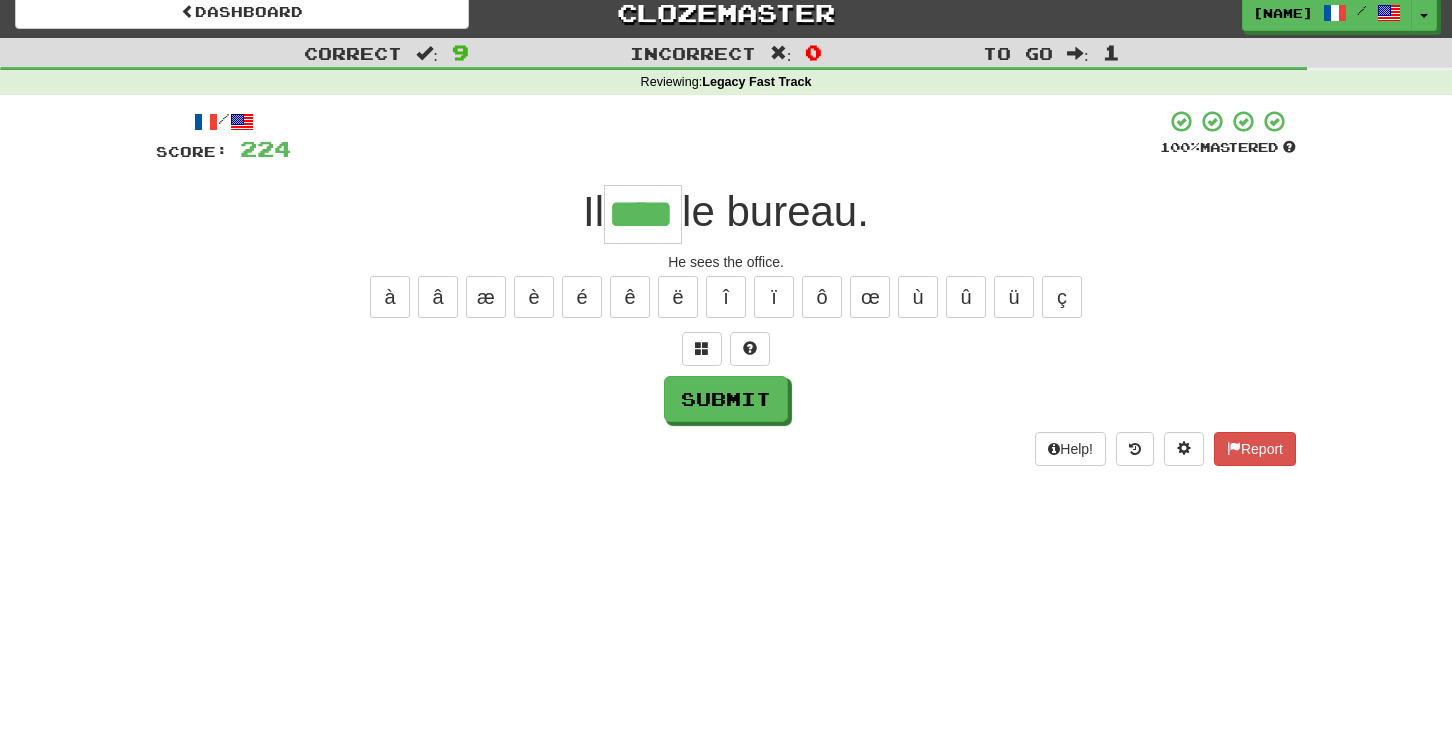 type on "****" 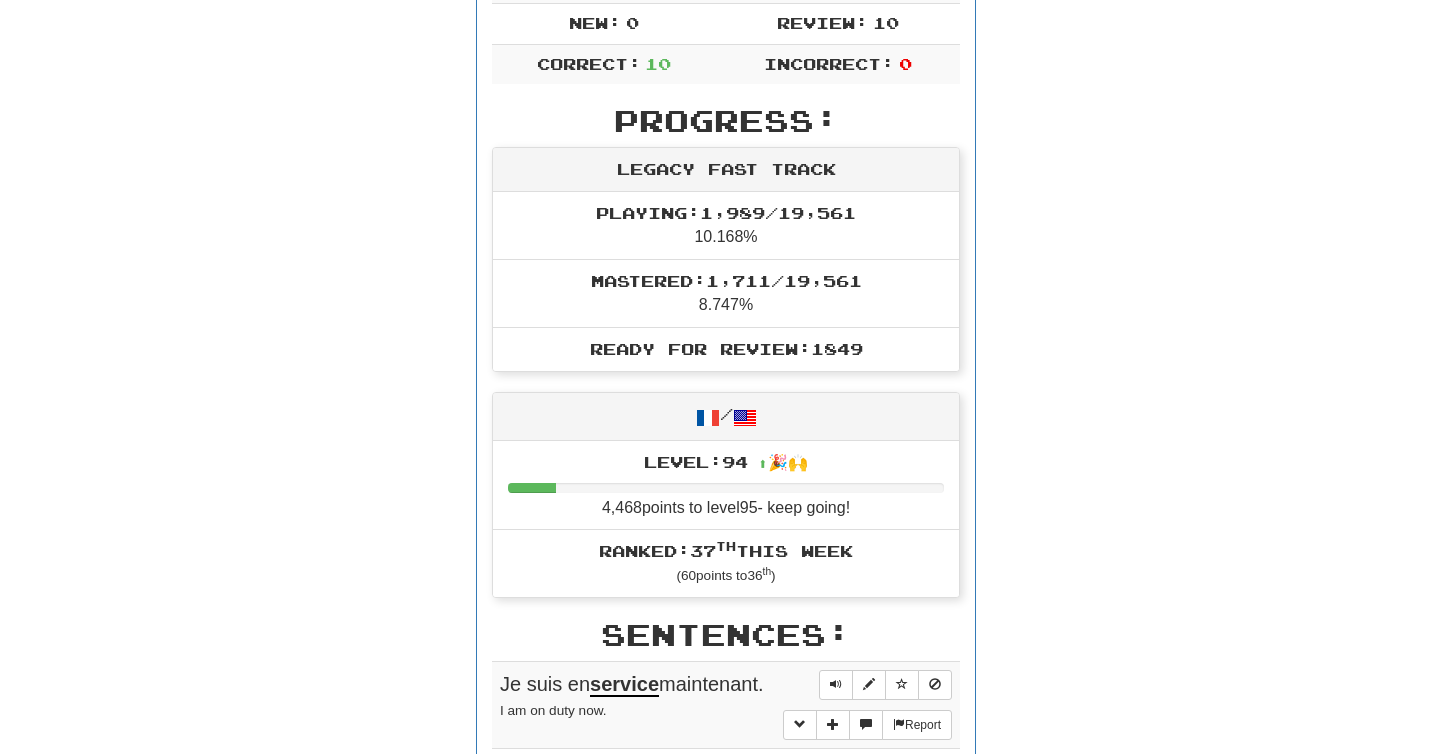 scroll, scrollTop: 0, scrollLeft: 0, axis: both 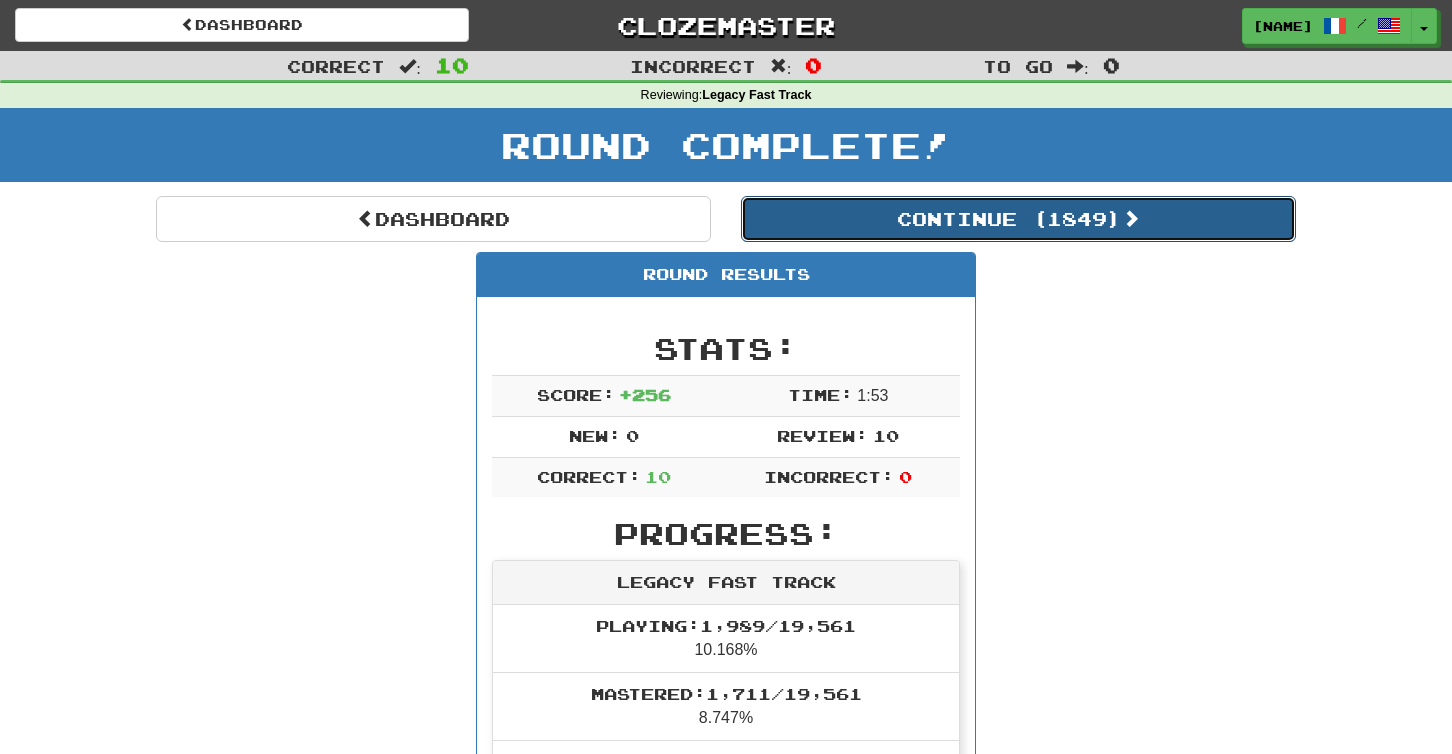 click on "Continue ( 1849 )" at bounding box center [1018, 219] 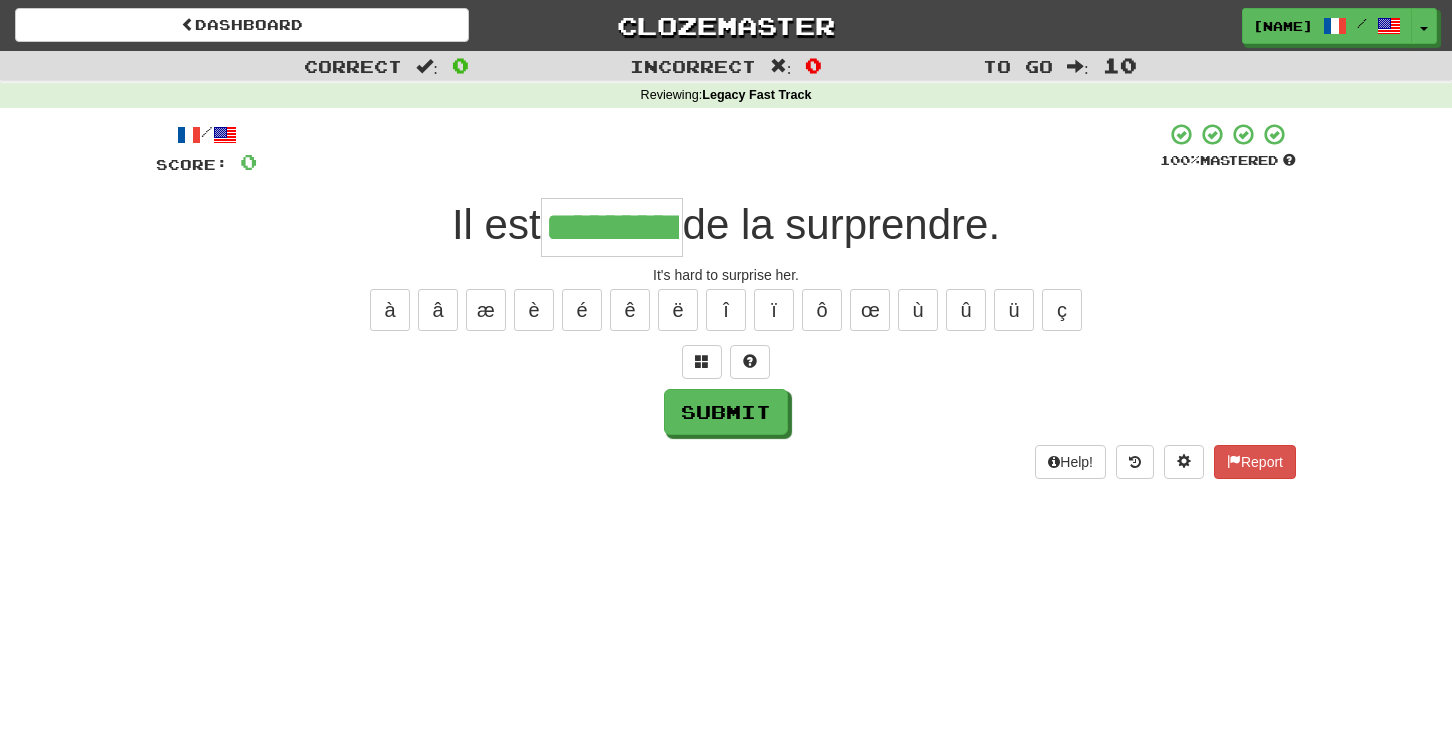 type on "*********" 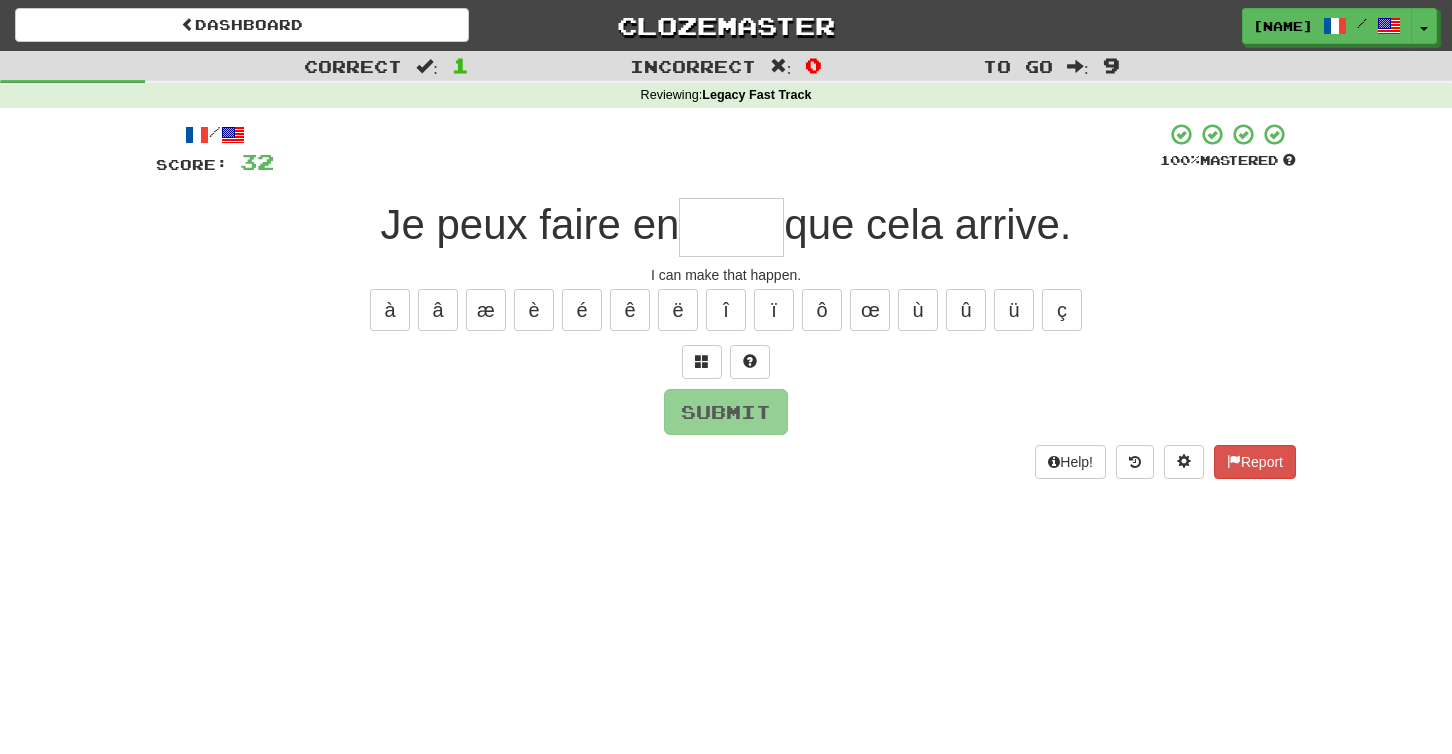 type on "*" 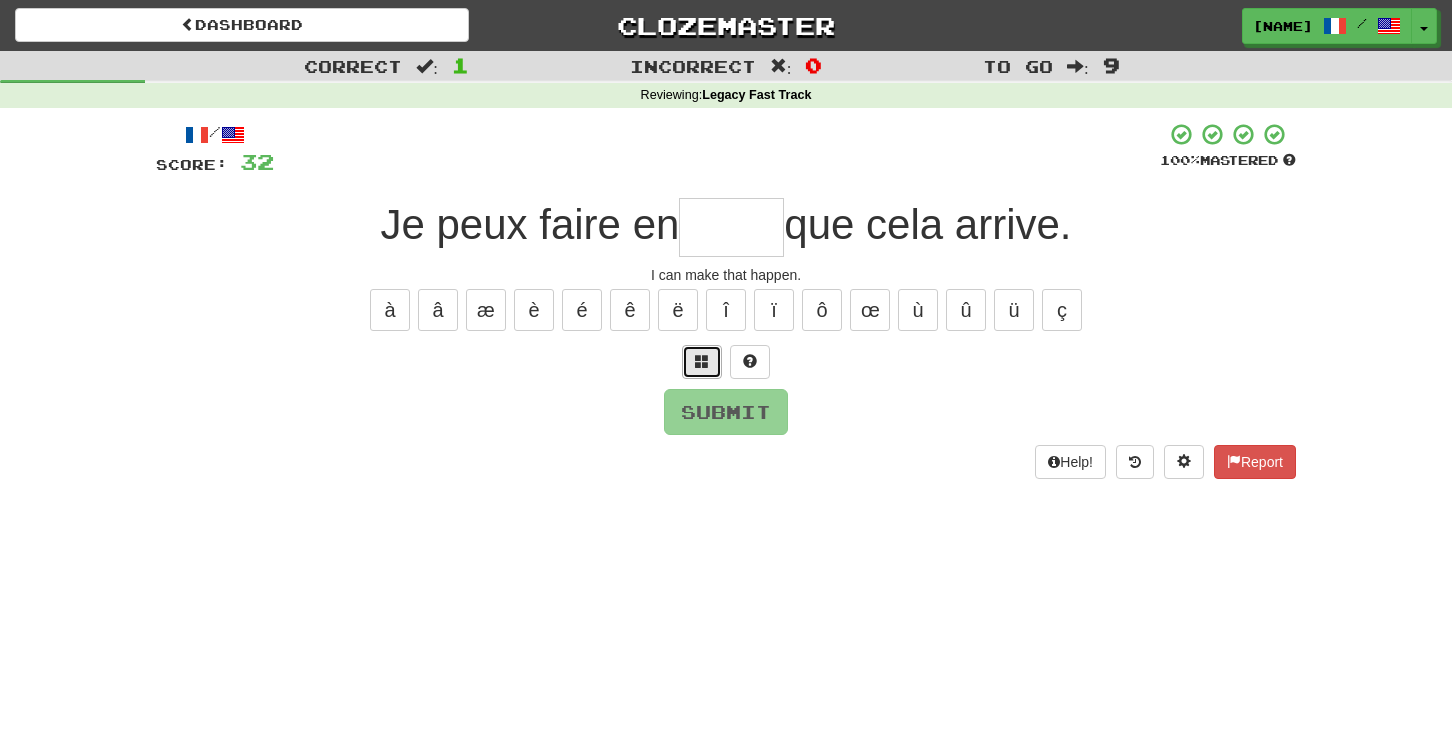 click at bounding box center [702, 362] 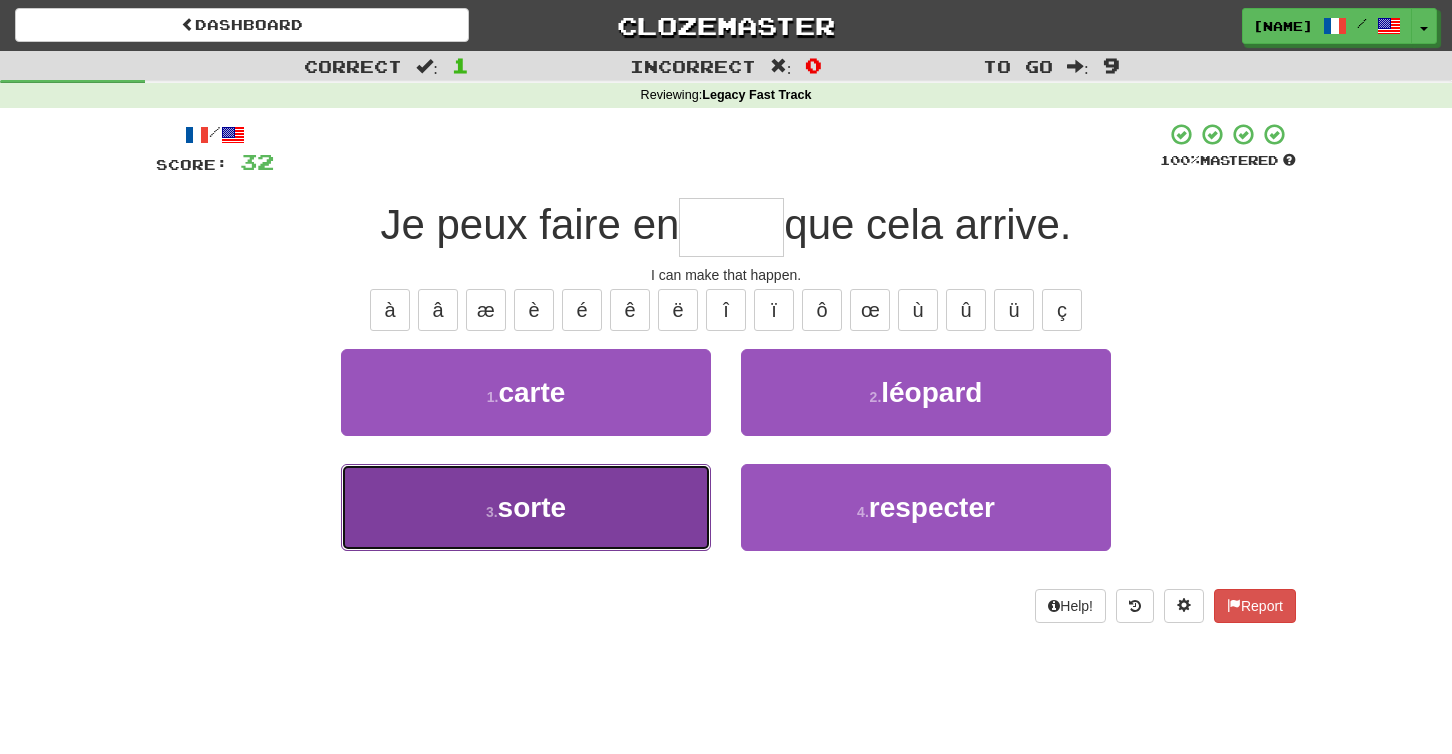 click on "3 .  sorte" at bounding box center (526, 507) 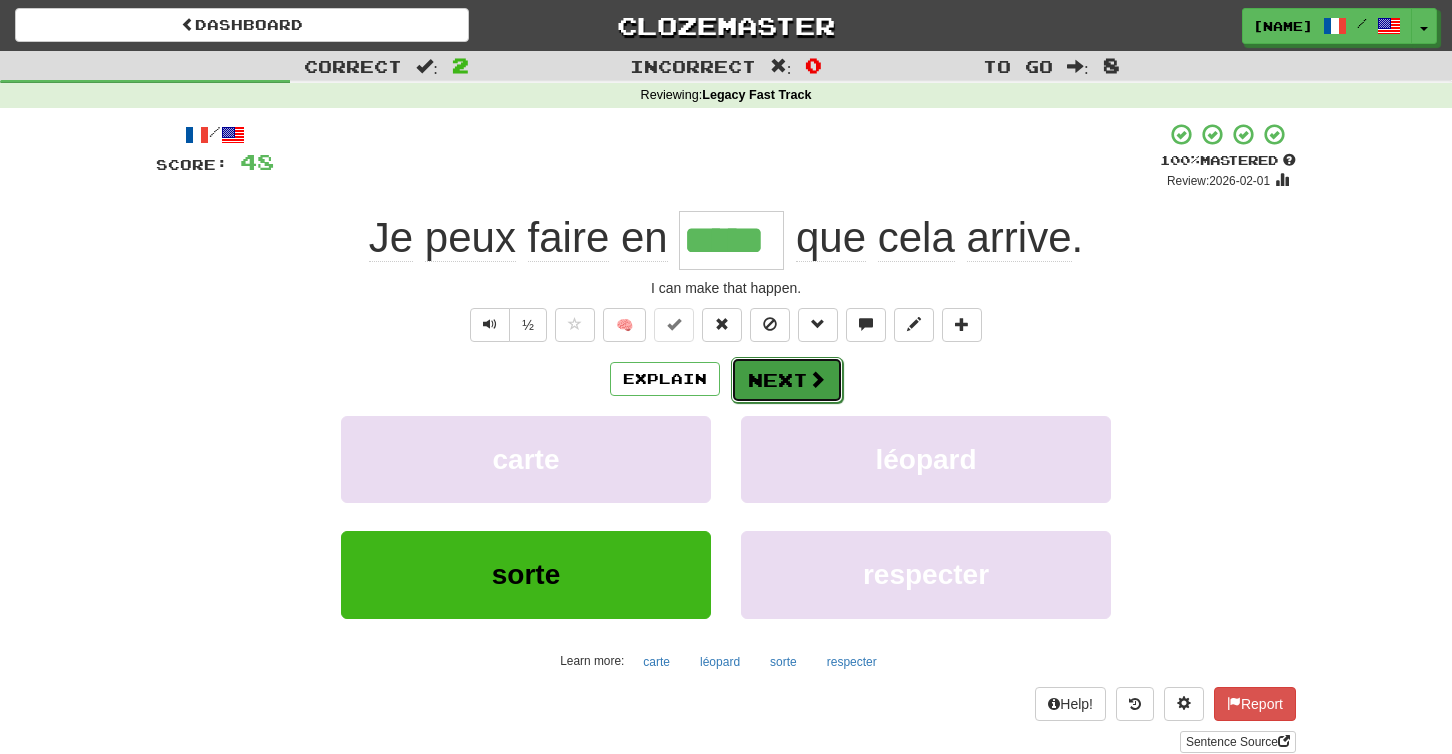 click on "Next" at bounding box center (787, 380) 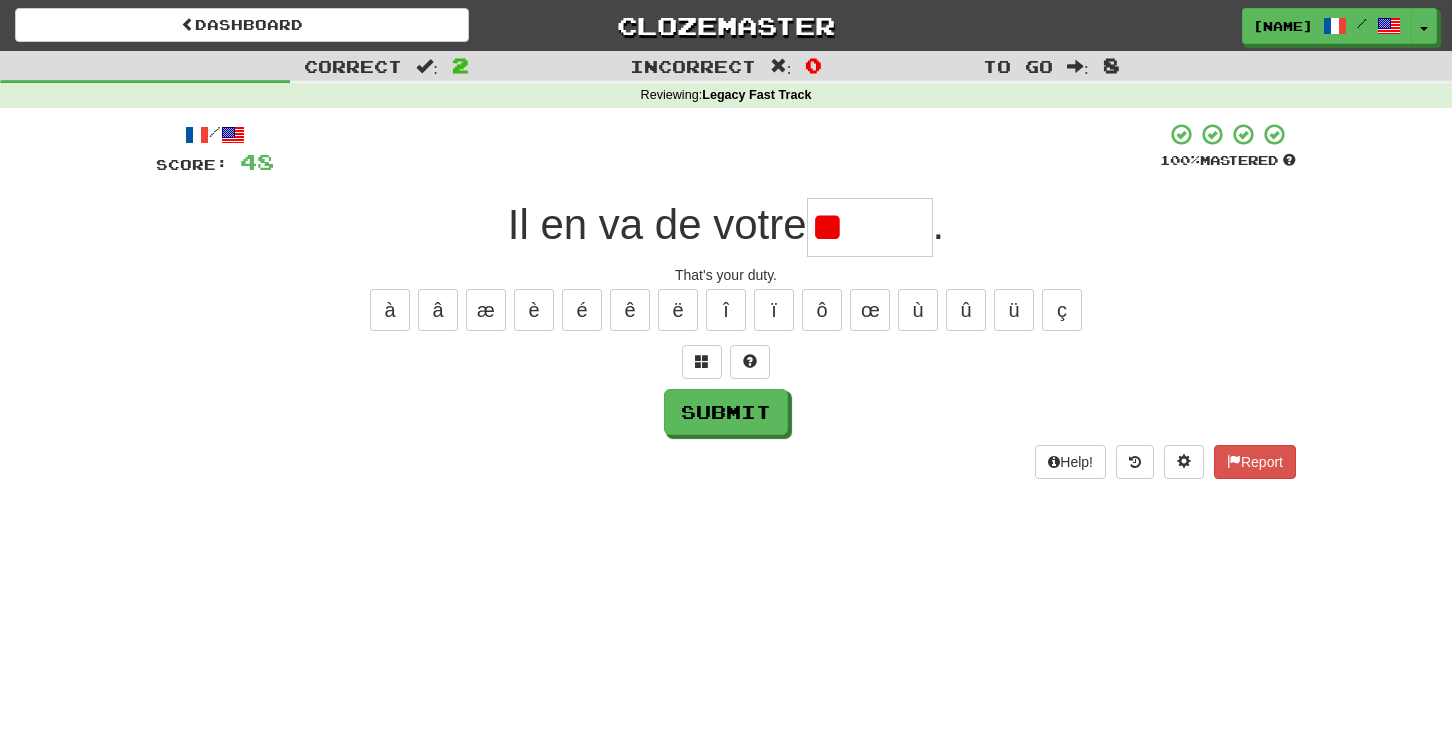 type on "*" 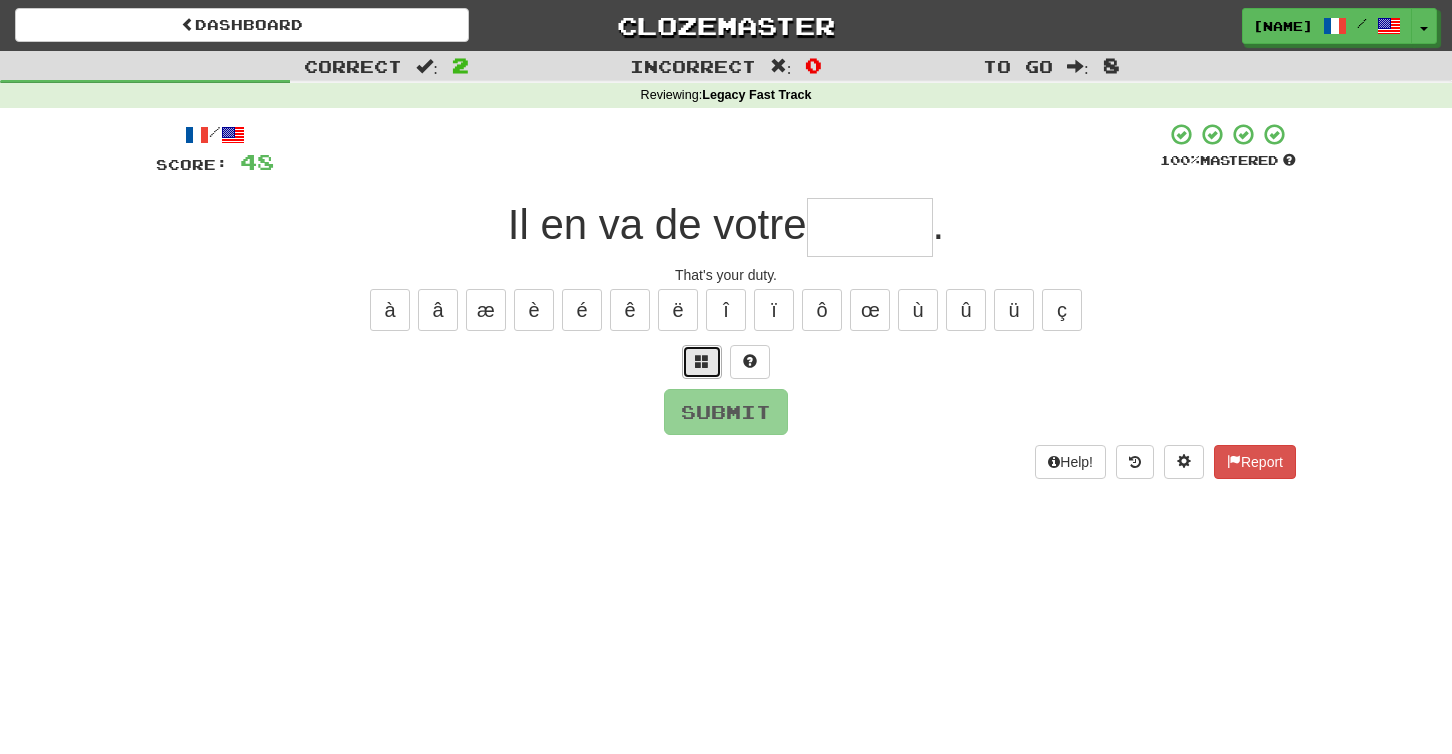 click at bounding box center [702, 362] 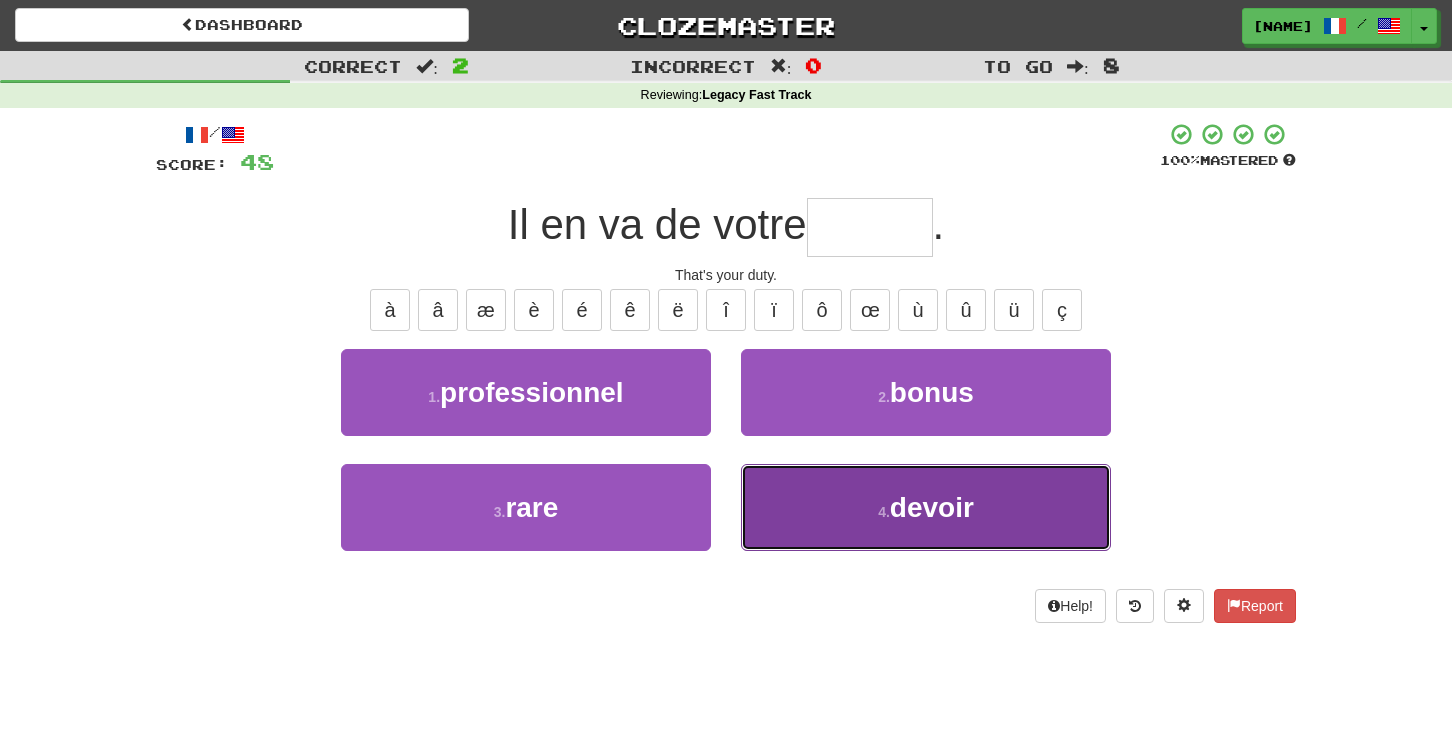 click on "4 .  devoir" at bounding box center (926, 507) 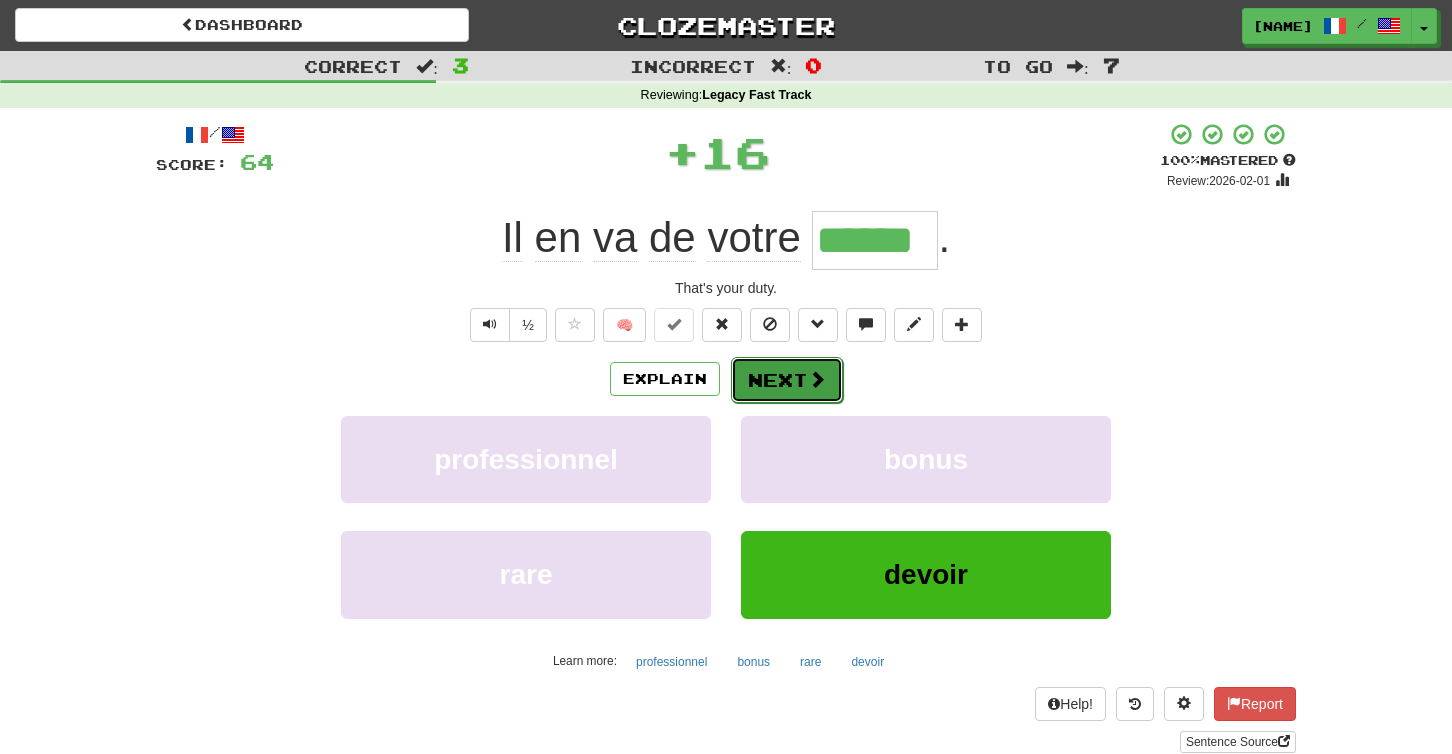 click on "Next" at bounding box center [787, 380] 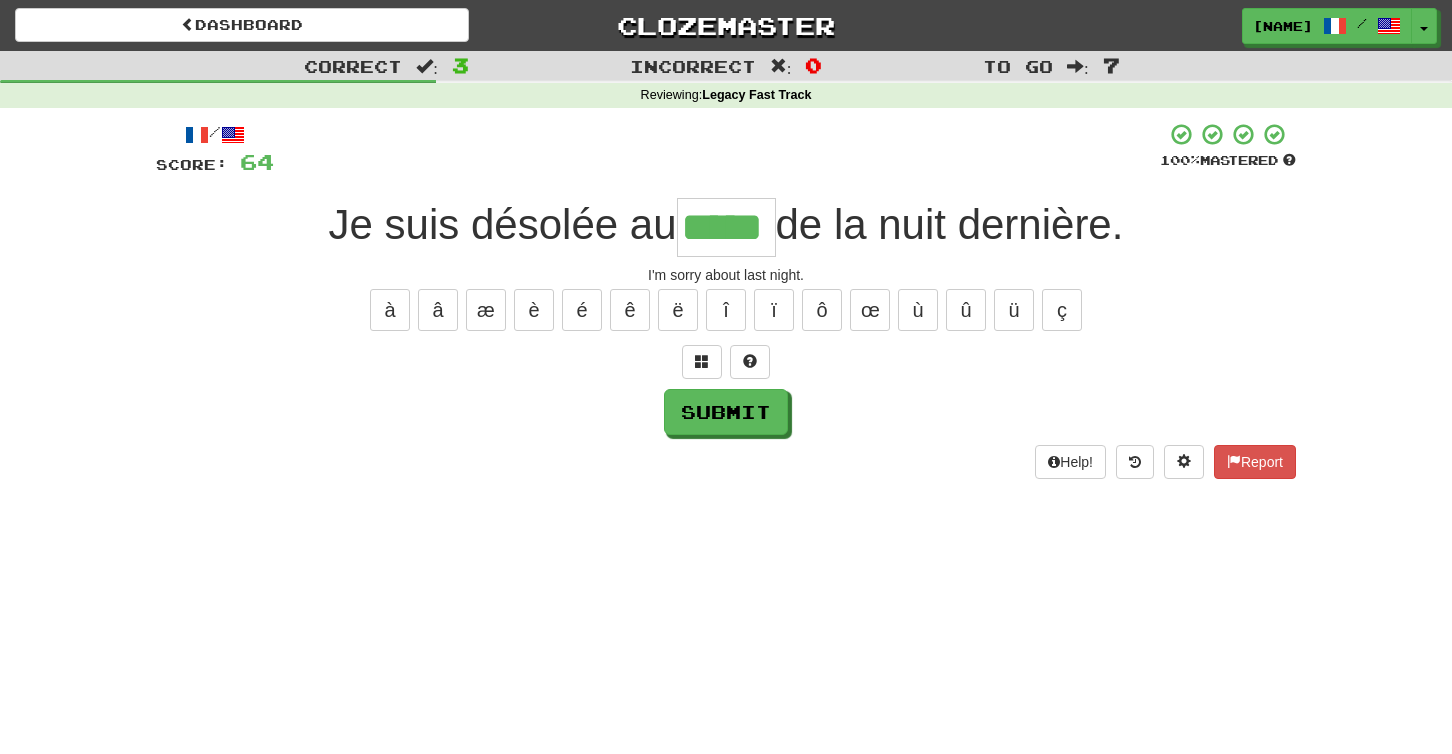 type on "*****" 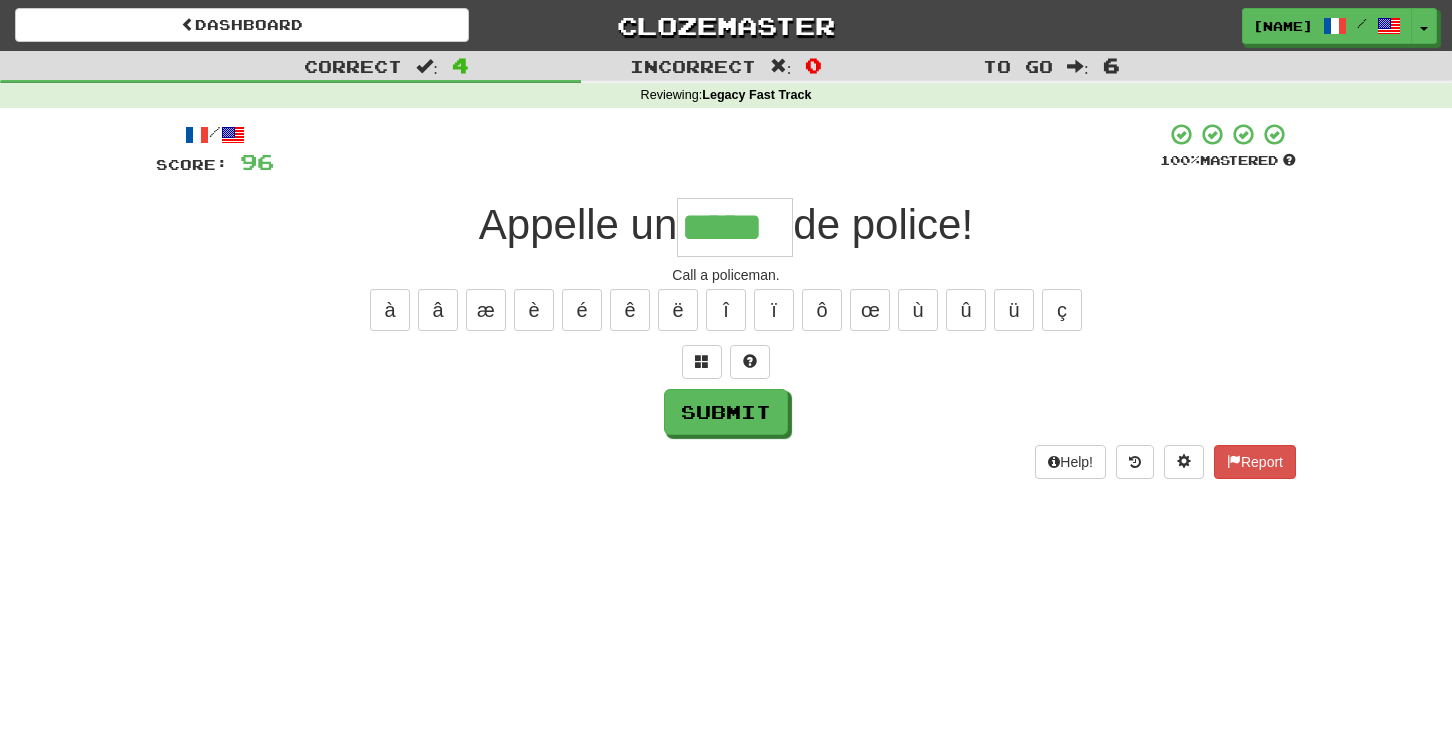 type on "*****" 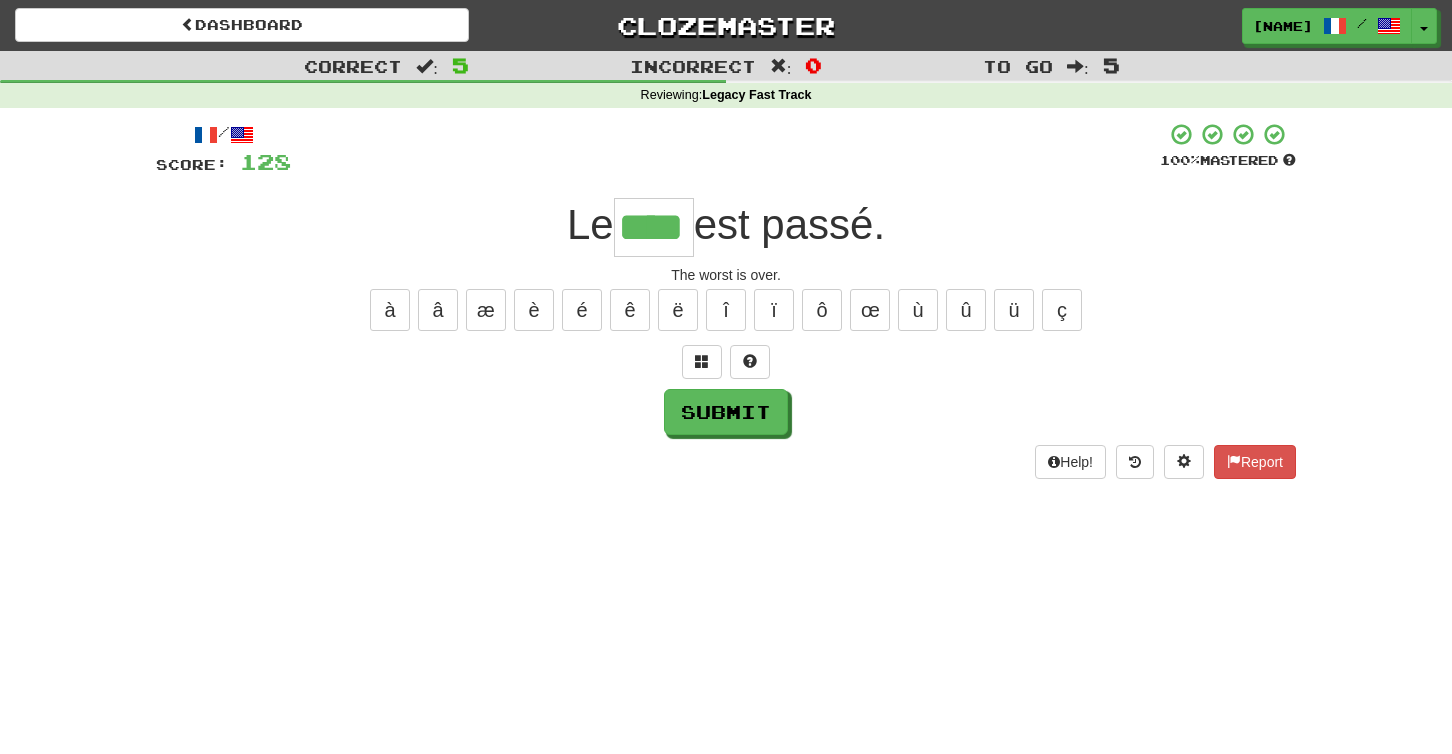 type on "****" 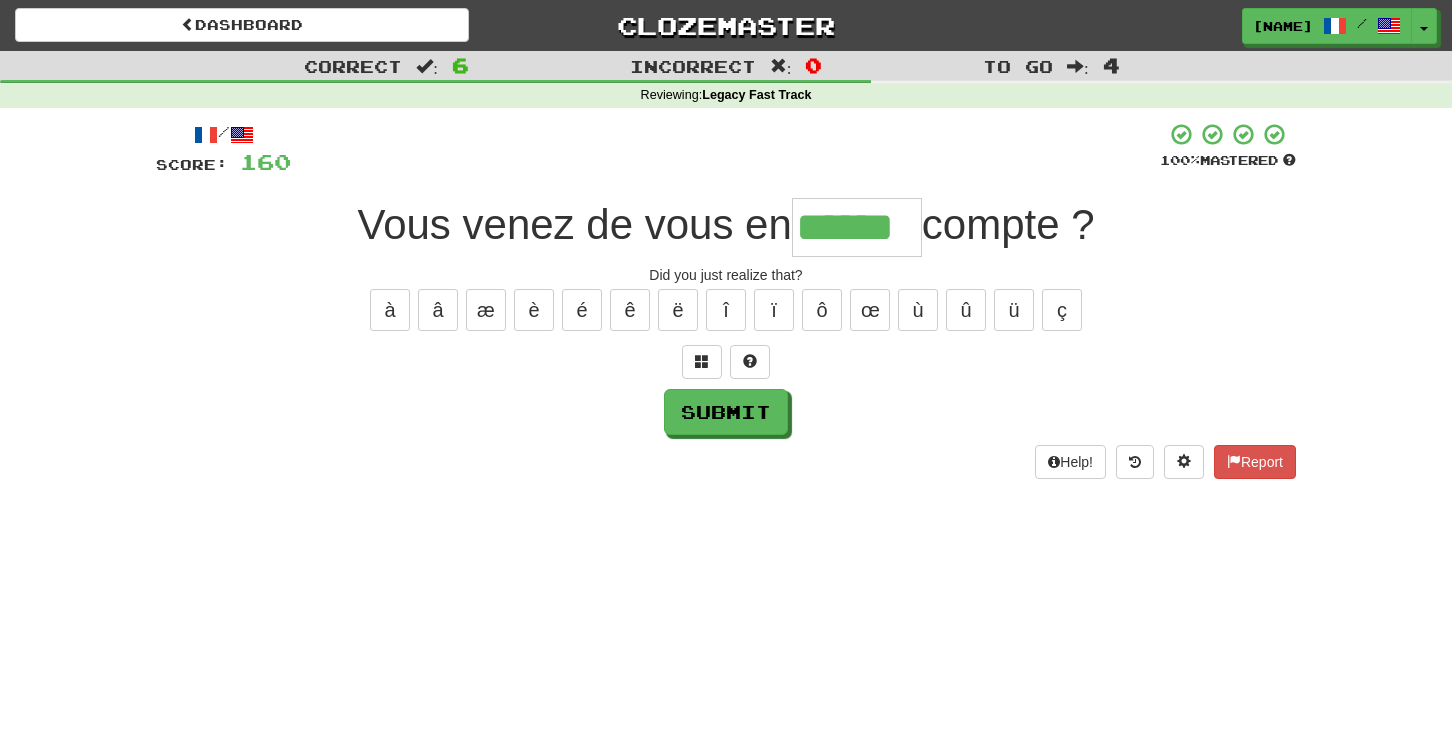 type on "******" 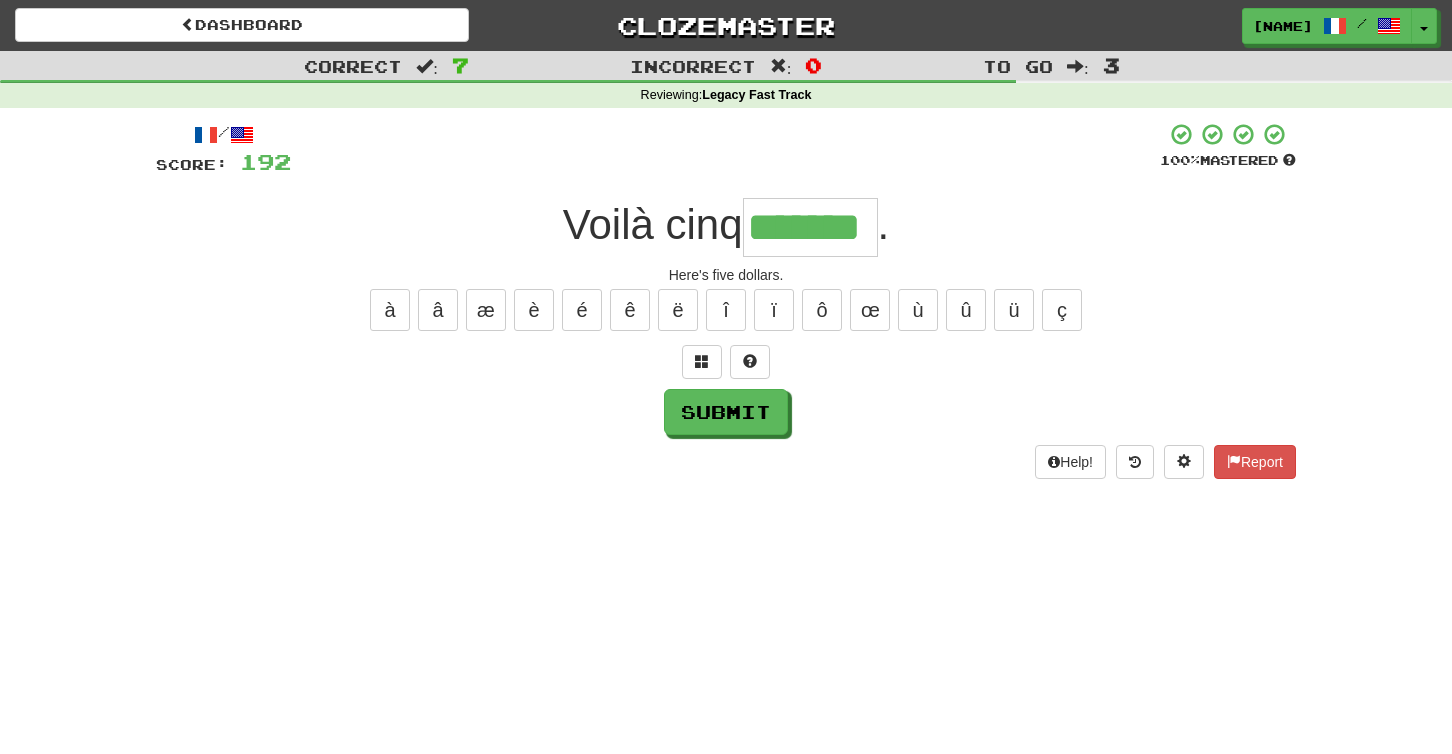type on "*******" 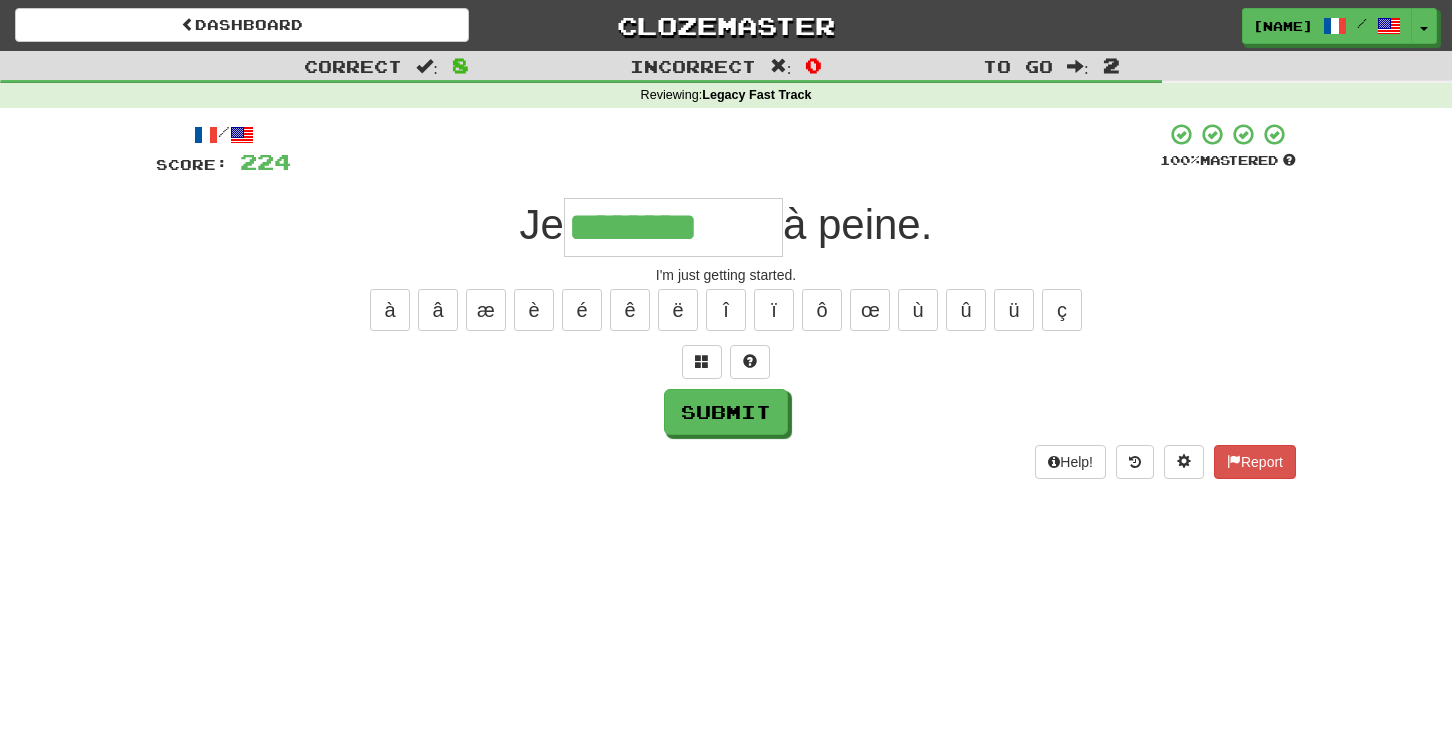 type on "********" 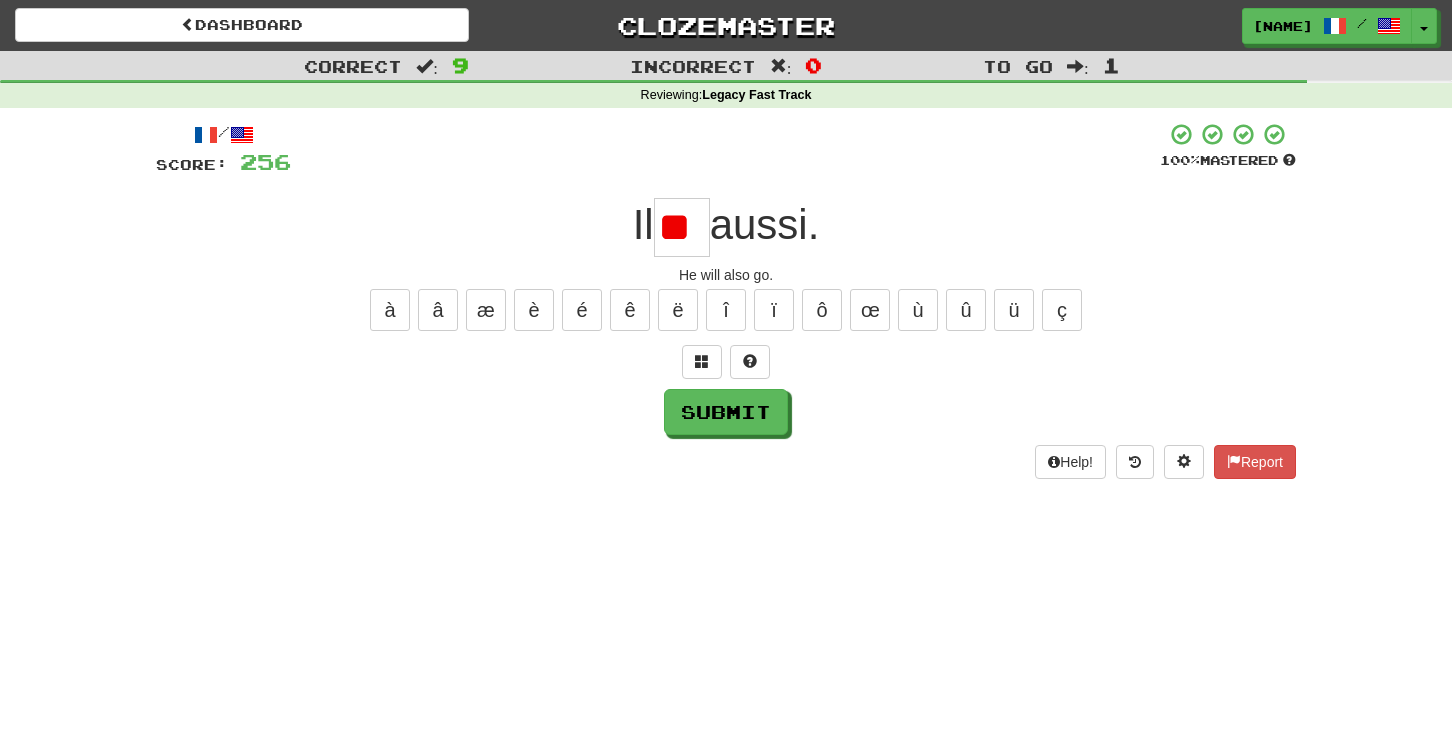 type on "*" 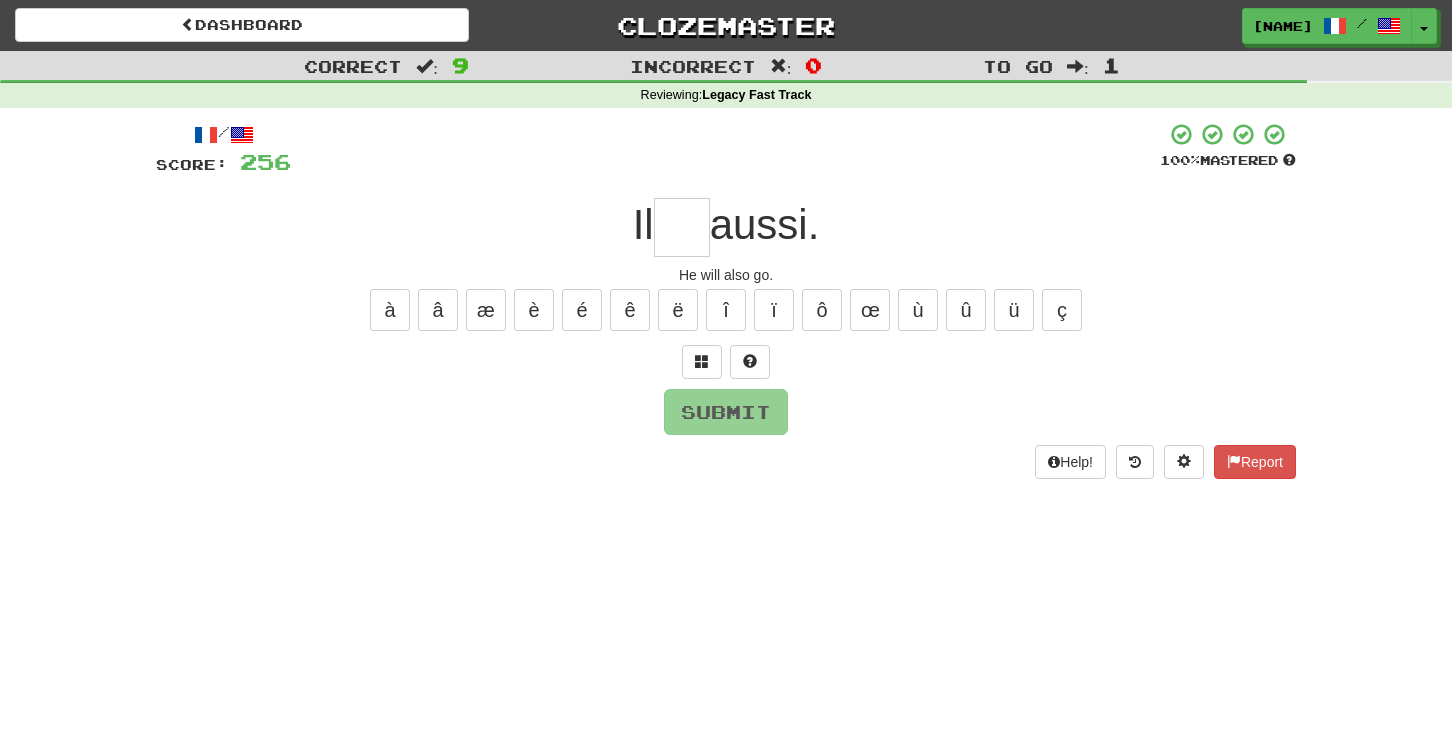 type on "*" 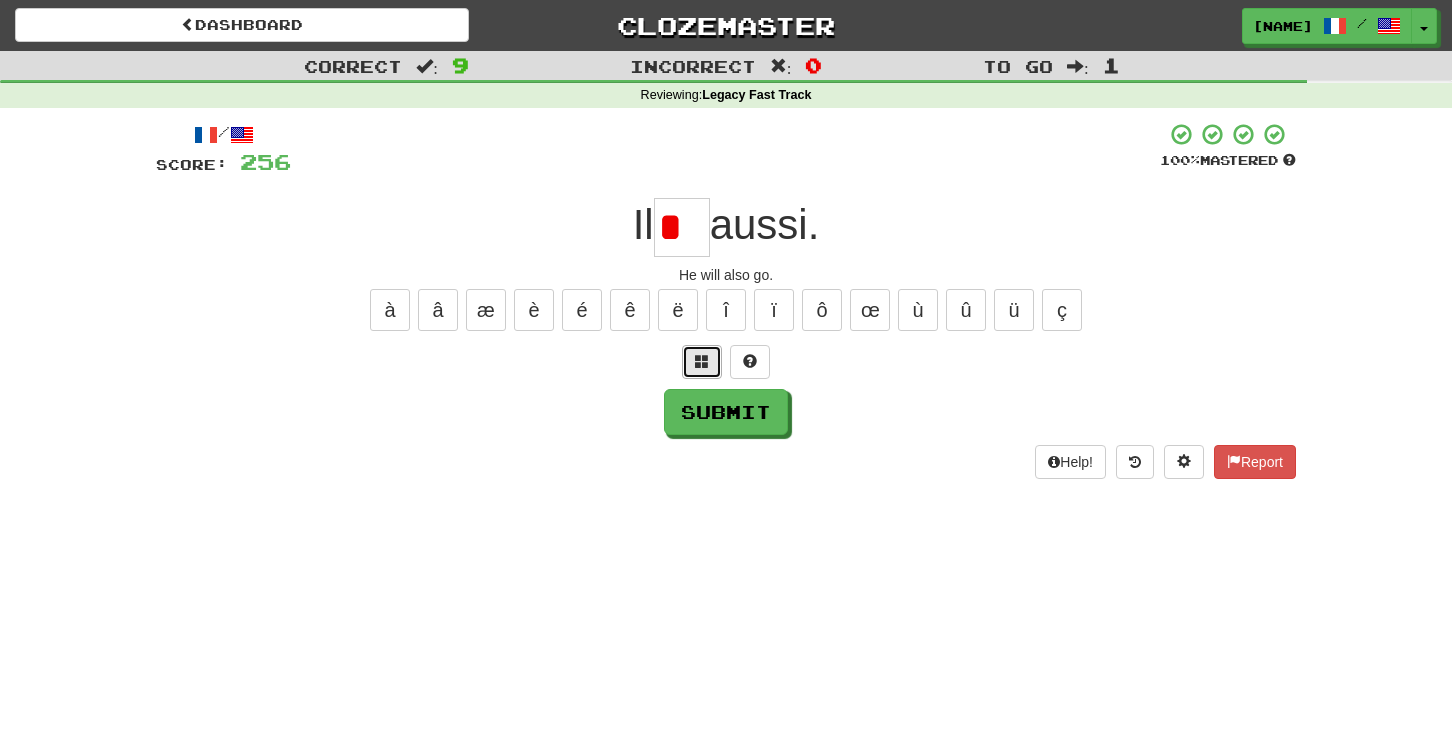 click at bounding box center [702, 361] 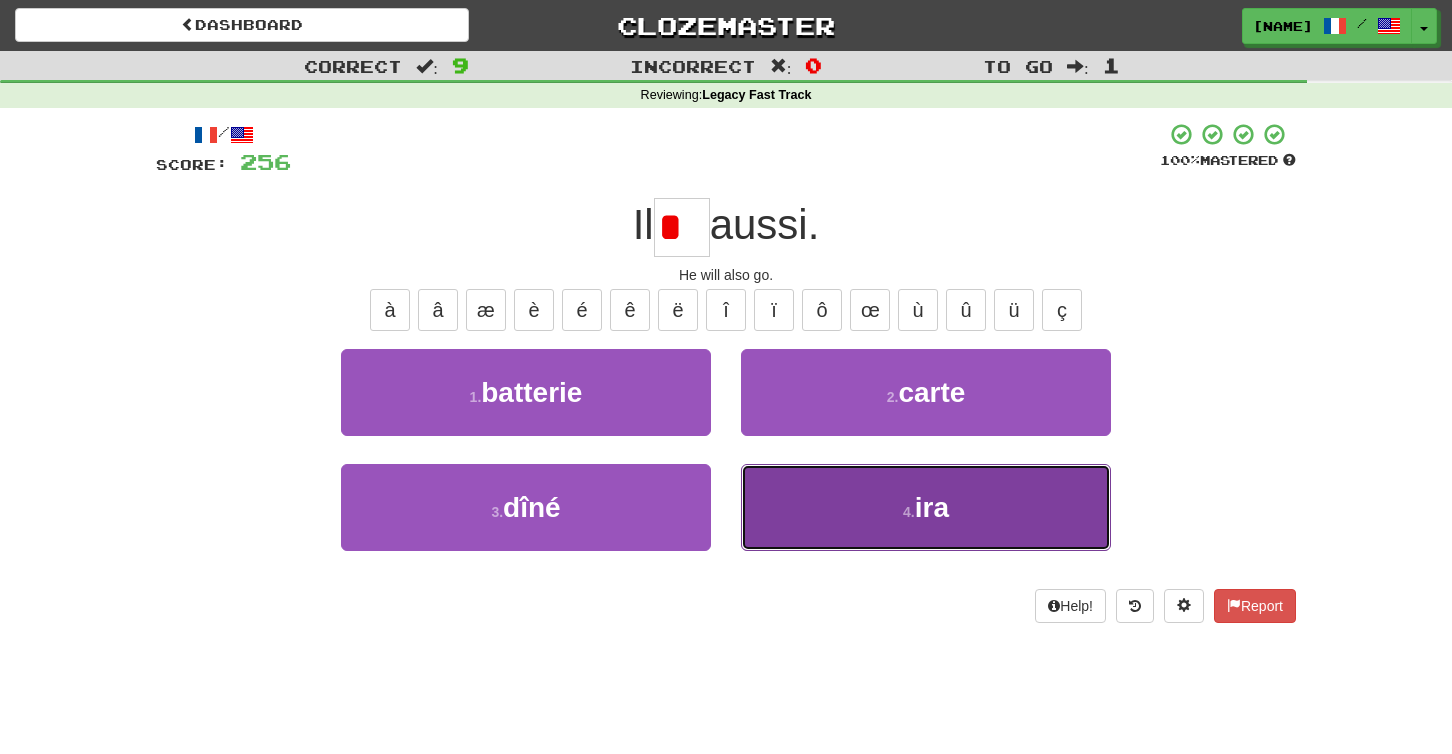 click on "4 .  ira" at bounding box center (926, 507) 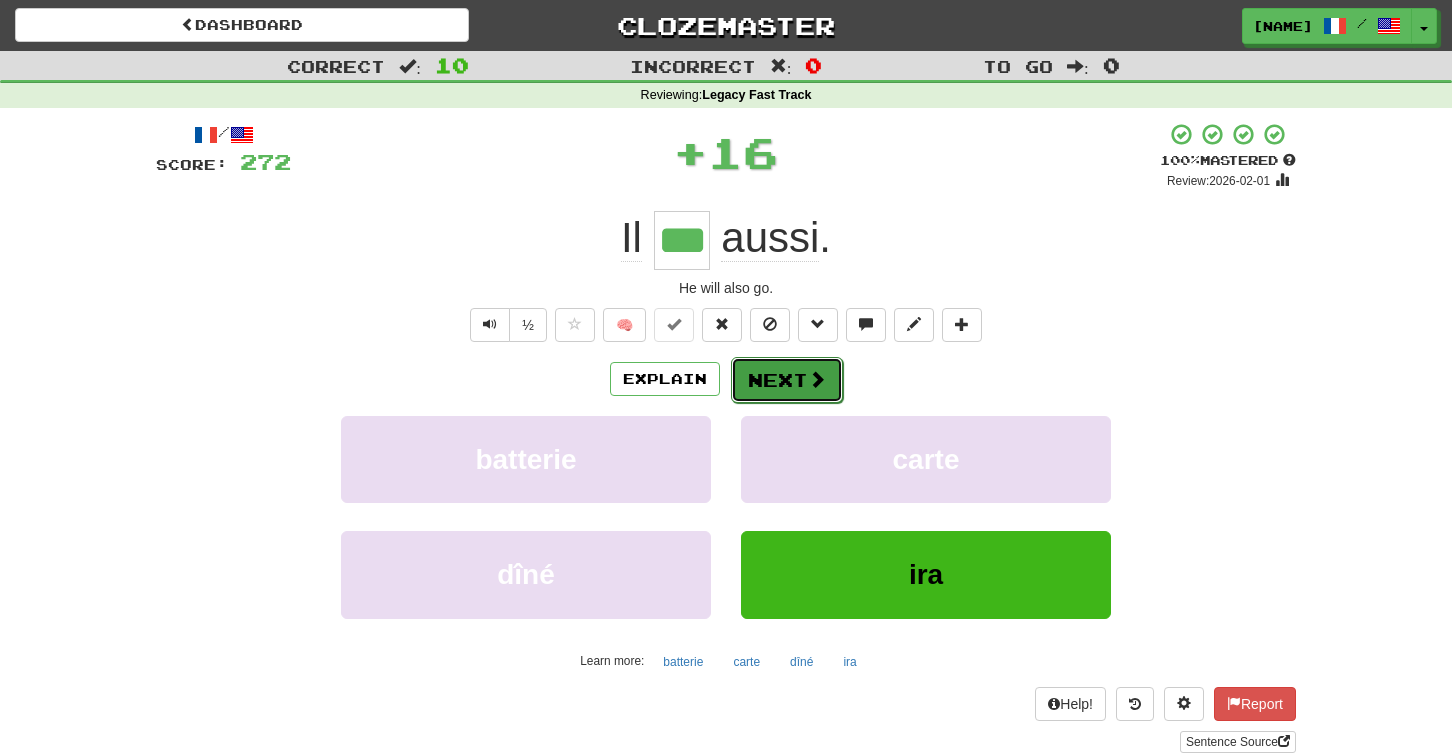 click on "Next" at bounding box center (787, 380) 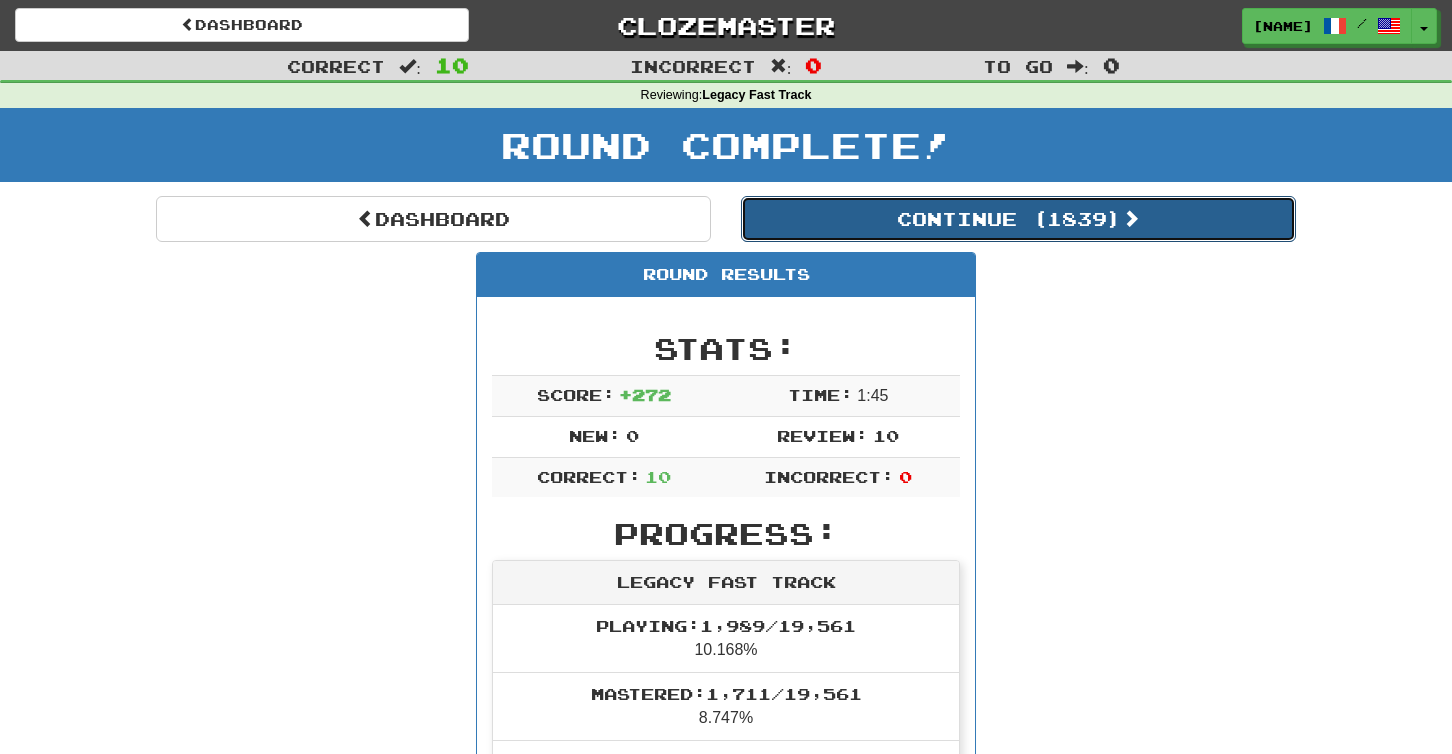 click on "Continue ( 1839 )" at bounding box center (1018, 219) 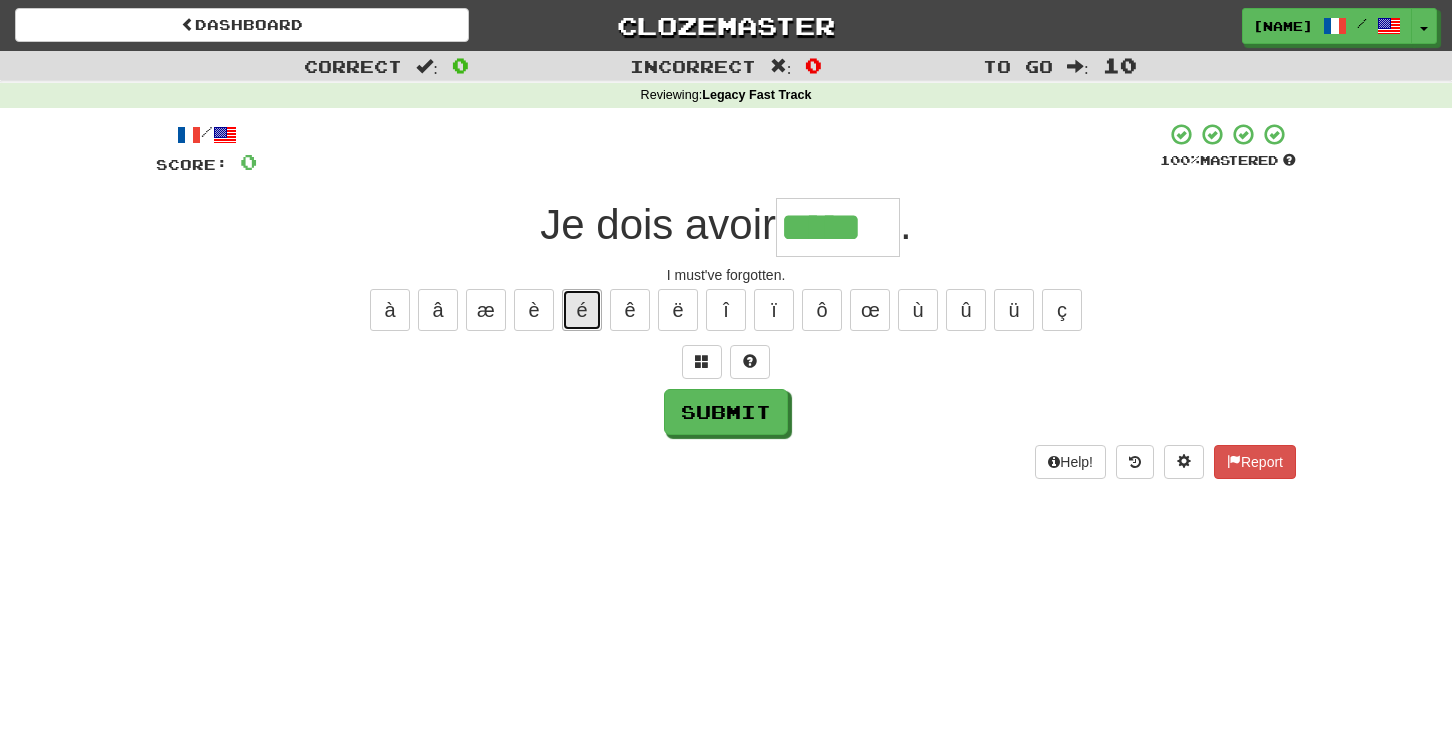 click on "é" at bounding box center (582, 310) 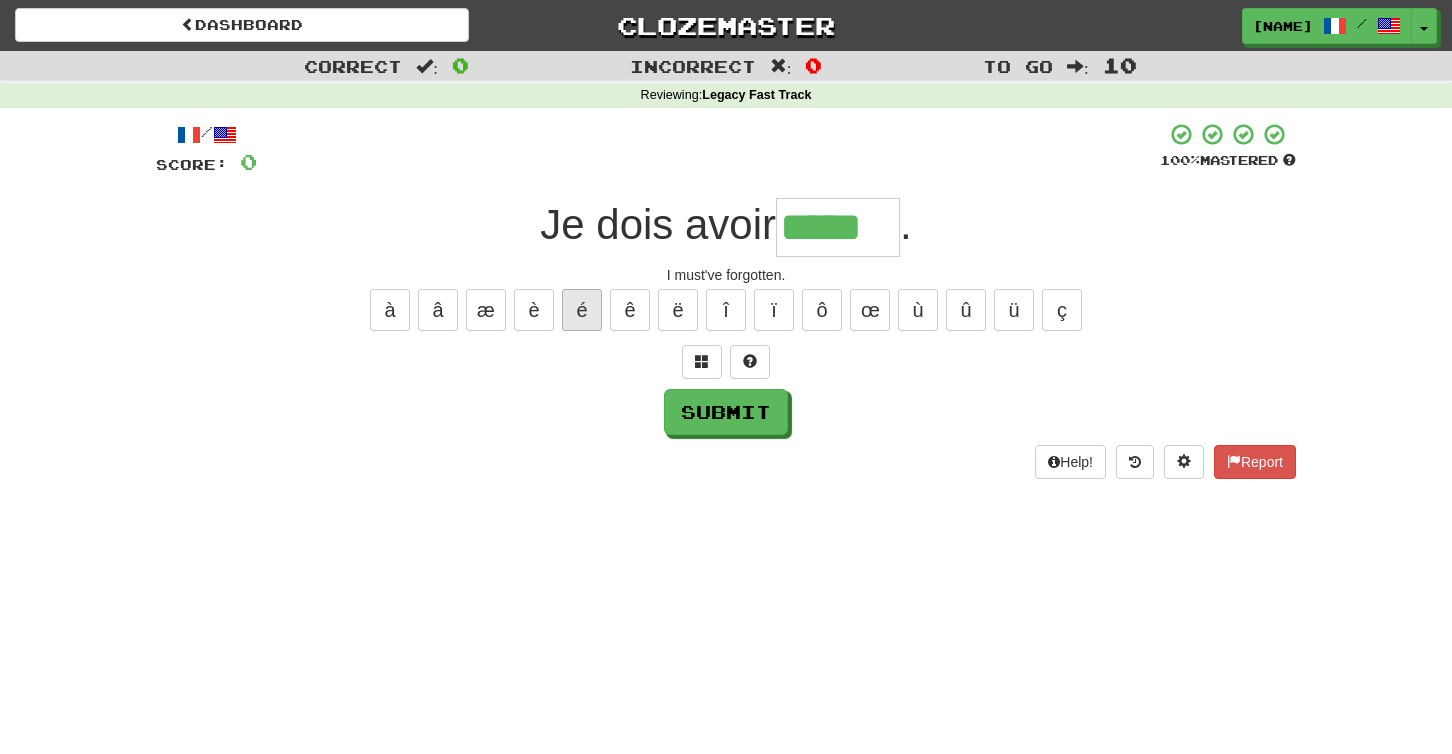 type on "******" 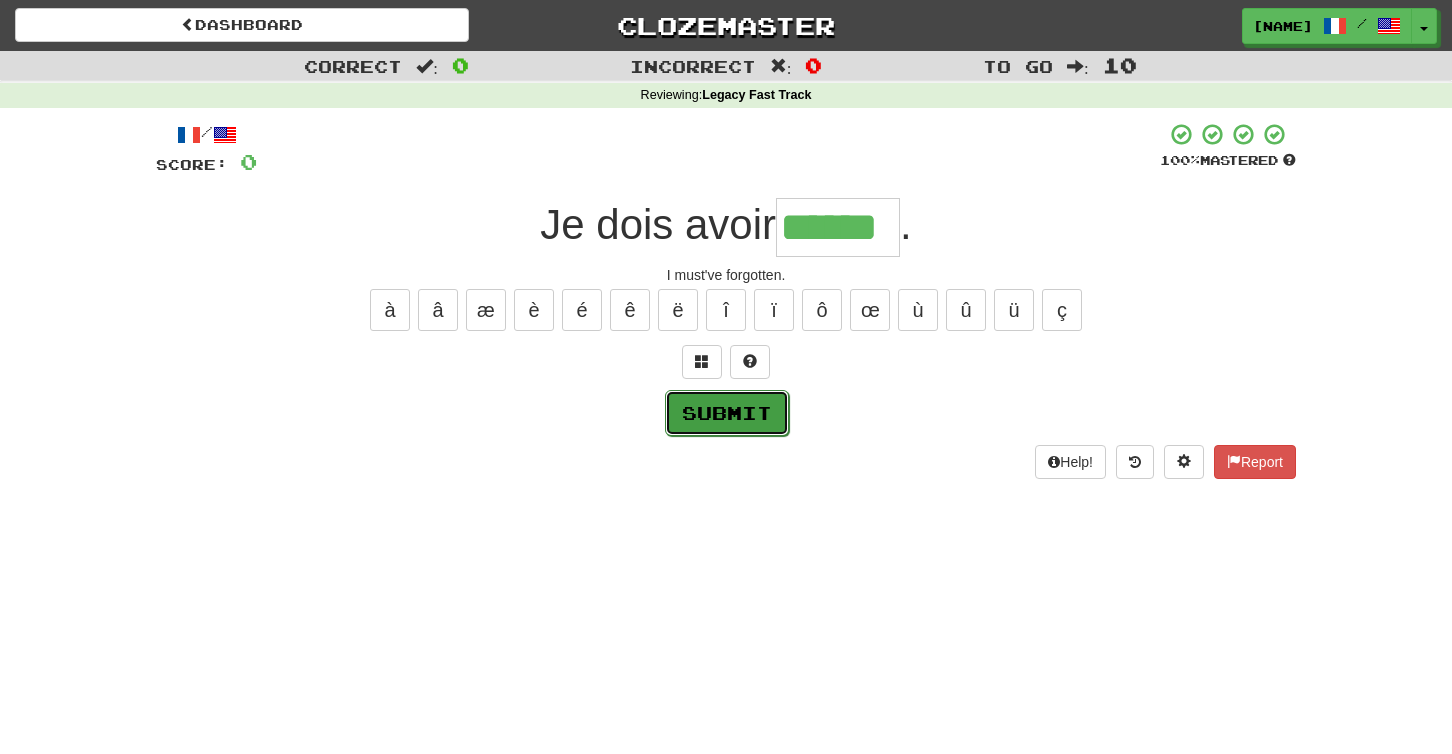 click on "Submit" at bounding box center (727, 413) 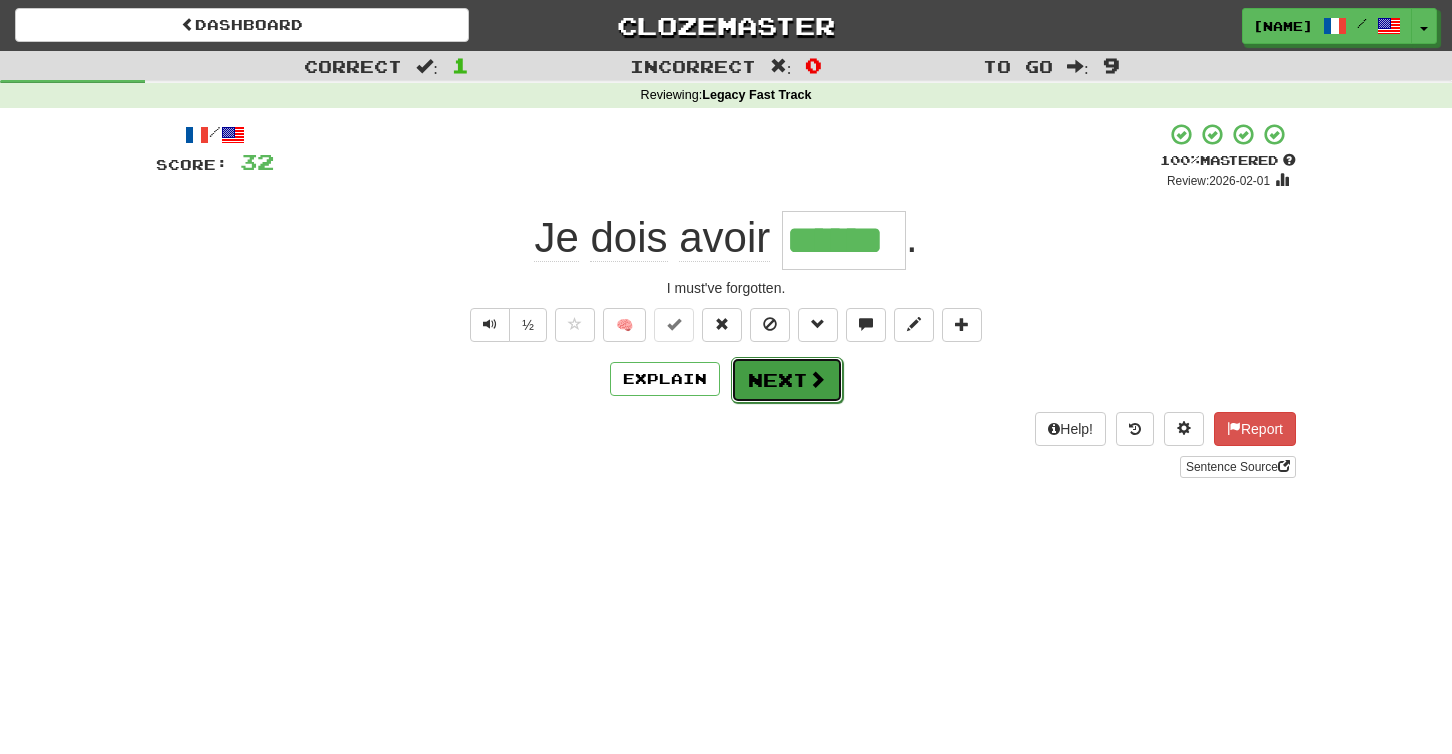 click on "Next" at bounding box center (787, 380) 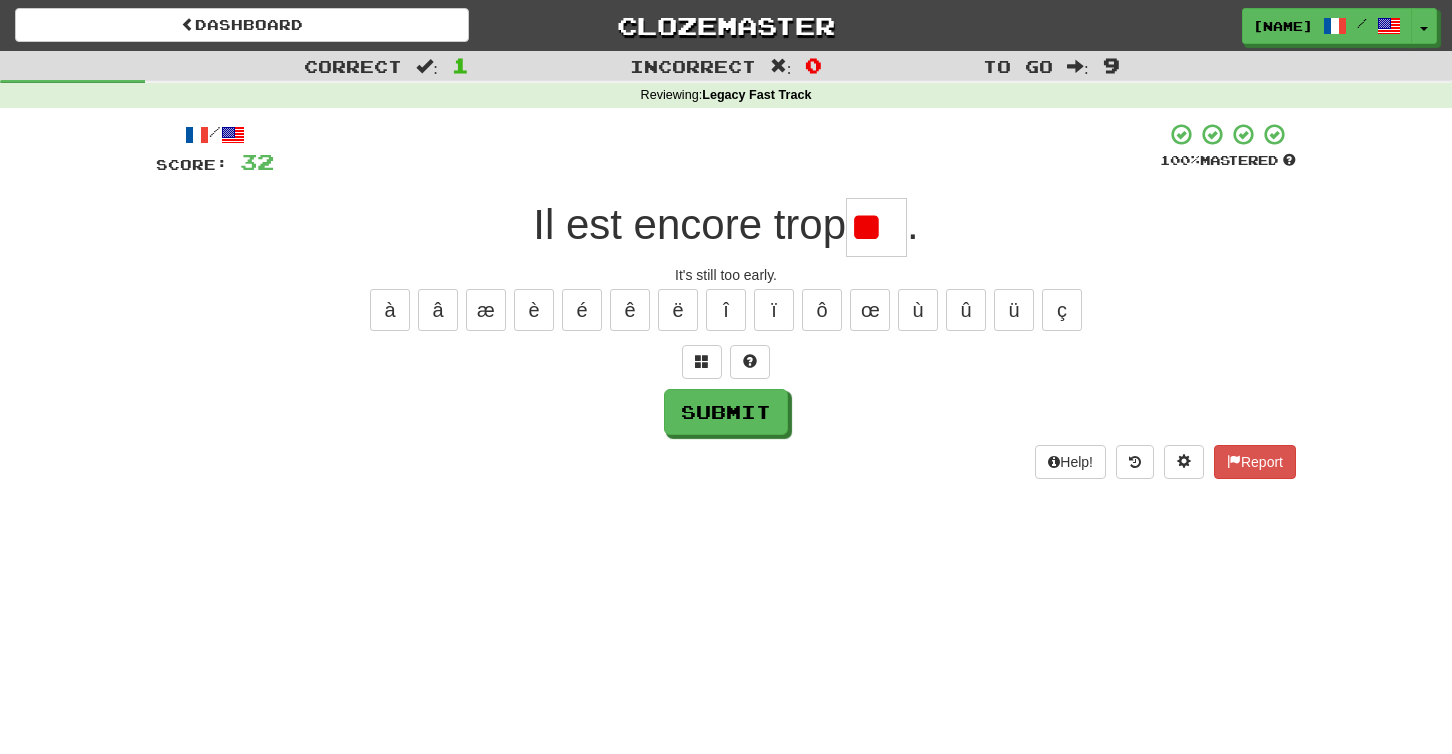 type on "*" 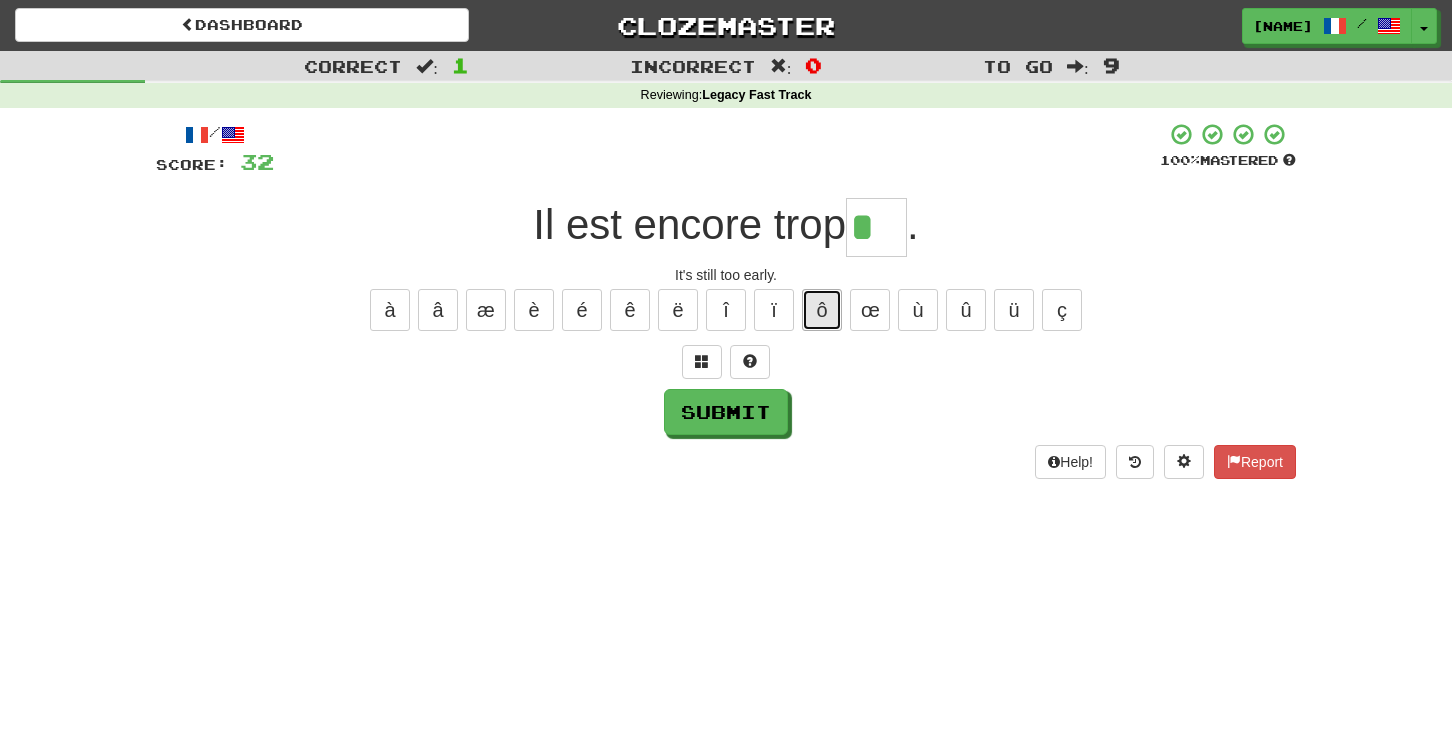 click on "ô" at bounding box center [822, 310] 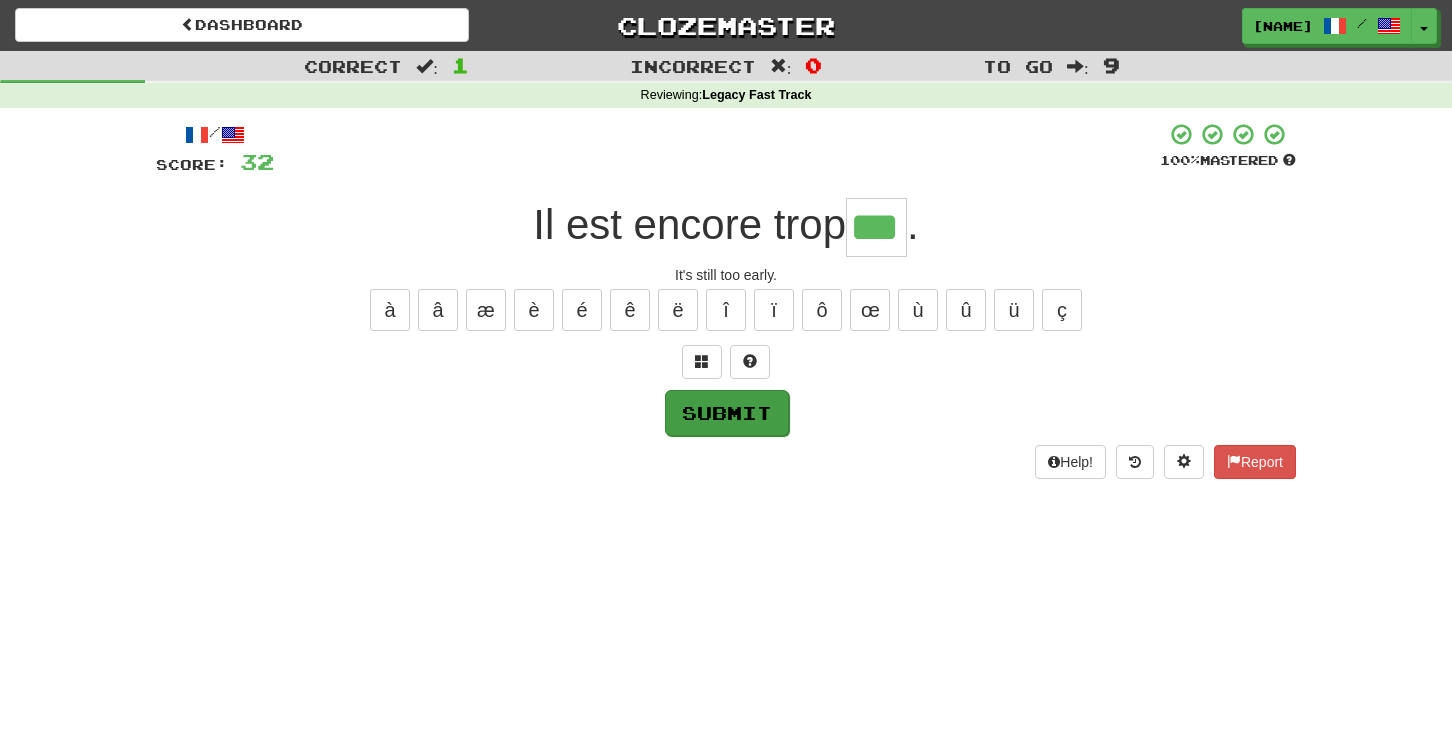 type on "***" 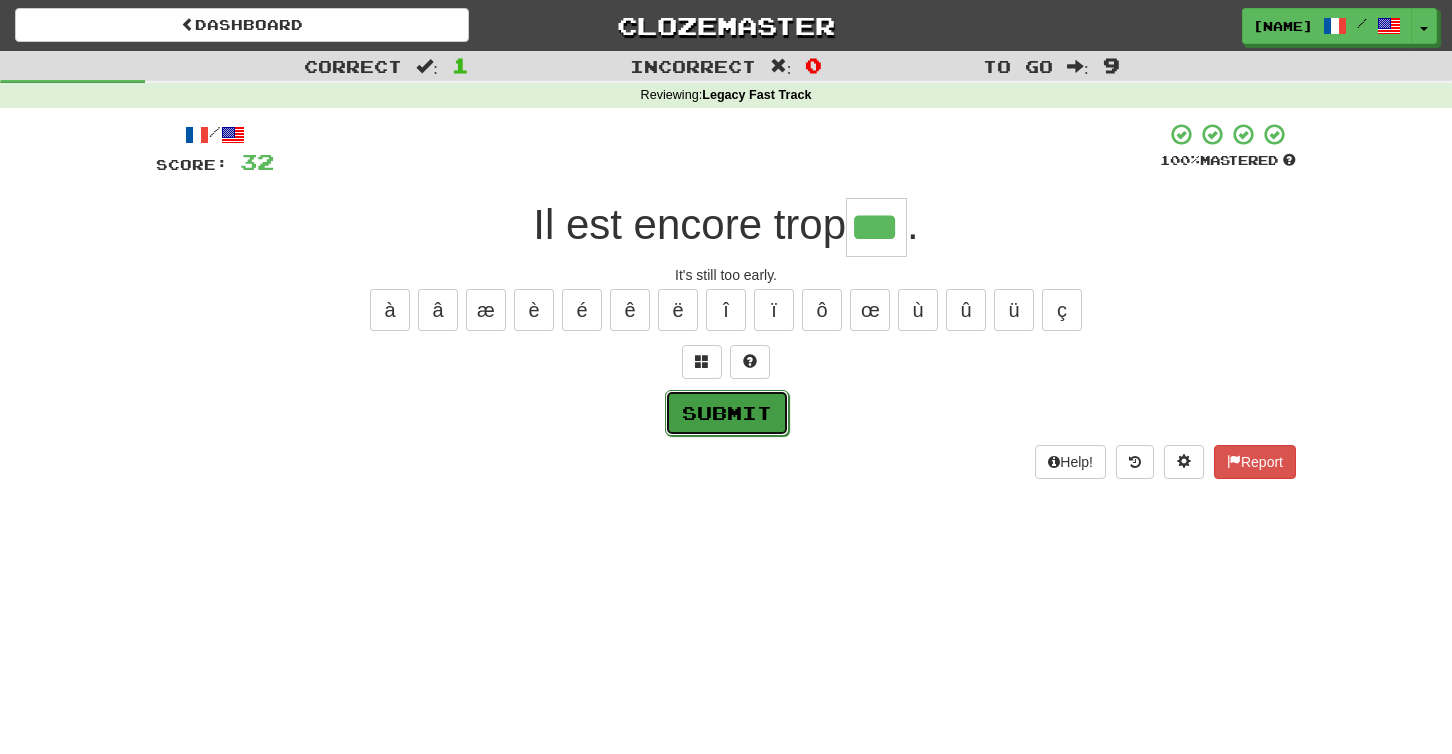 click on "Submit" at bounding box center (727, 413) 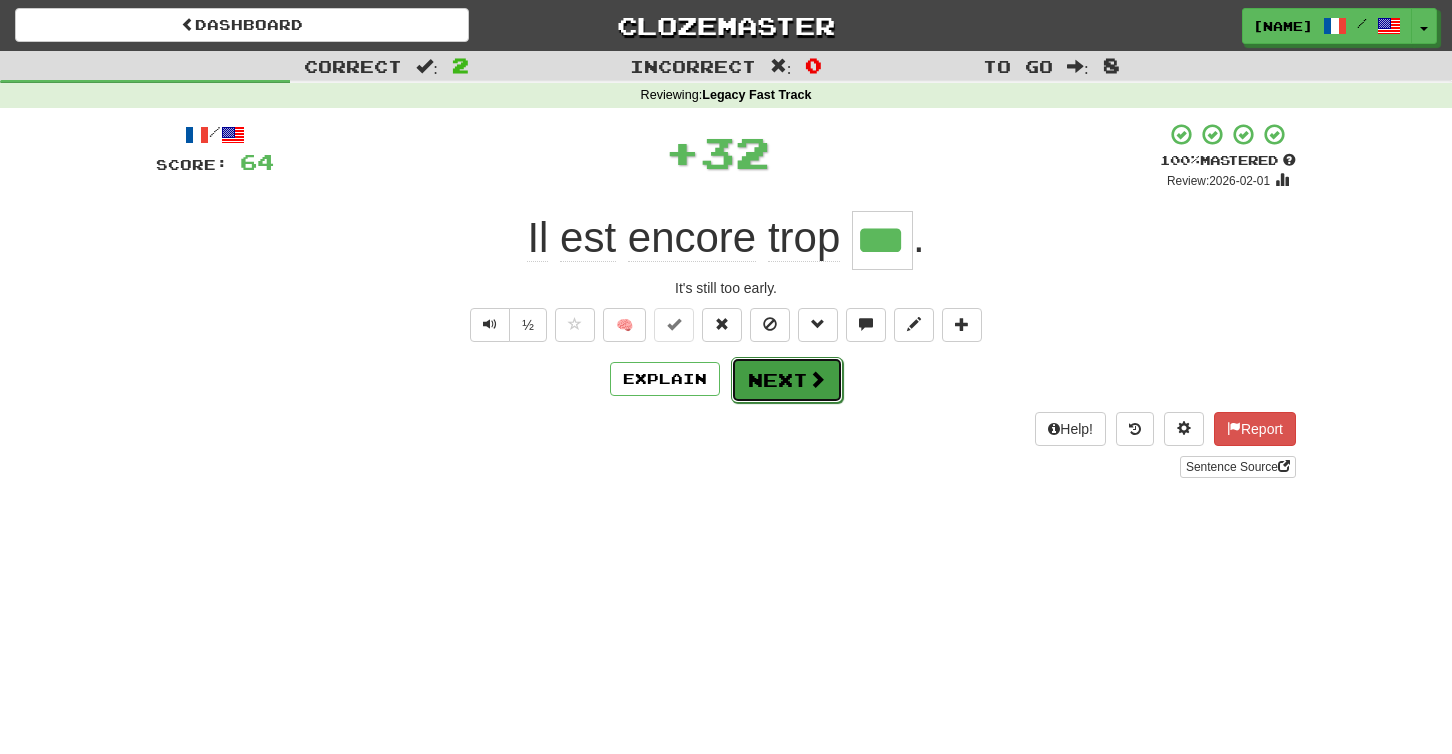 click on "Next" at bounding box center [787, 380] 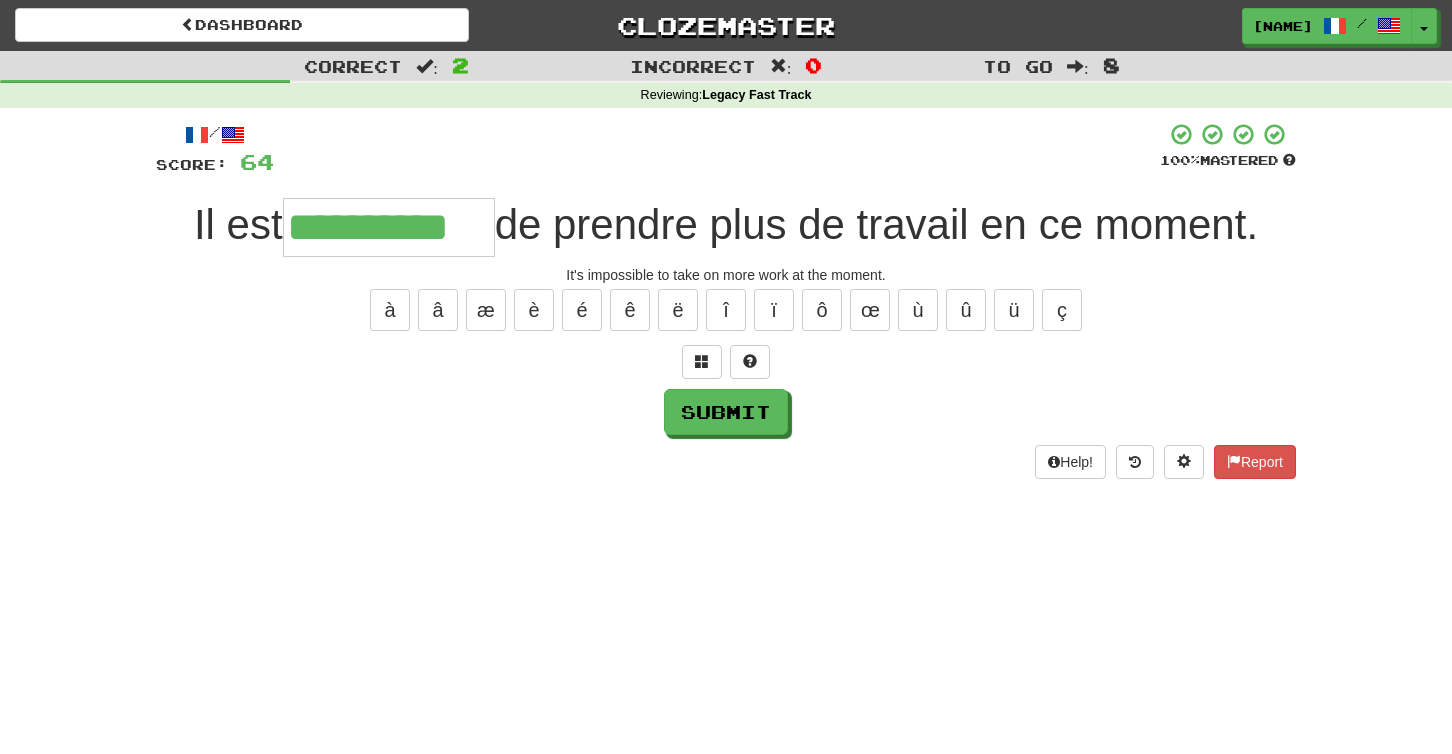 type on "**********" 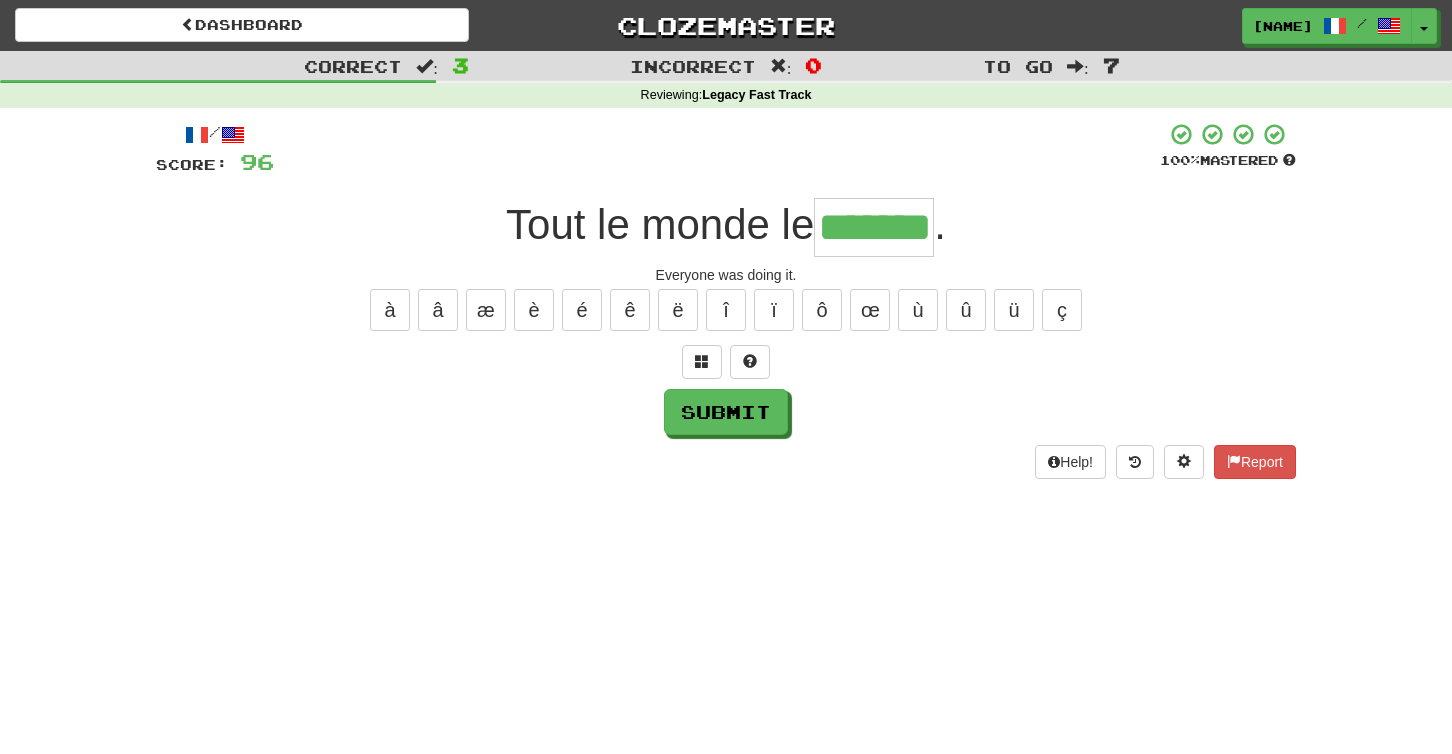 type on "*******" 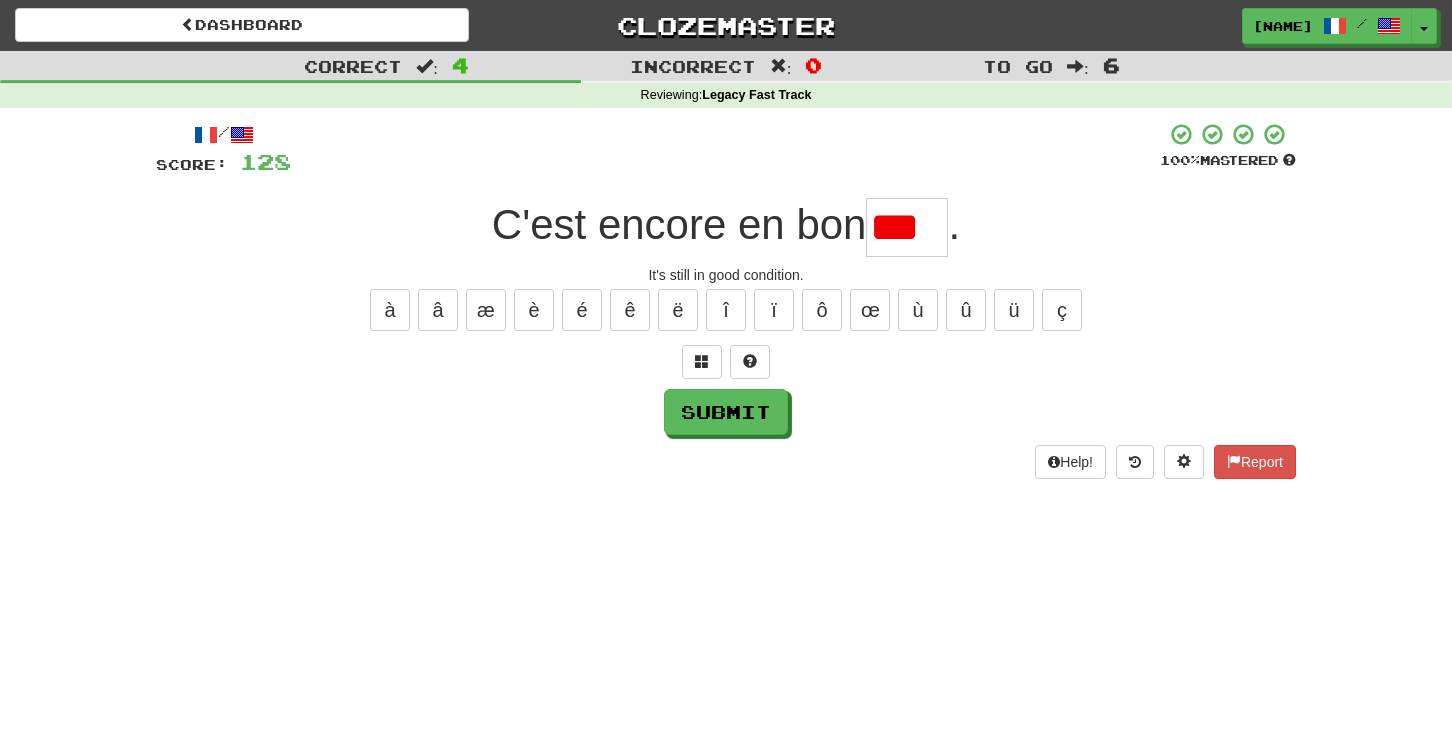 scroll, scrollTop: 0, scrollLeft: 0, axis: both 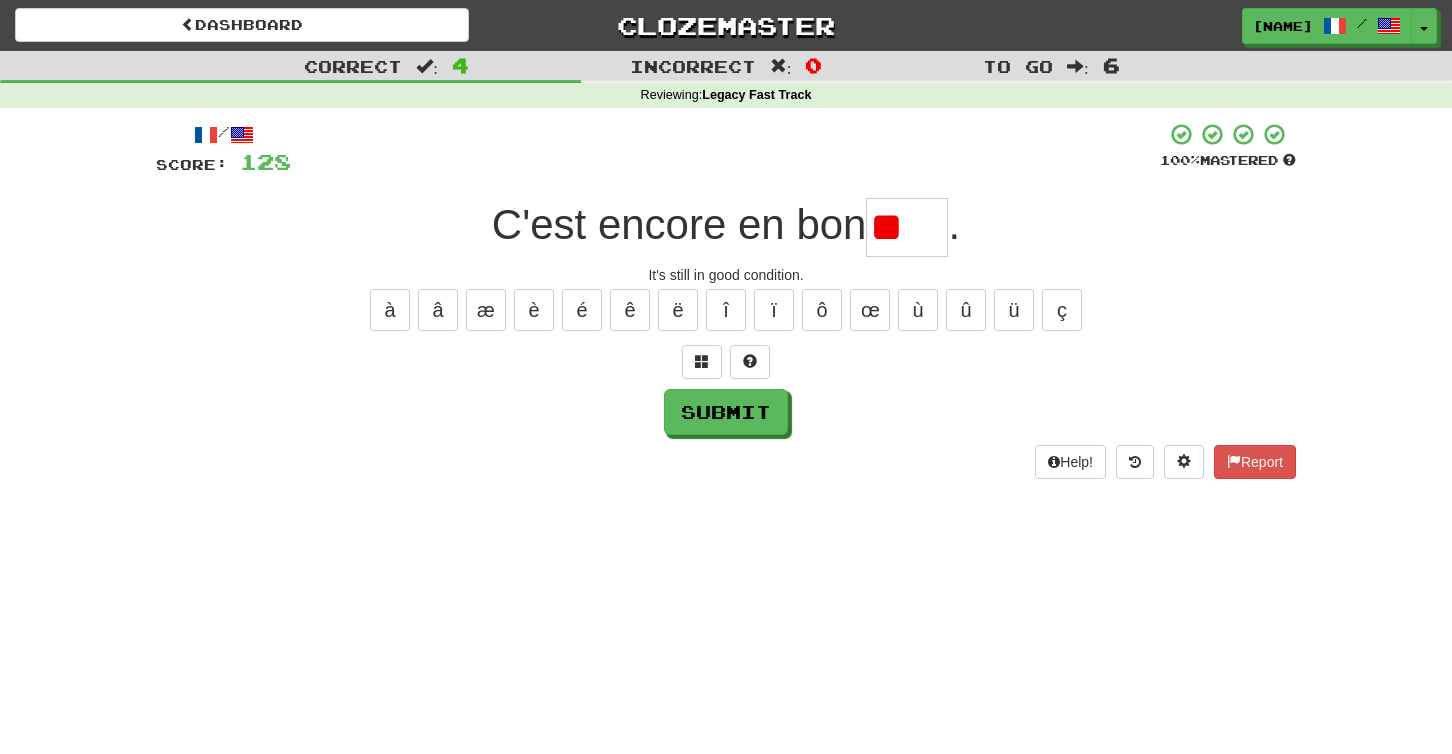 type on "*" 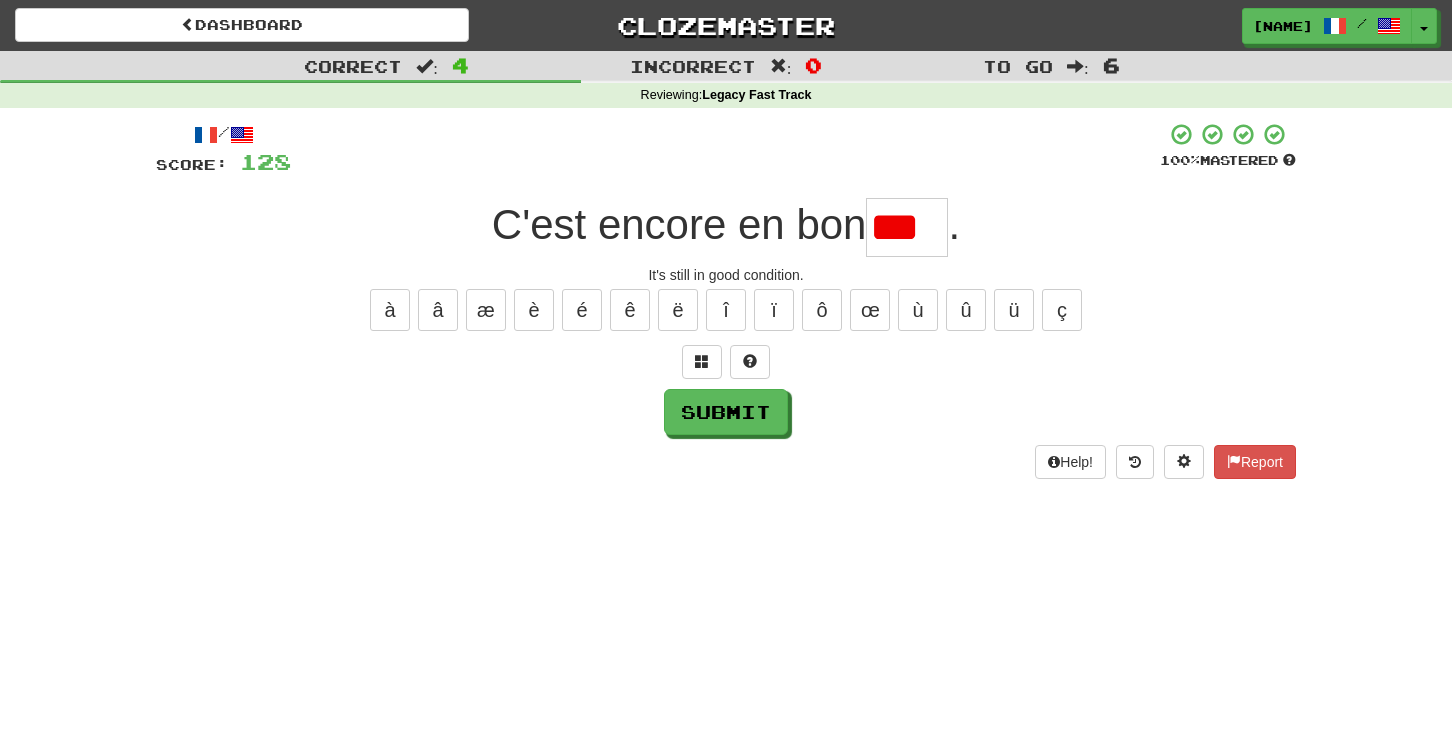 scroll, scrollTop: 0, scrollLeft: 0, axis: both 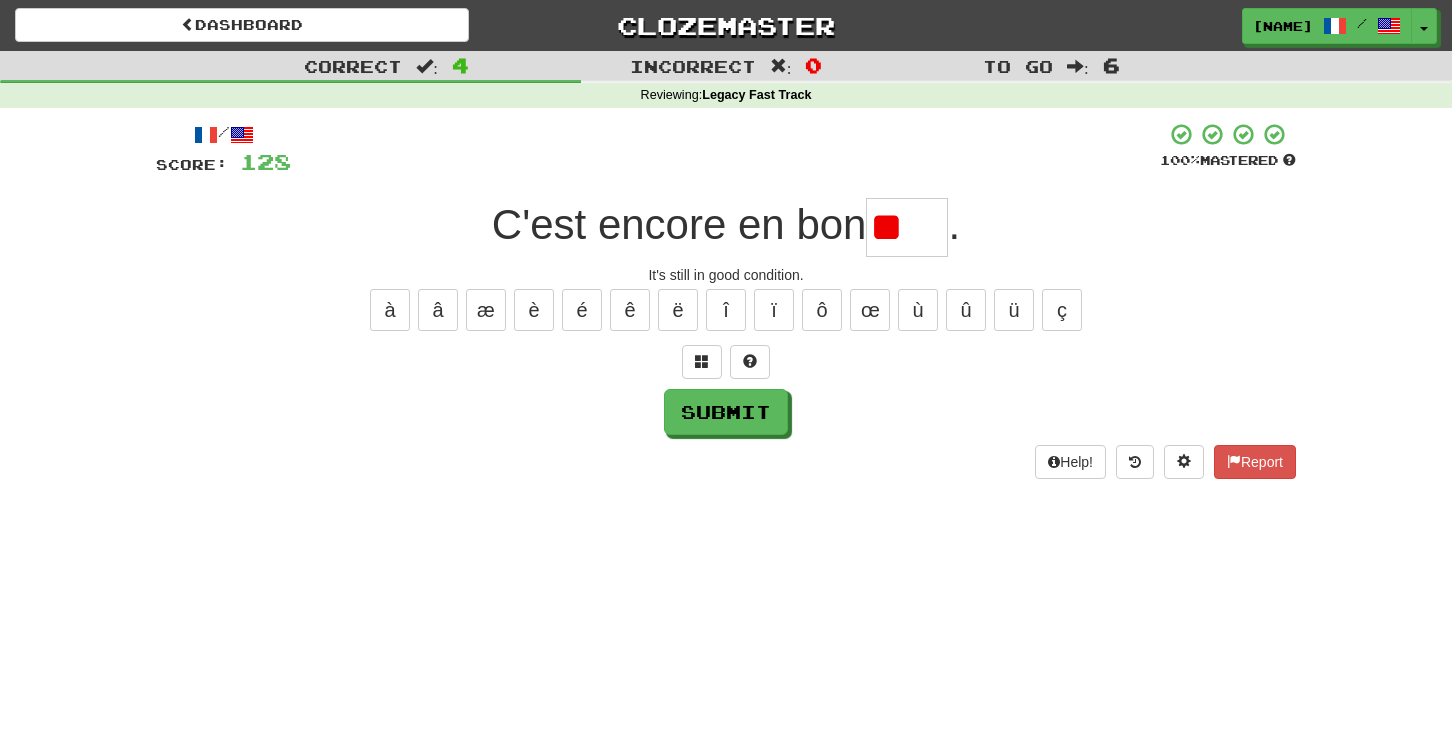 type on "*" 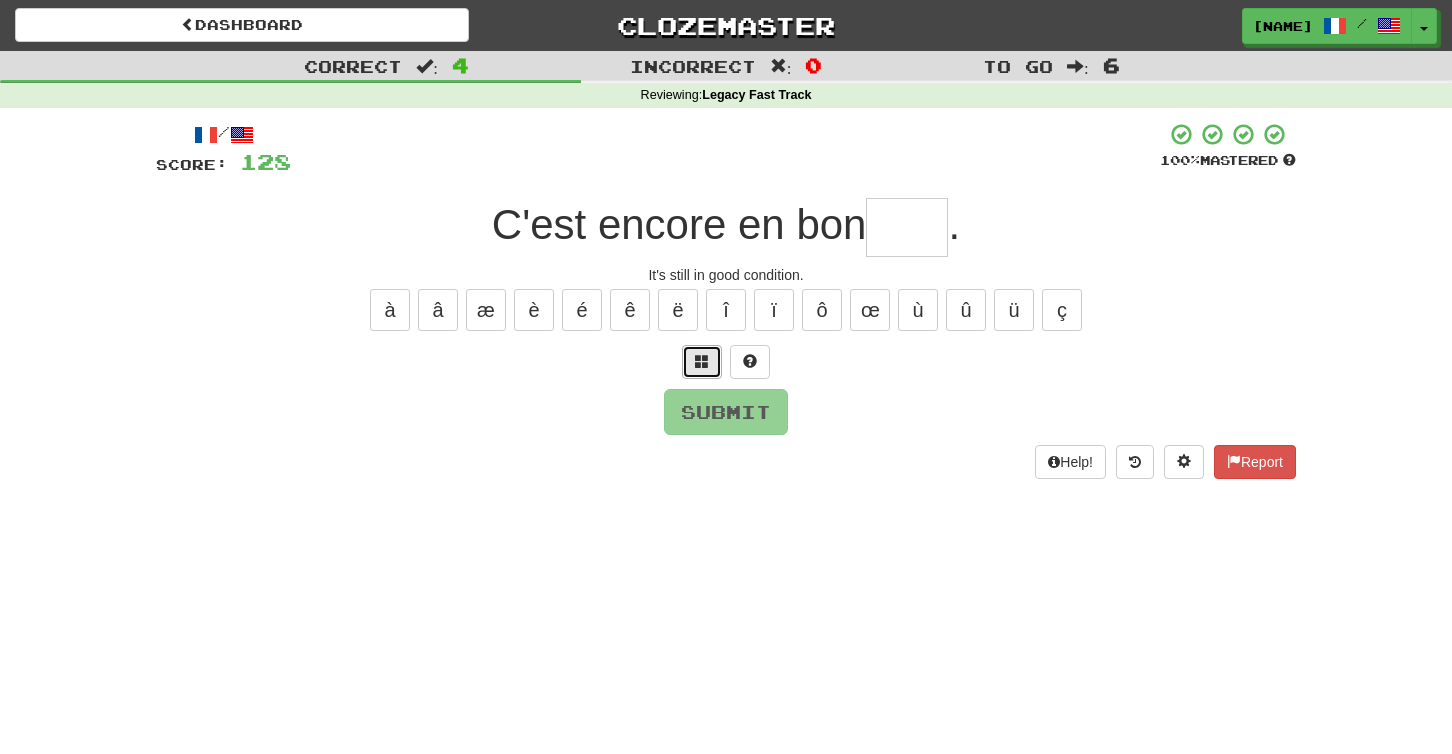 click at bounding box center [702, 362] 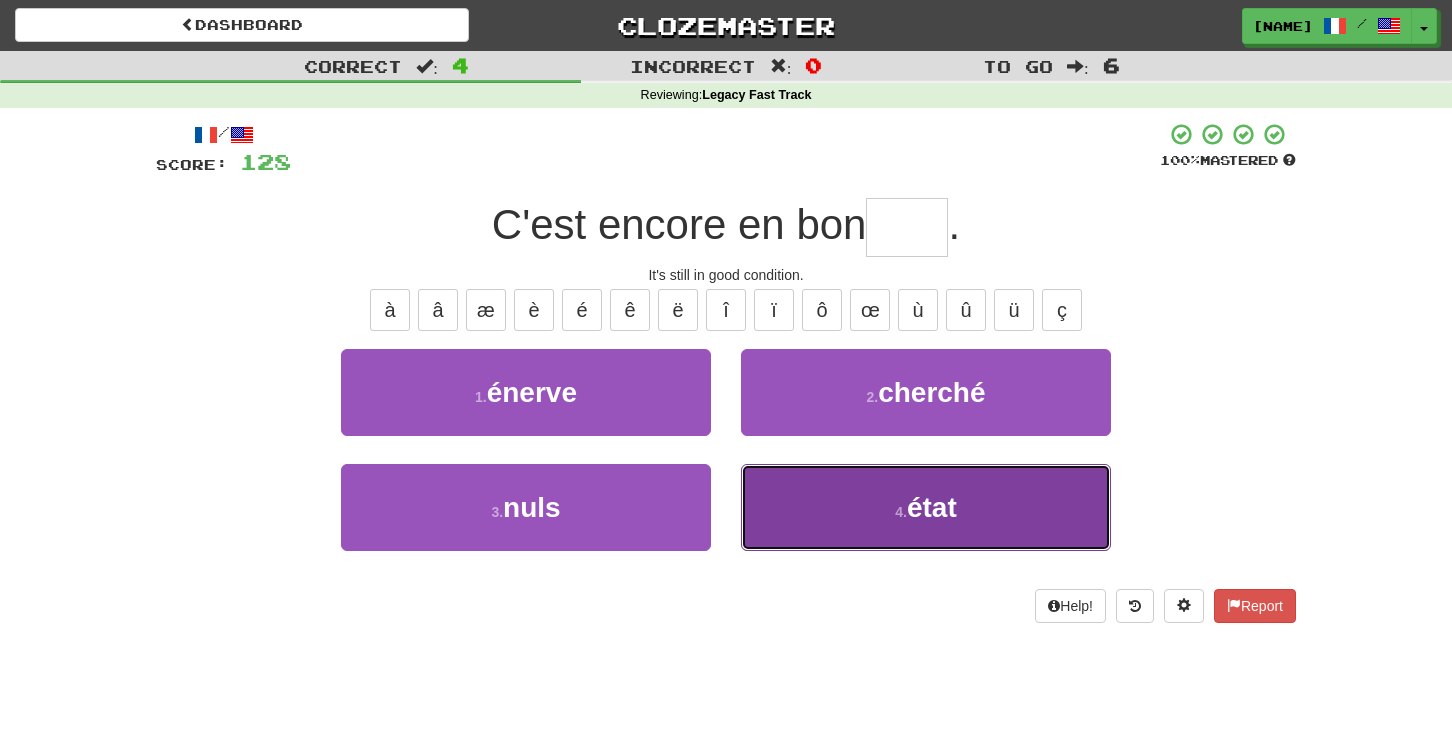 click on "4 .  état" at bounding box center (926, 507) 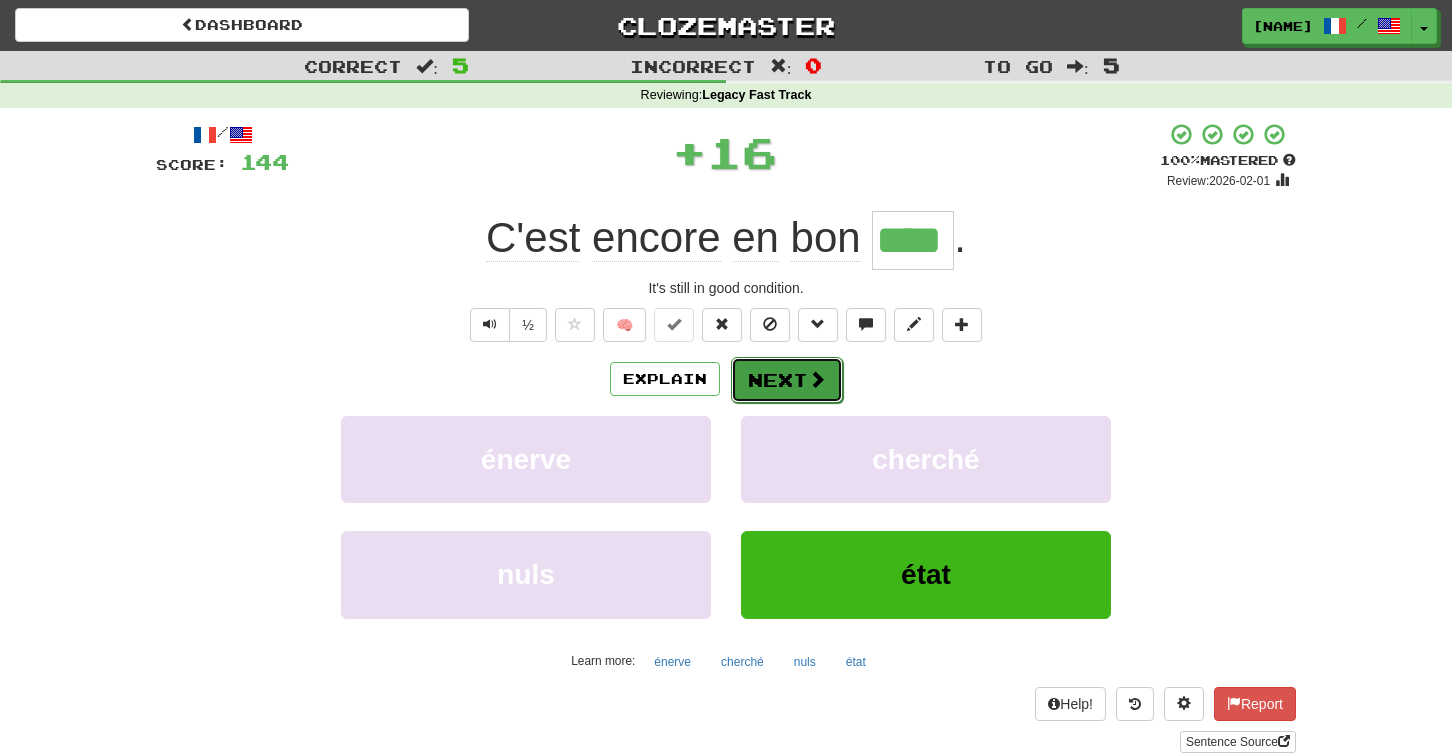 click on "Next" at bounding box center [787, 380] 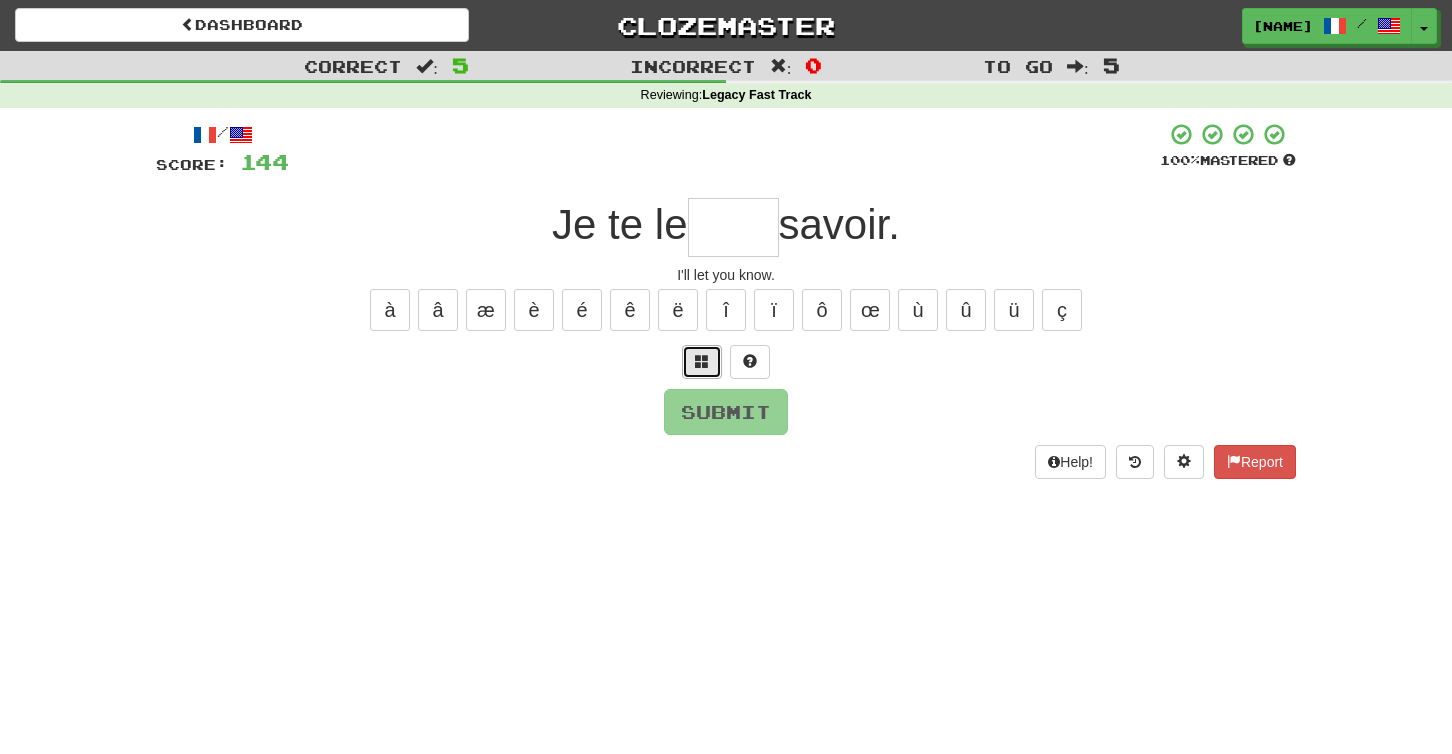click at bounding box center [702, 362] 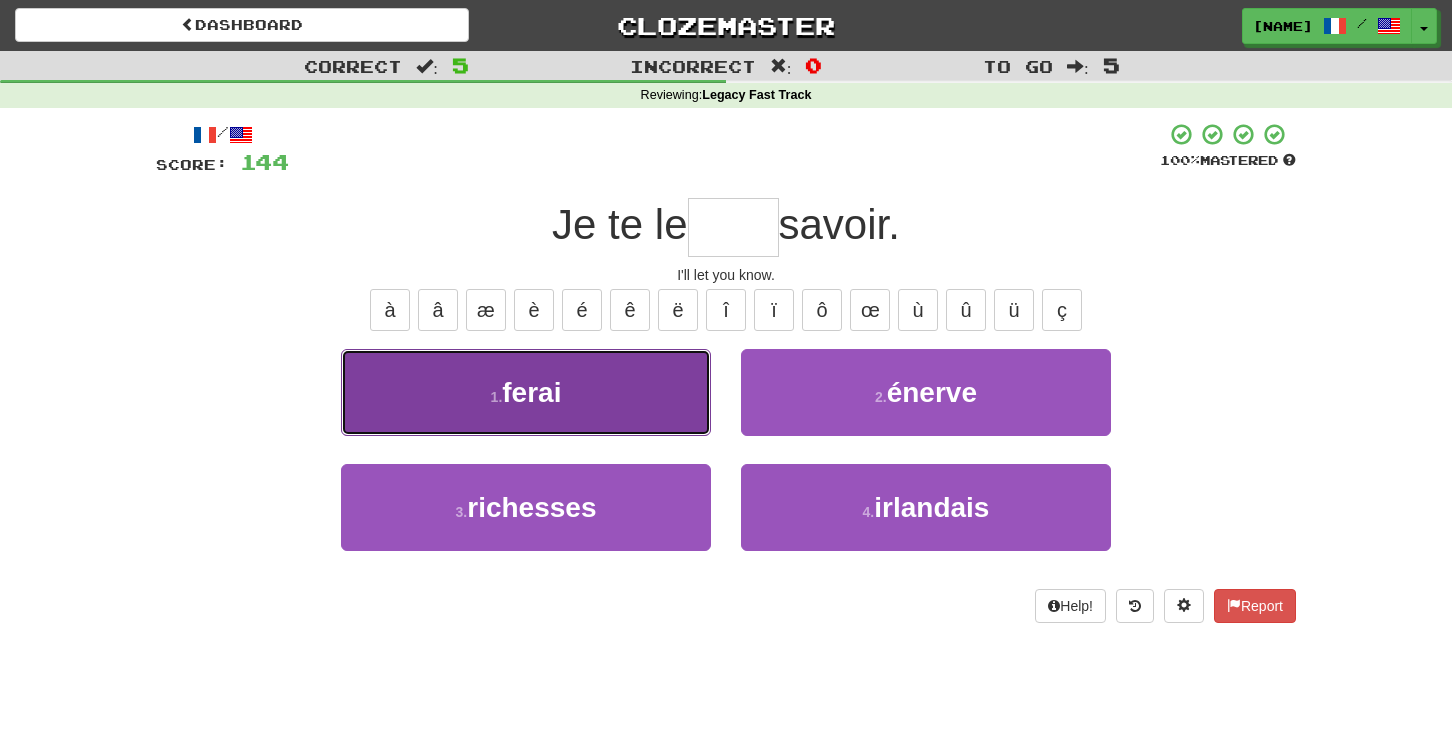click on "1 .  ferai" at bounding box center (526, 392) 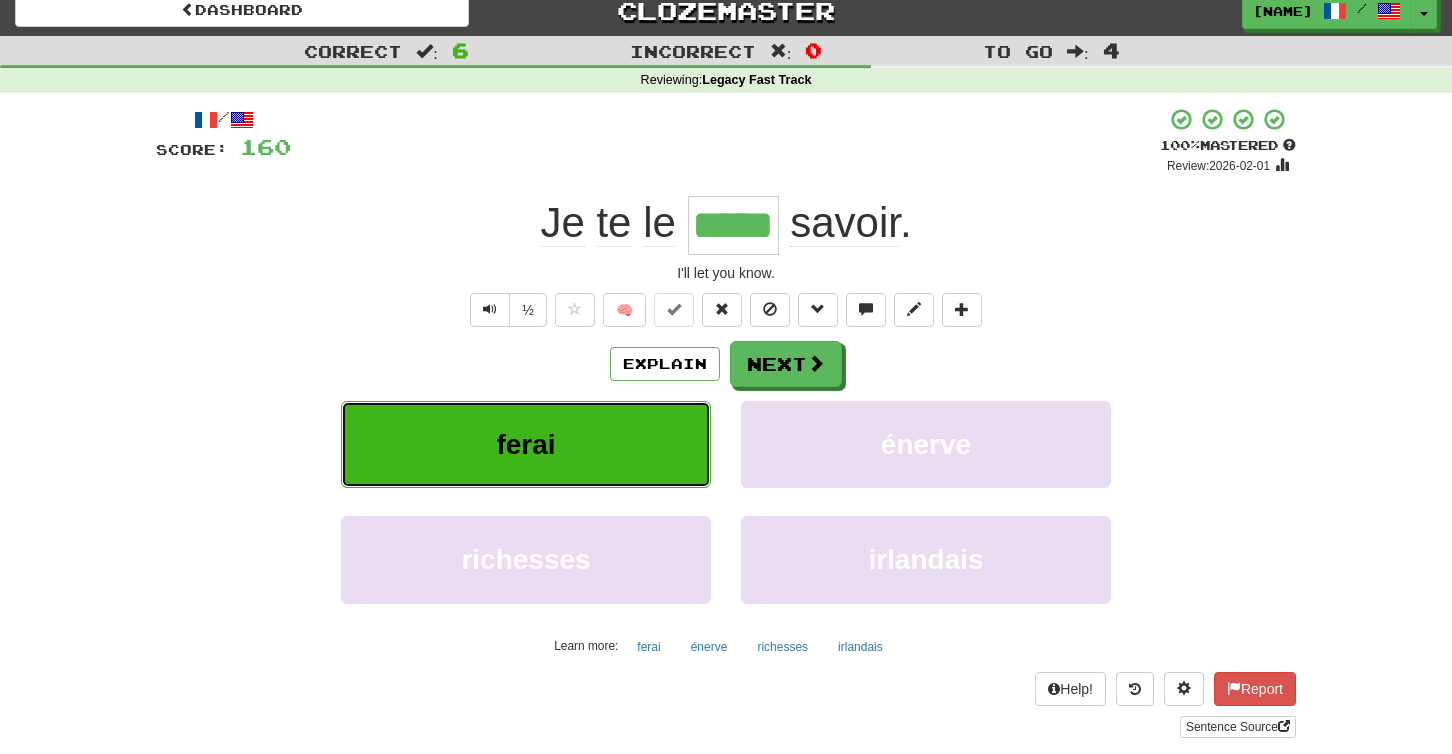 scroll, scrollTop: 26, scrollLeft: 0, axis: vertical 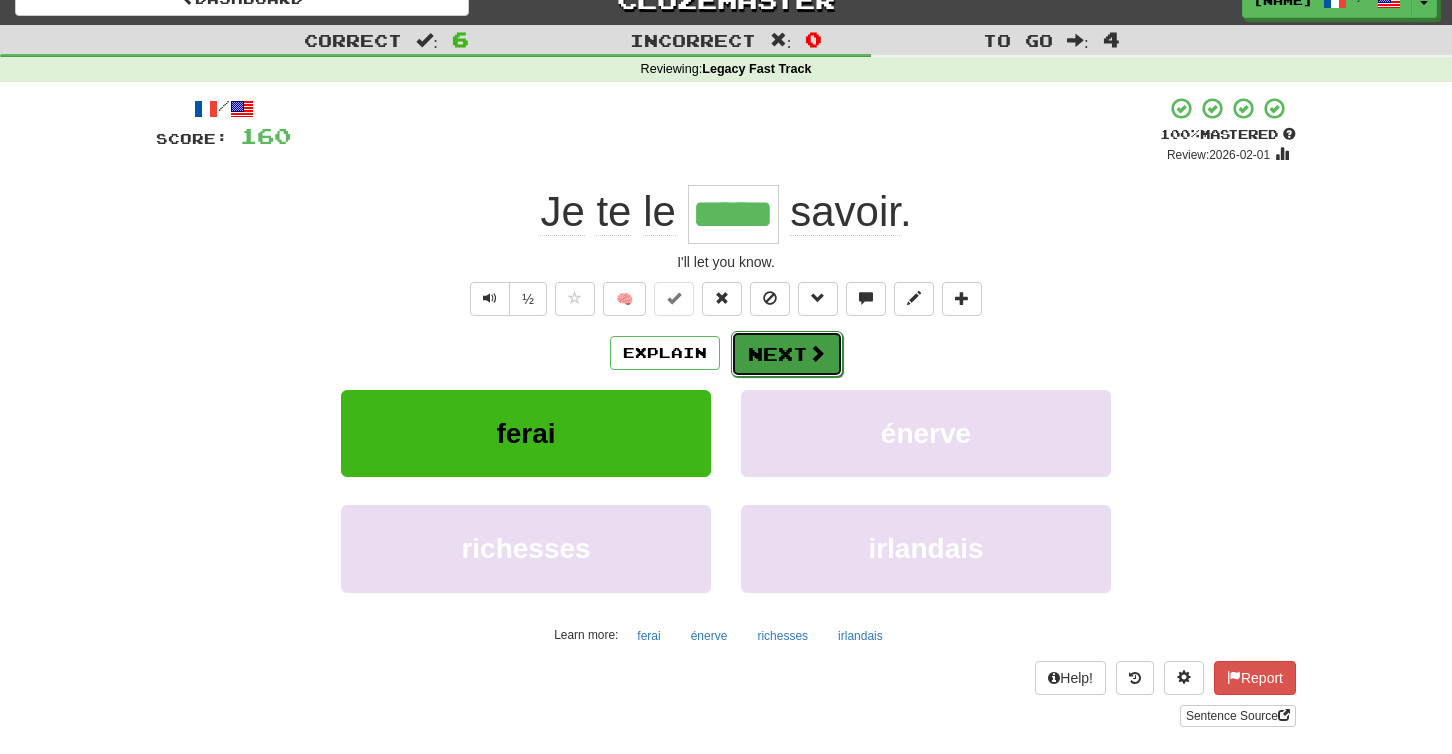 click at bounding box center [817, 353] 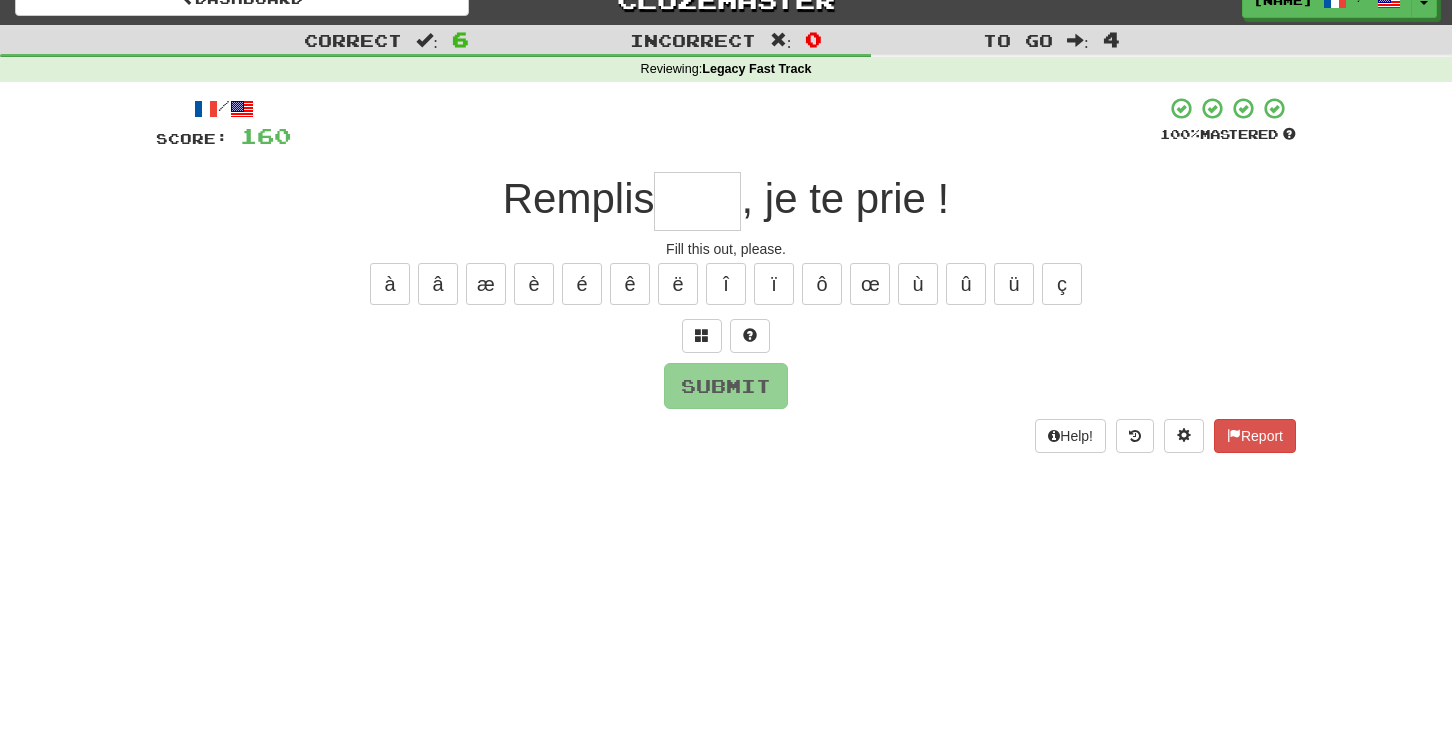 type on "*" 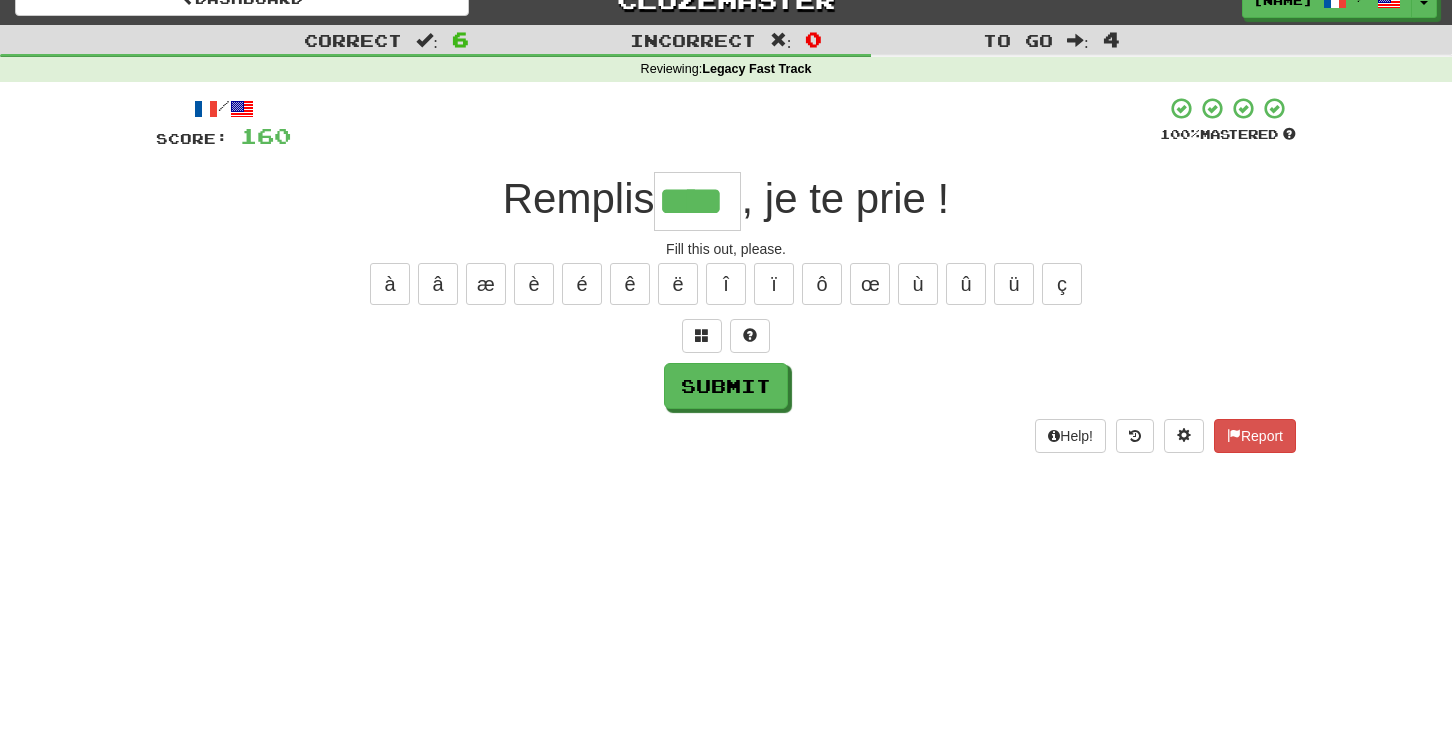 type on "****" 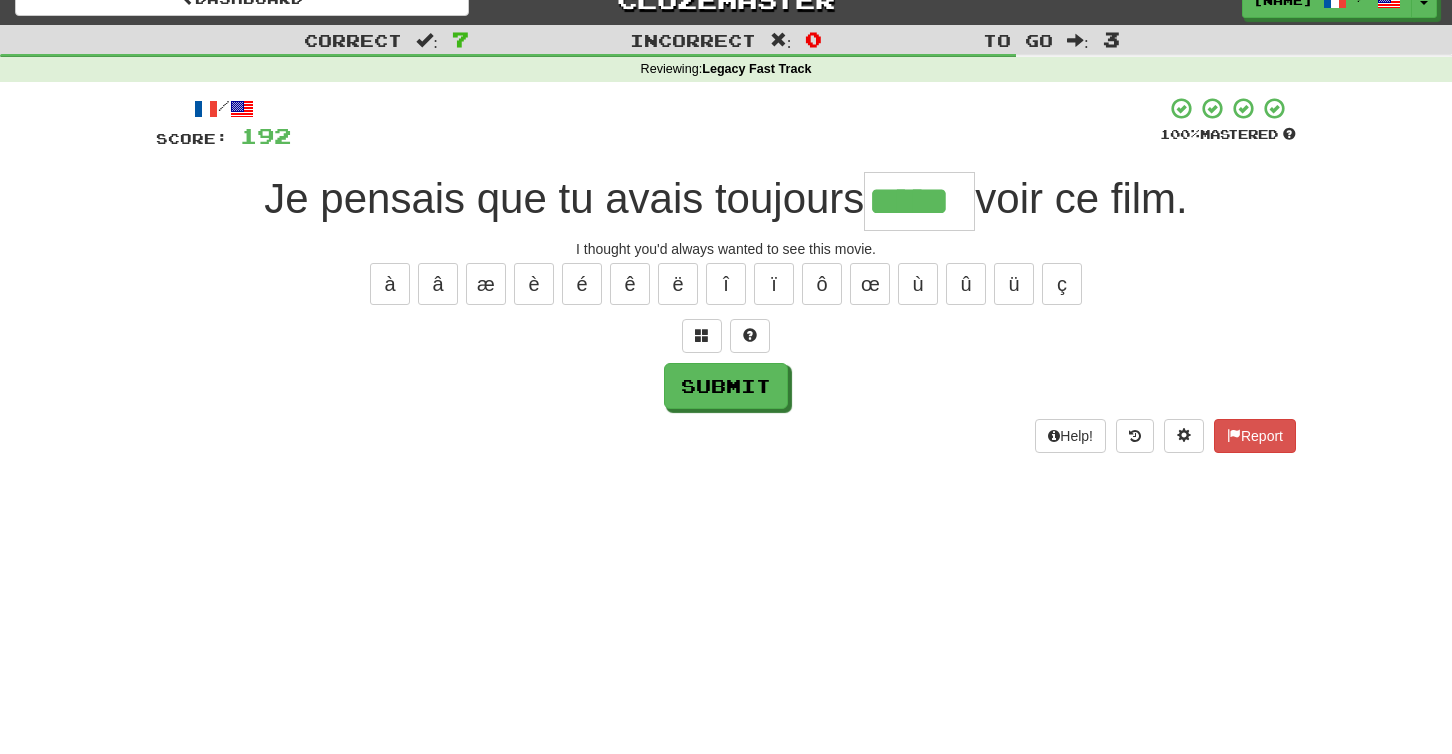 type on "*****" 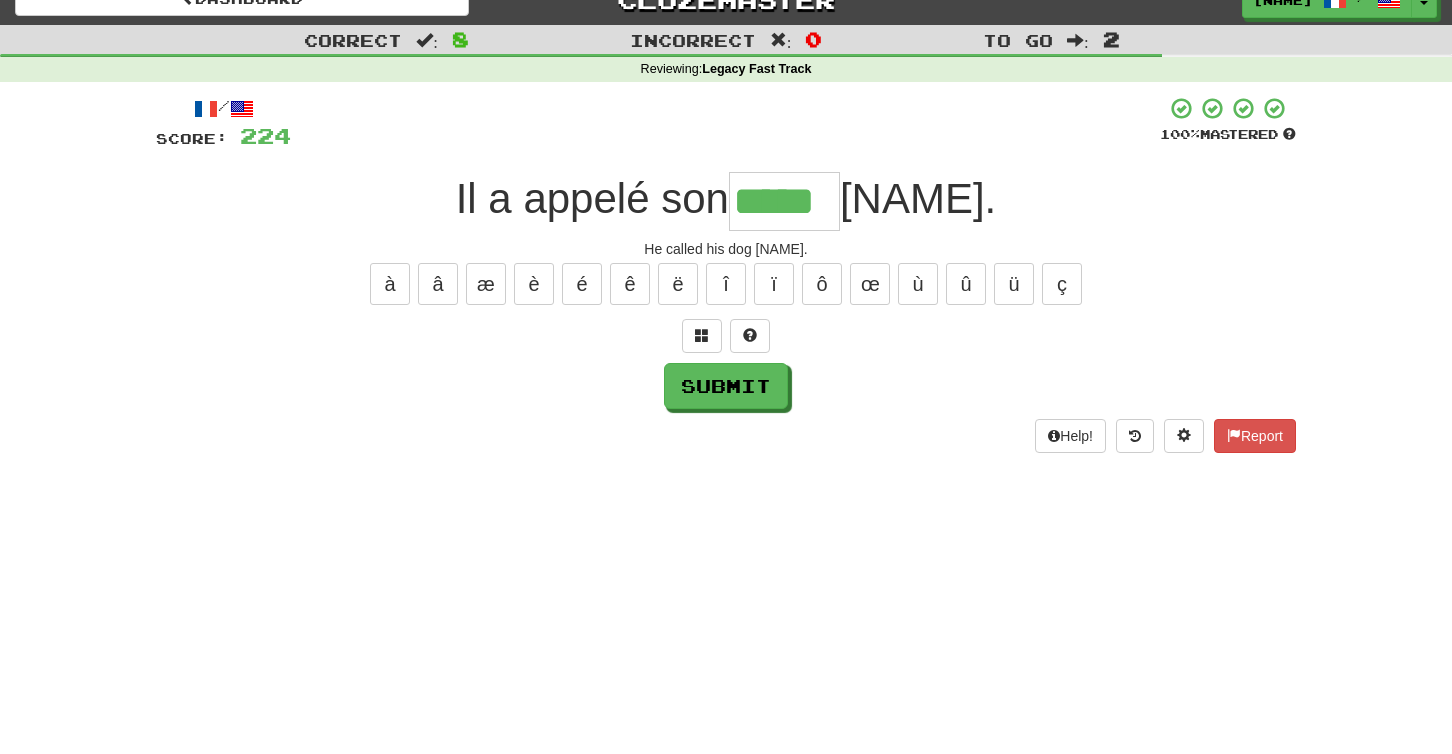 type on "*****" 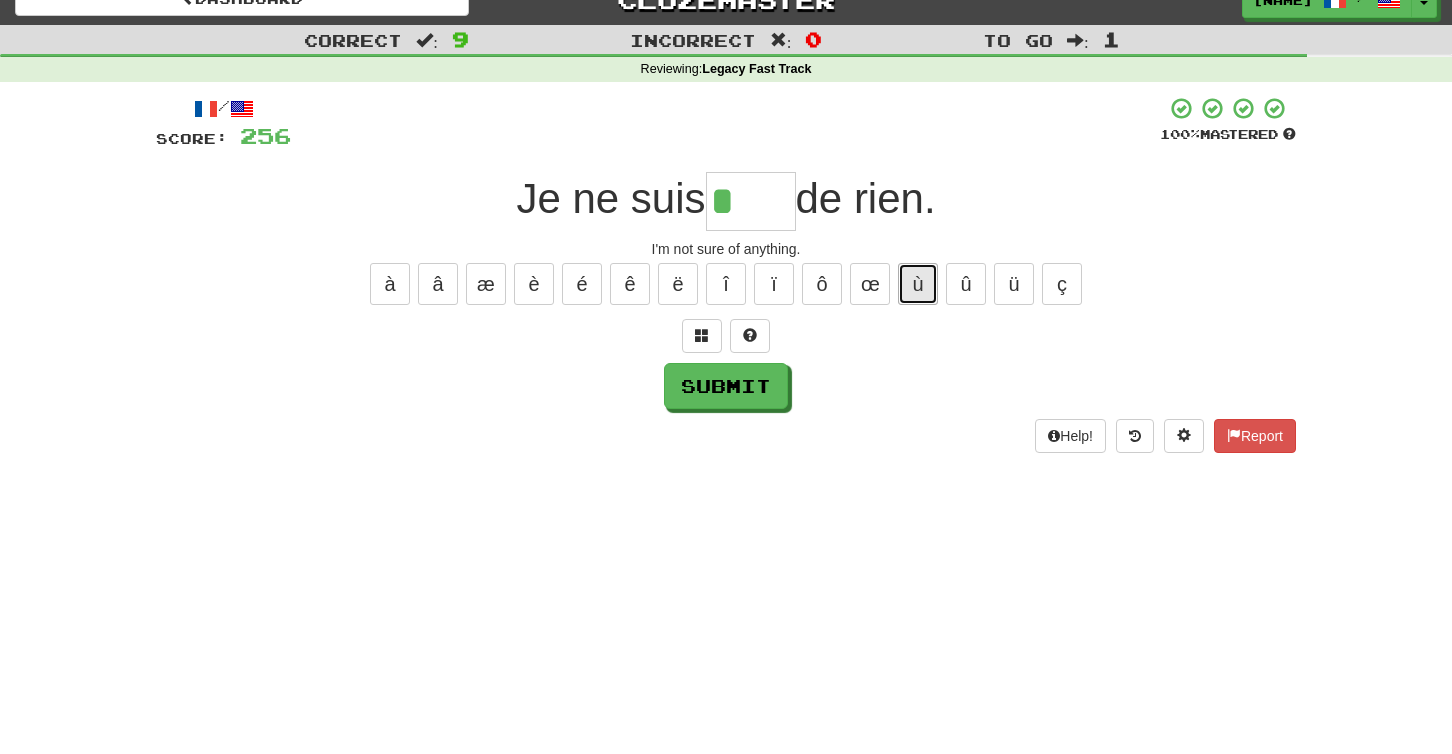 click on "ù" at bounding box center (918, 284) 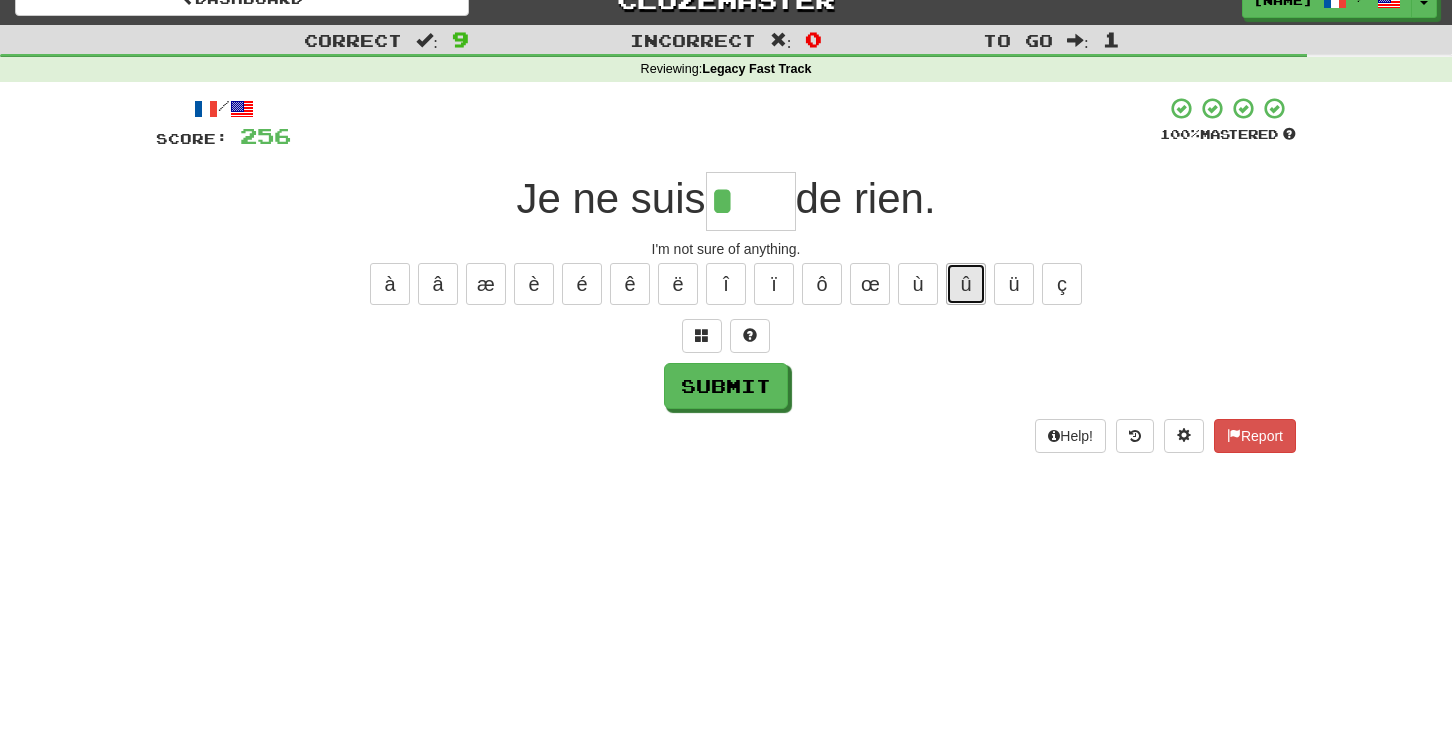 click on "û" at bounding box center [966, 284] 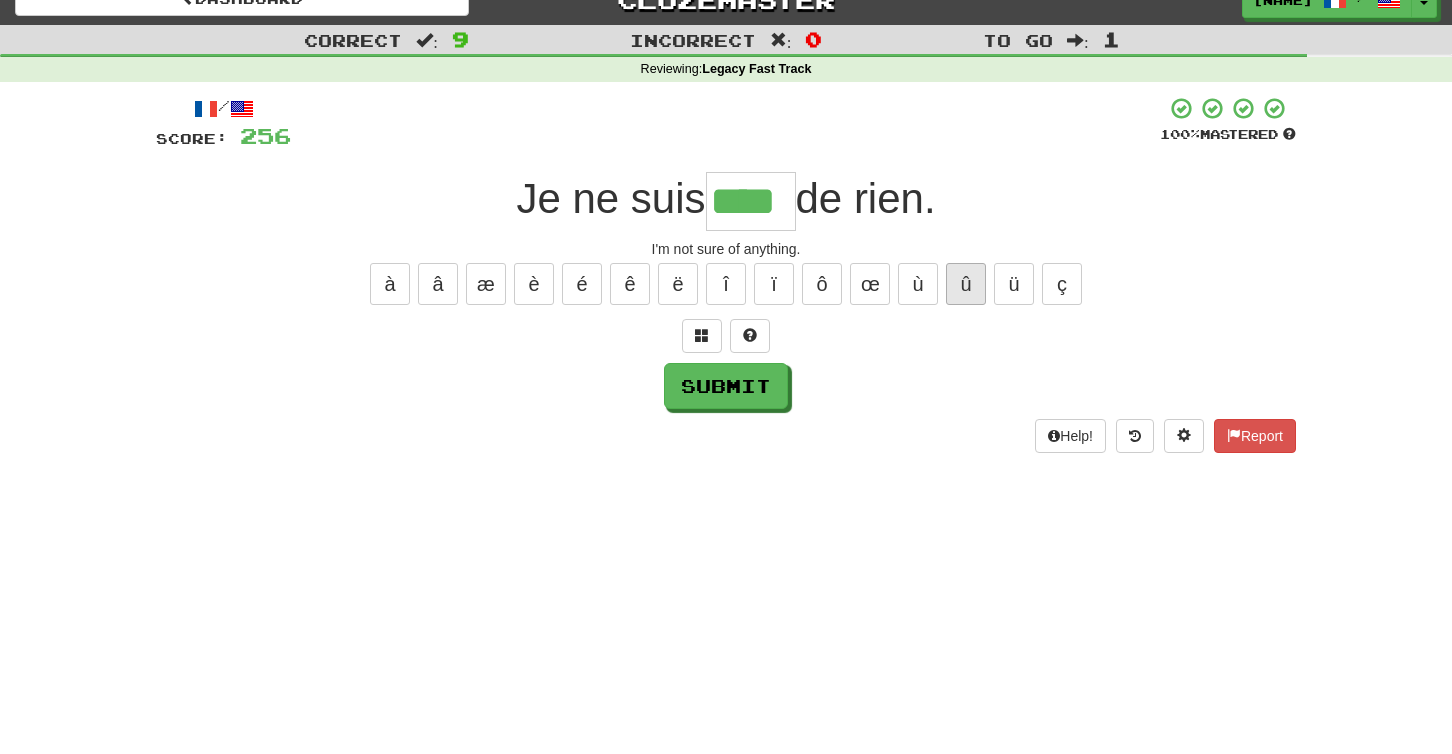 type on "****" 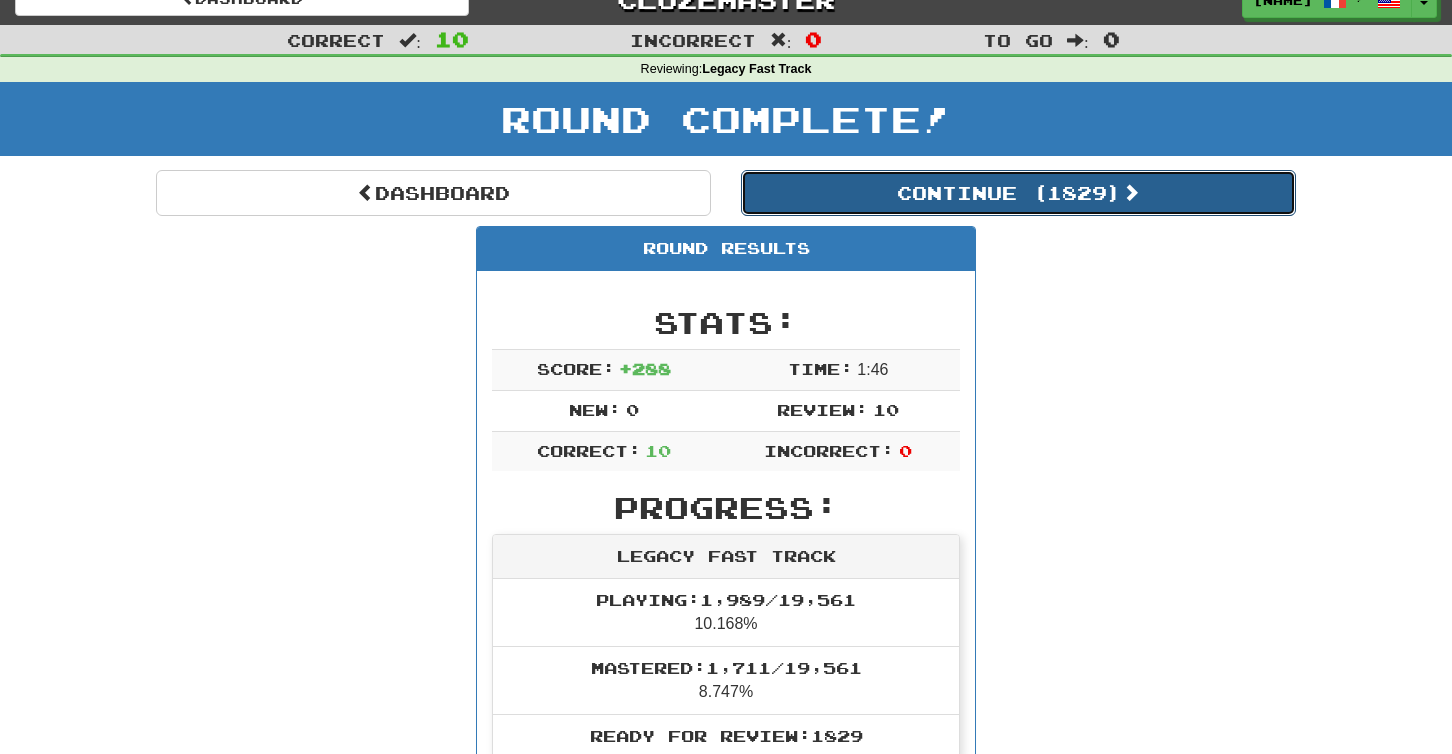 click on "Continue ( 1829 )" at bounding box center (1018, 193) 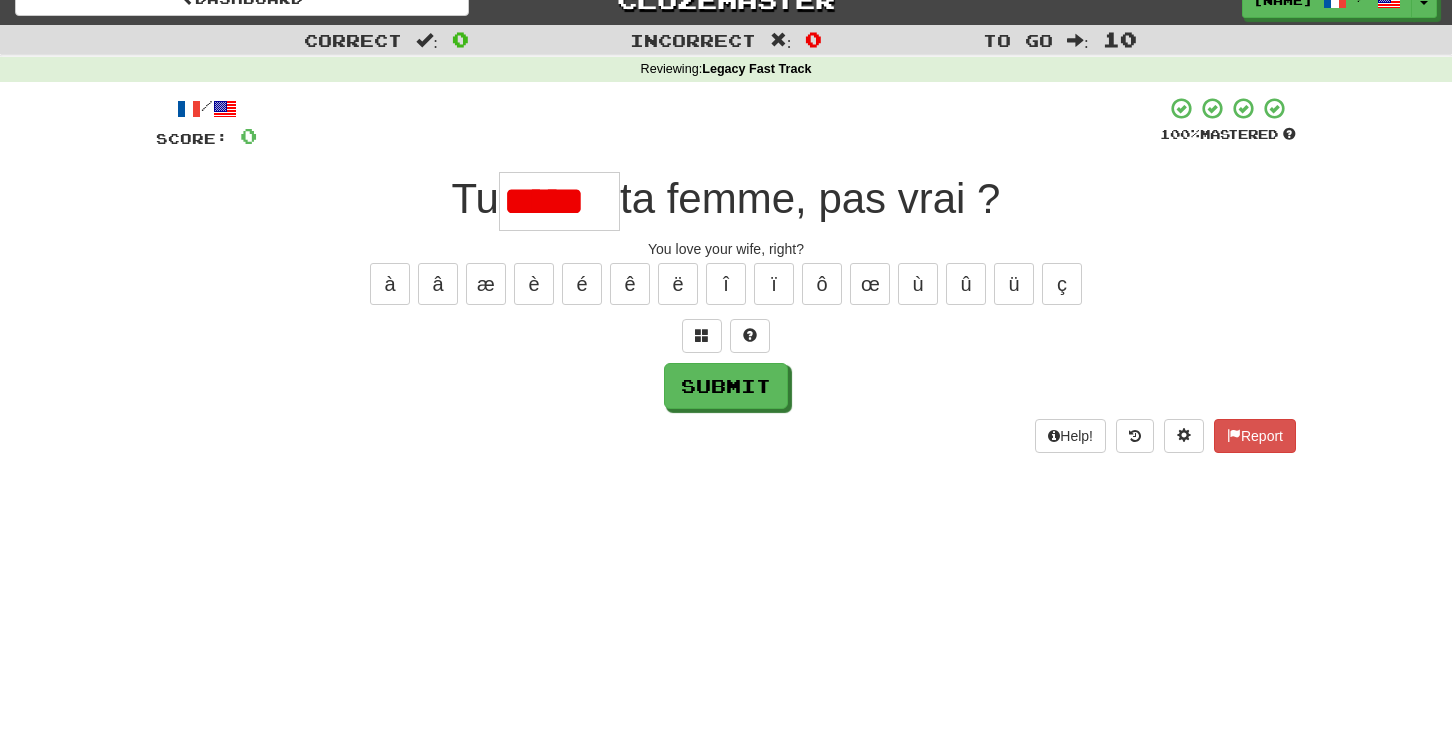 scroll, scrollTop: 0, scrollLeft: 0, axis: both 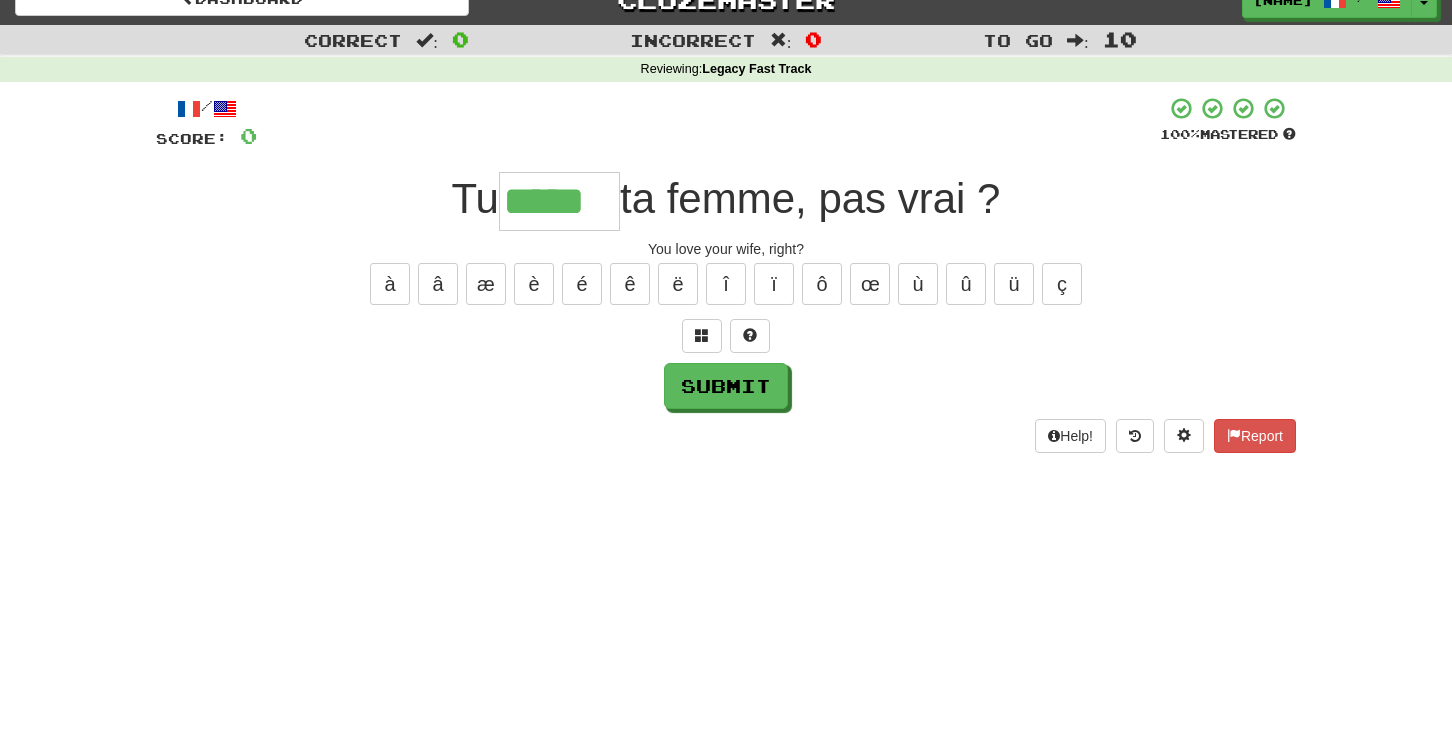 type on "*****" 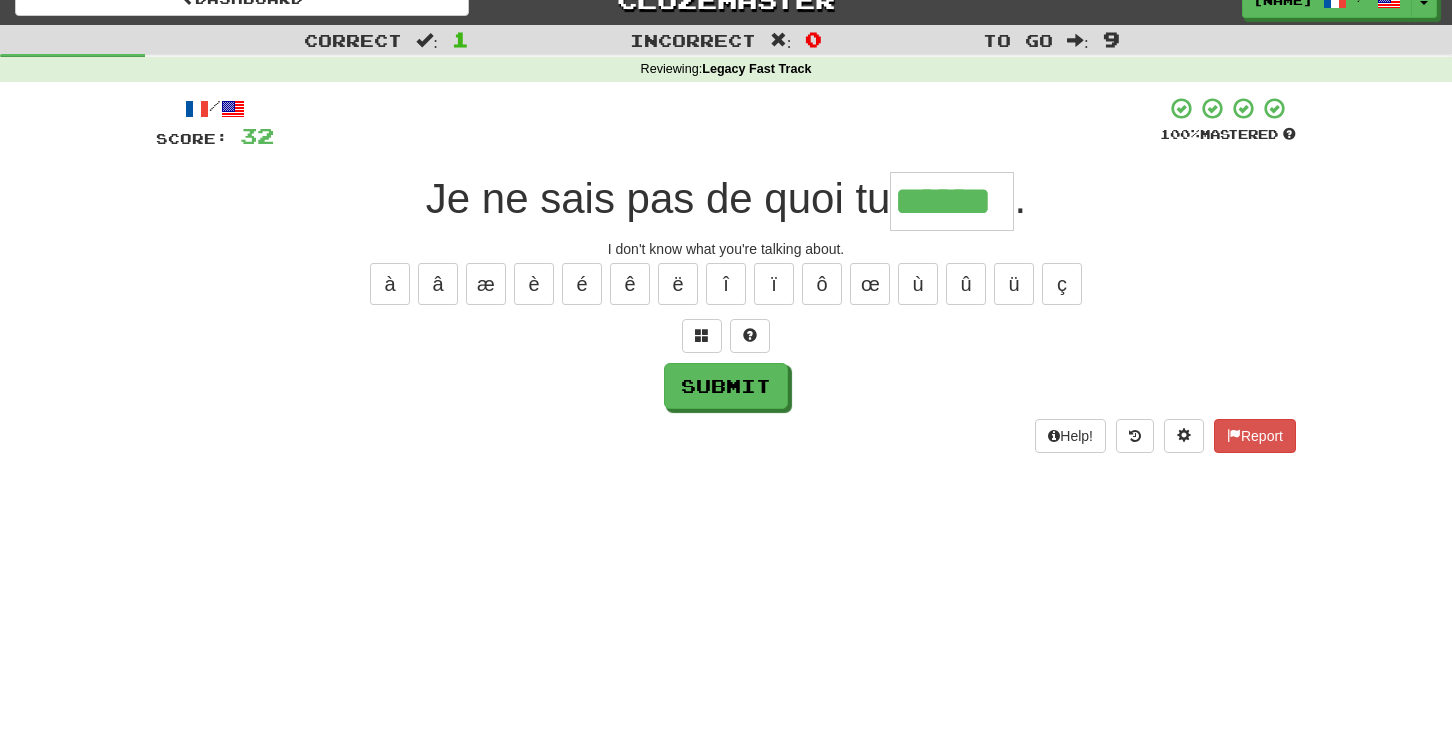type on "******" 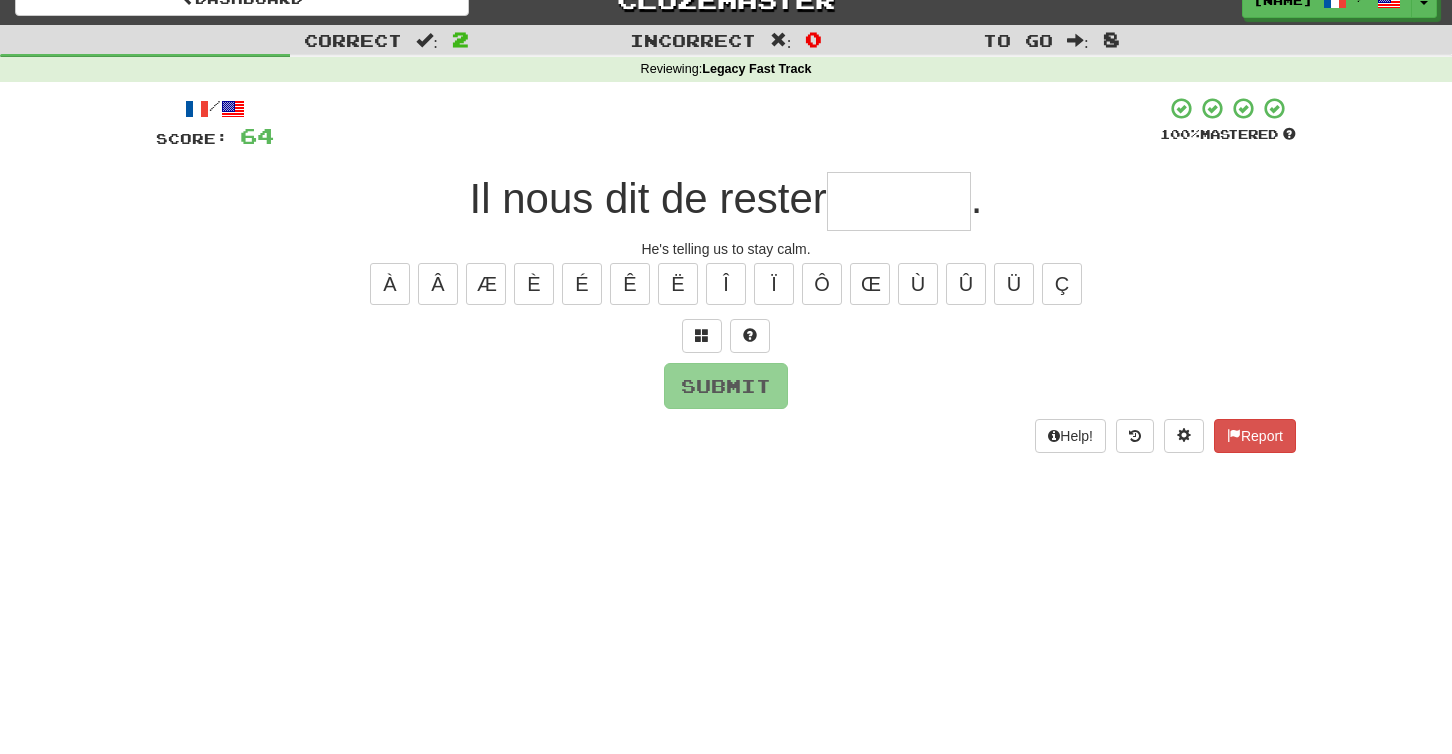type on "*" 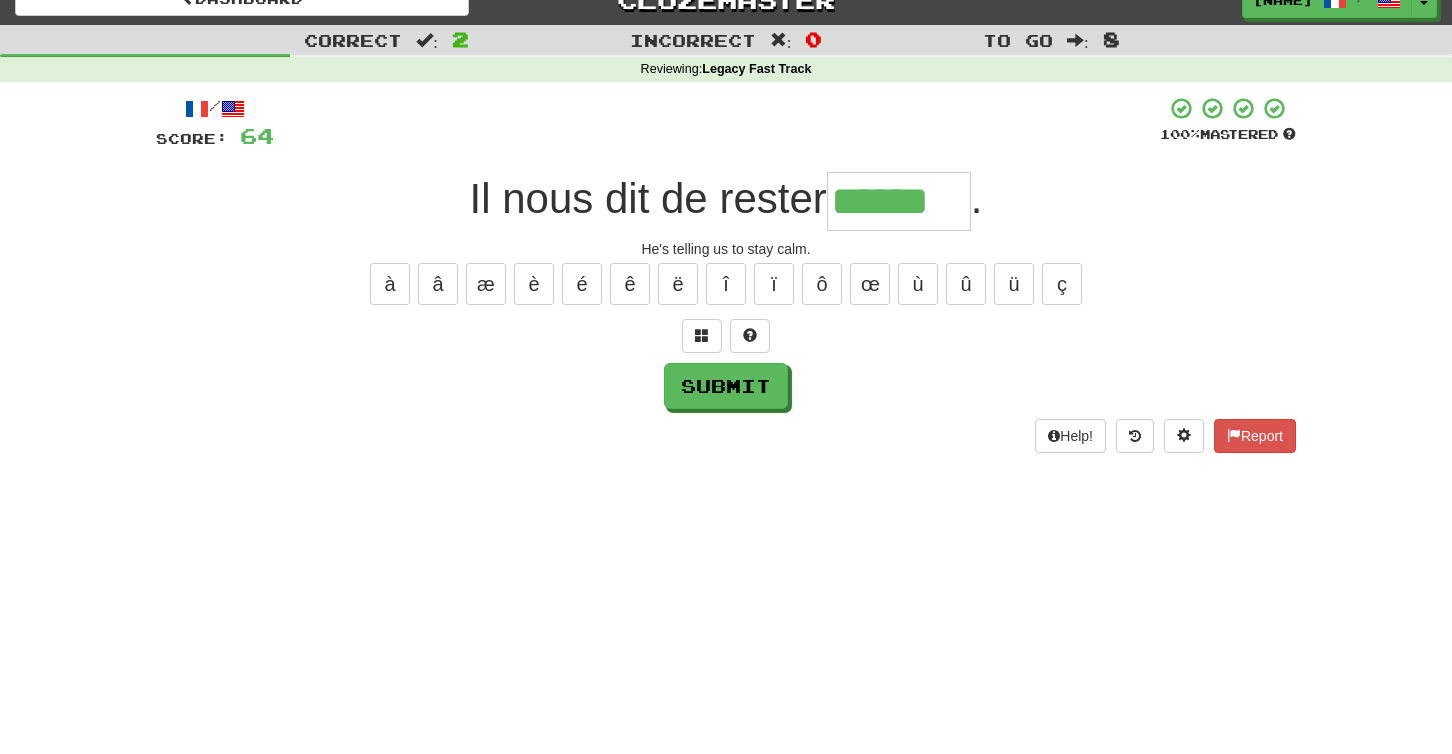 type on "******" 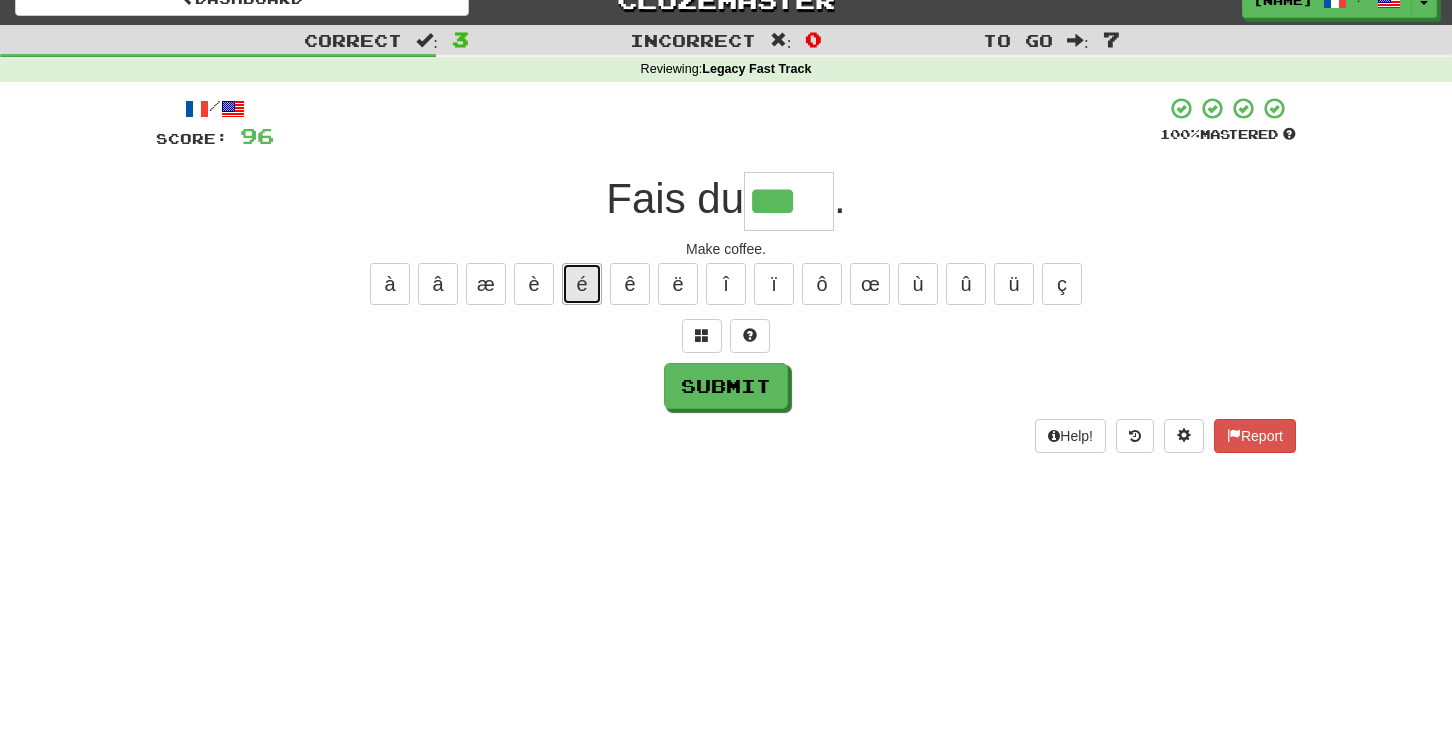 click on "é" at bounding box center [582, 284] 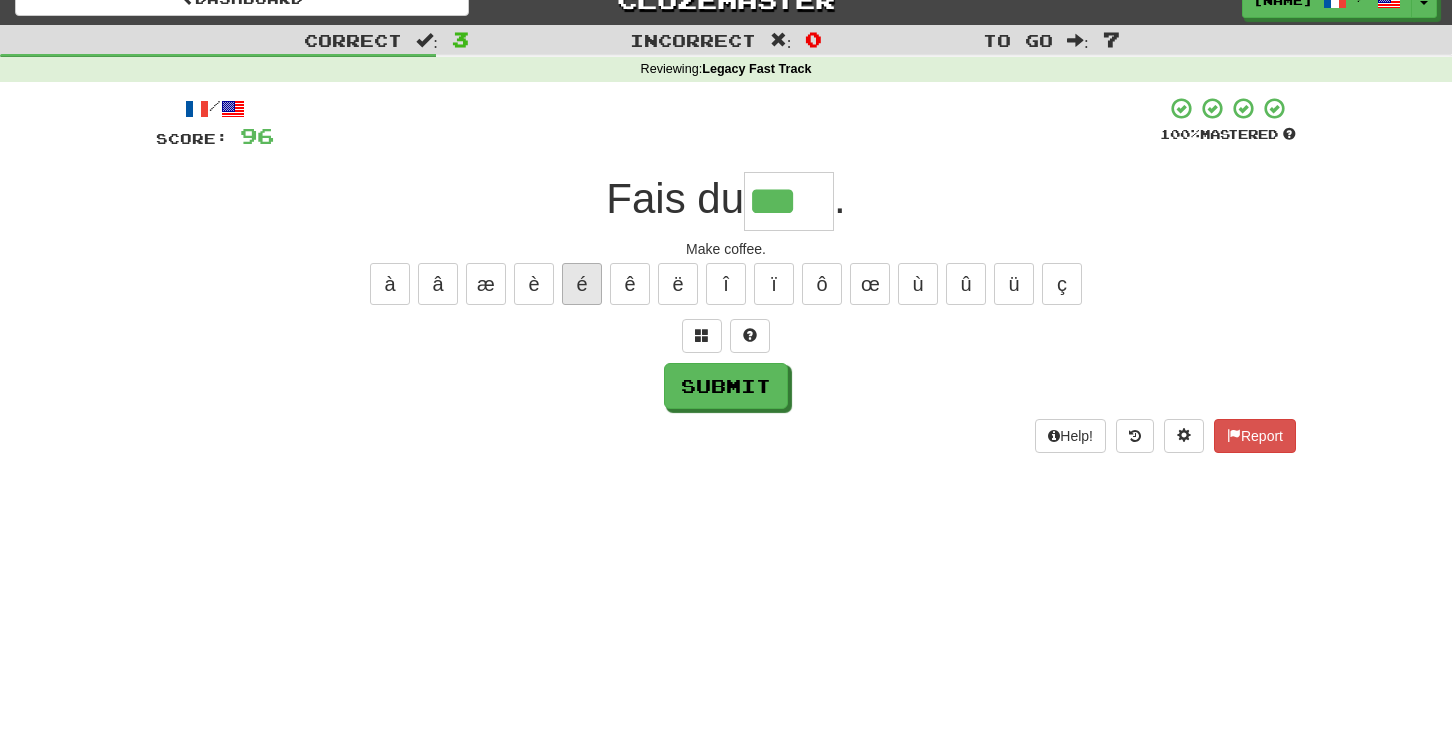 type on "****" 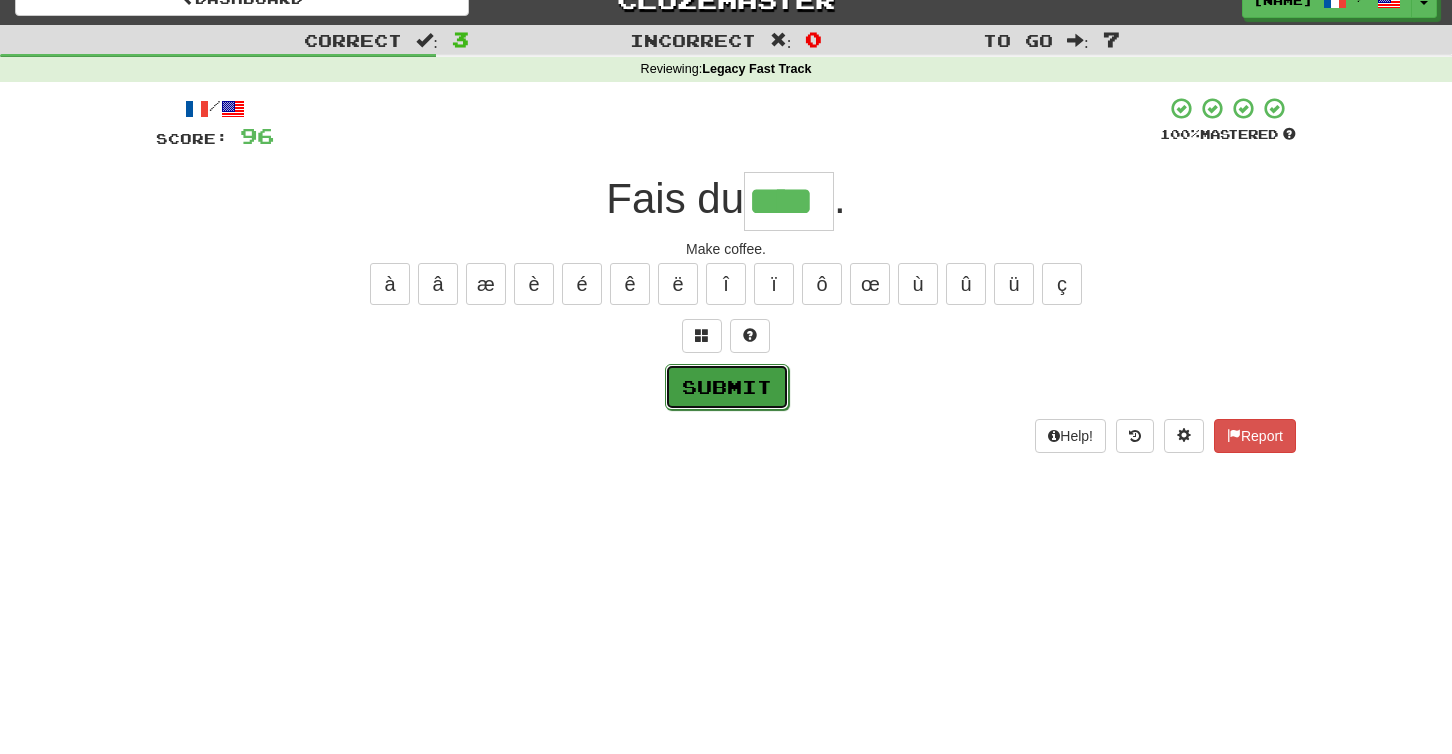 click on "Submit" at bounding box center (727, 387) 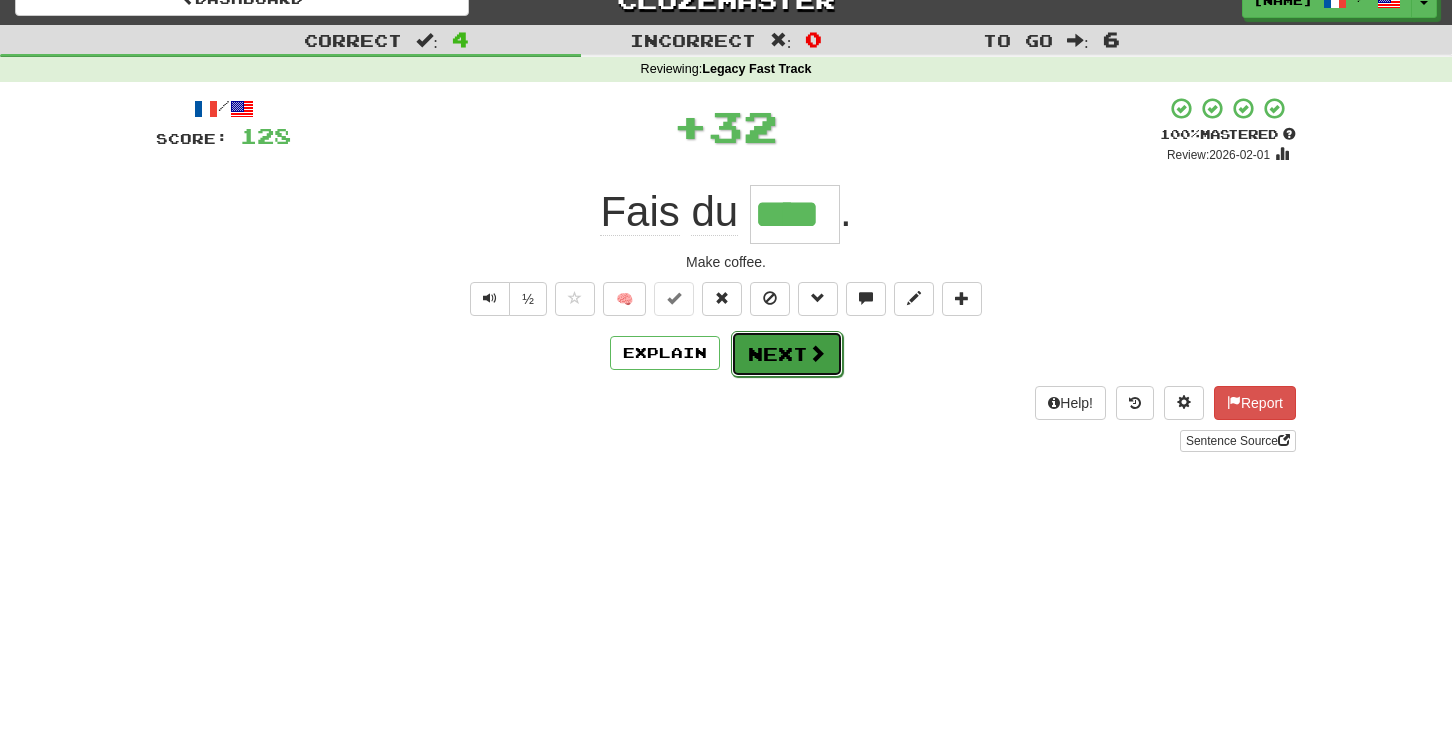 click on "Next" at bounding box center (787, 354) 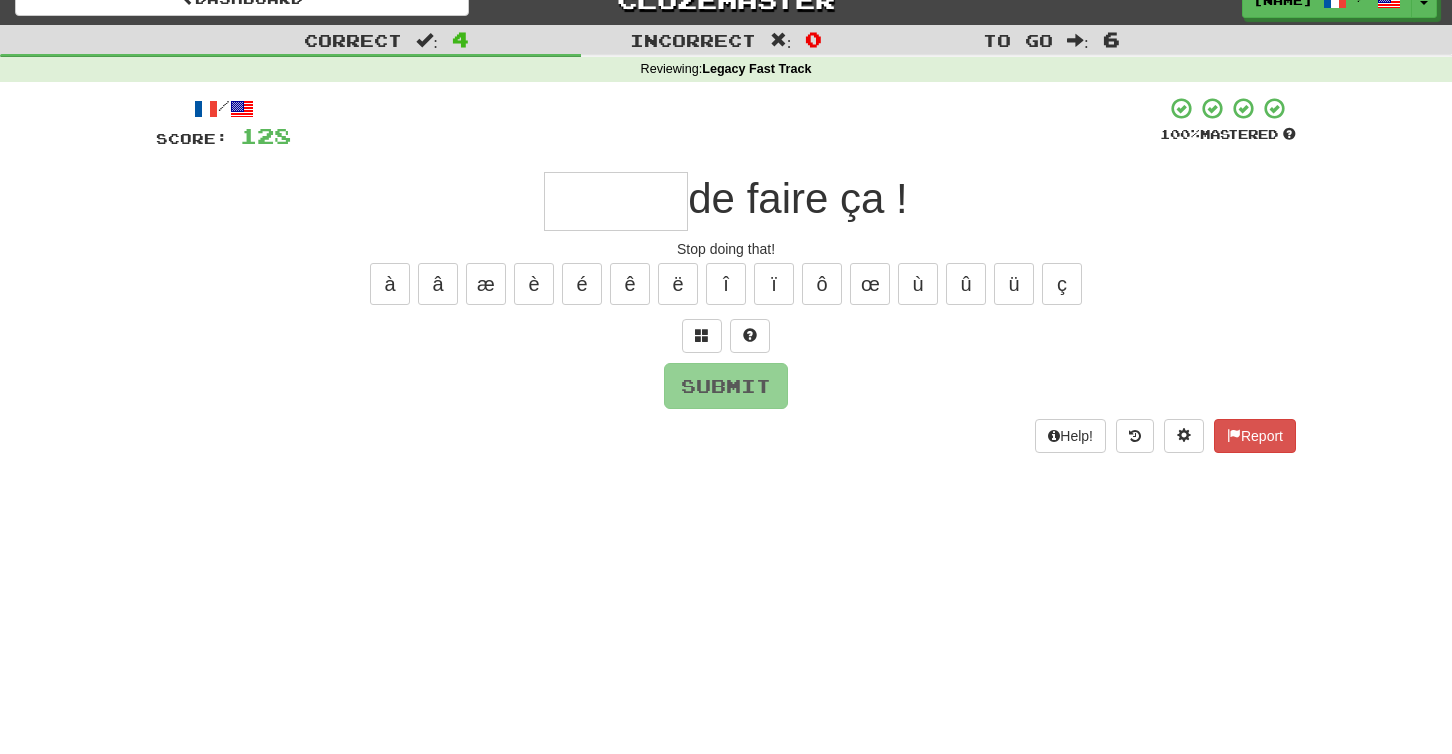 type on "*" 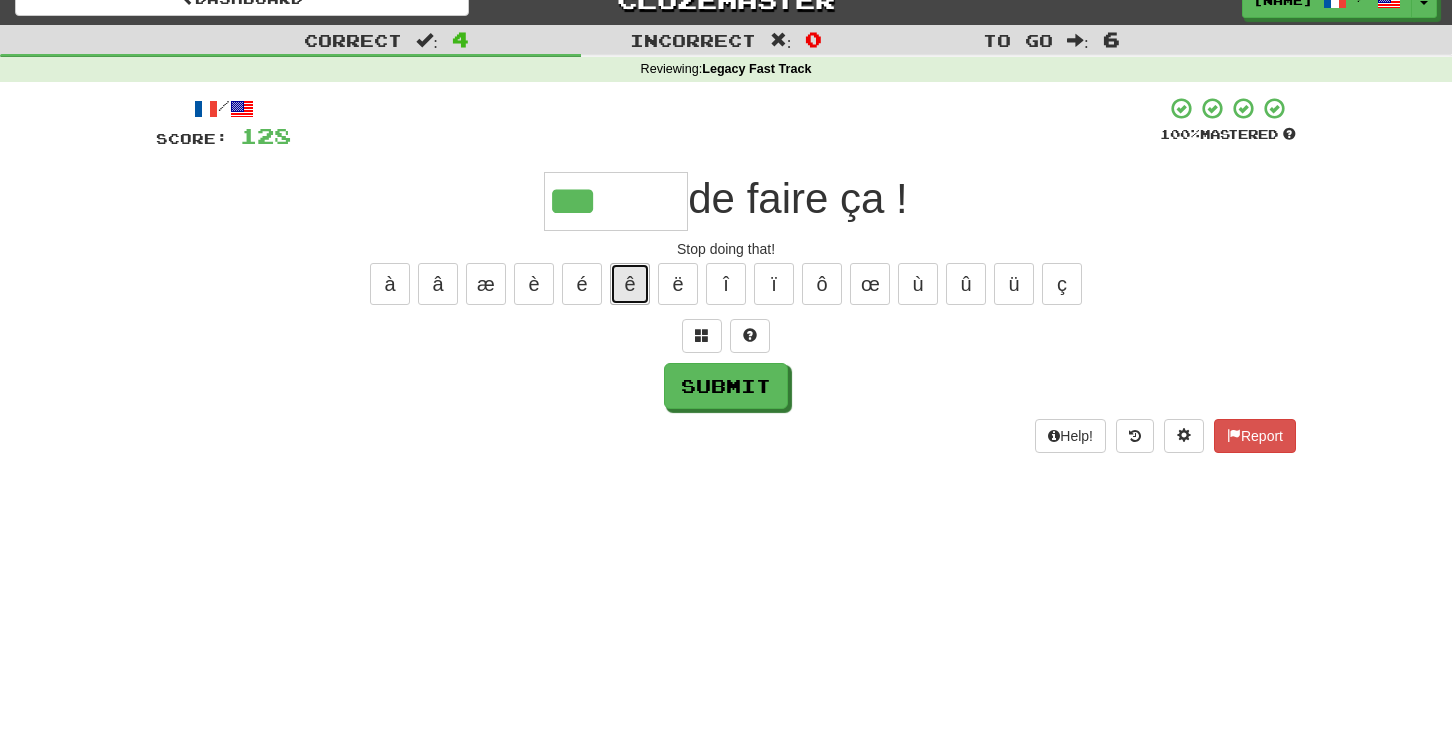 click on "ê" at bounding box center [630, 284] 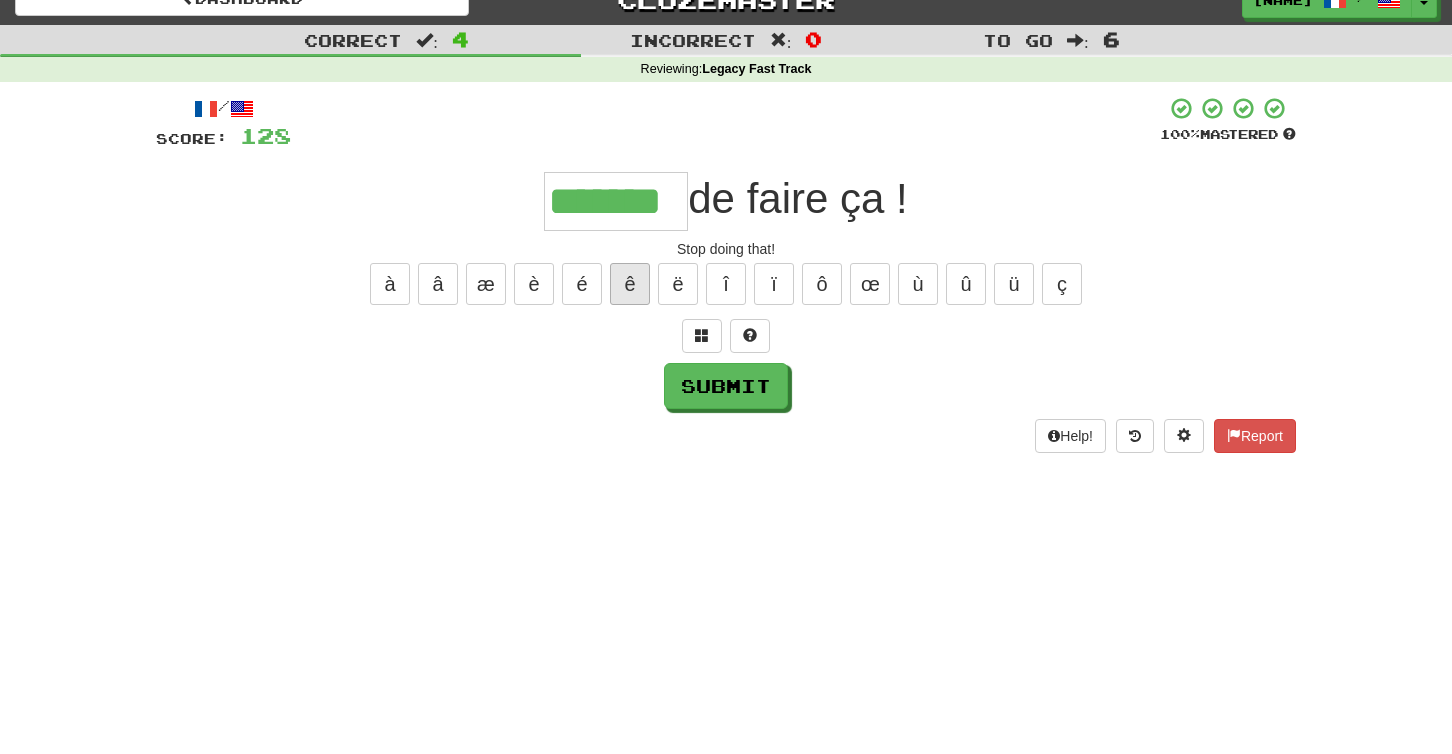 type on "*******" 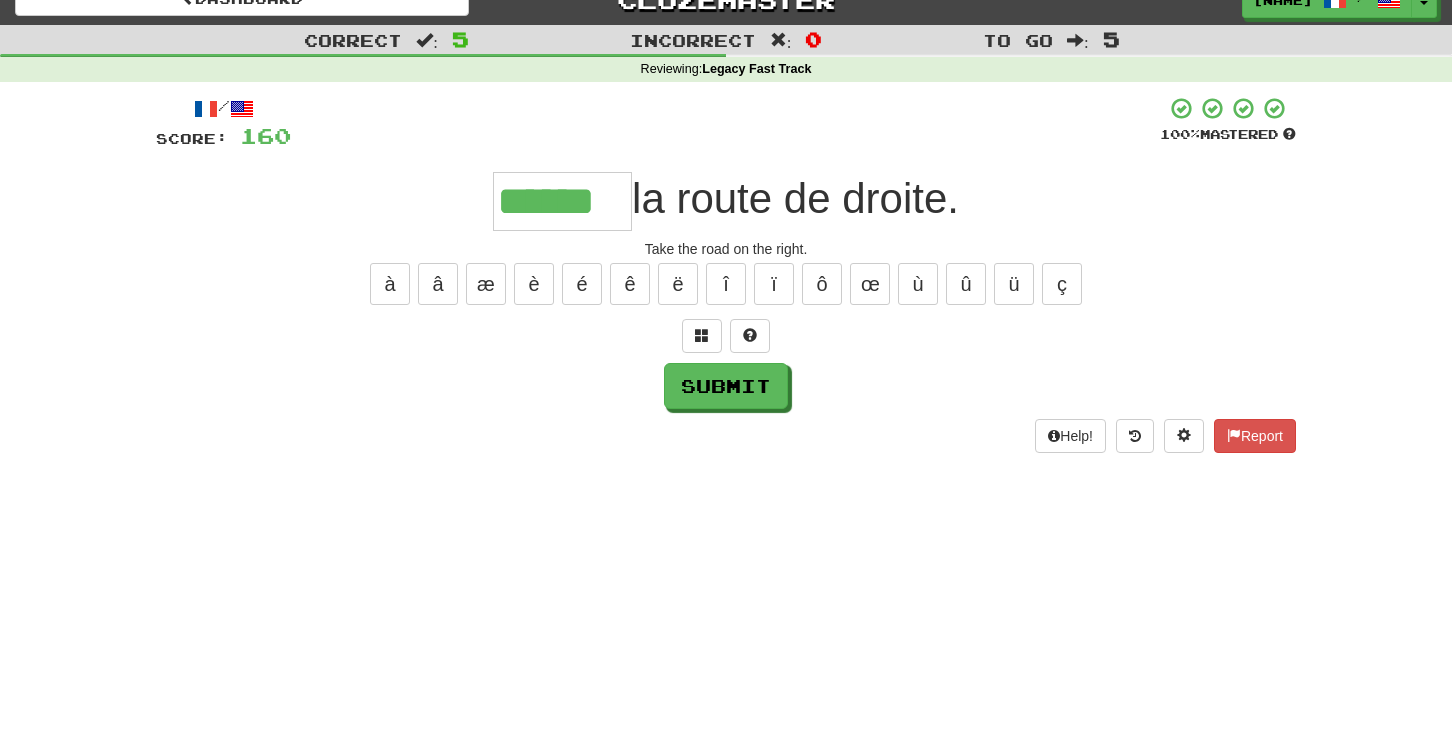 scroll, scrollTop: 0, scrollLeft: 1, axis: horizontal 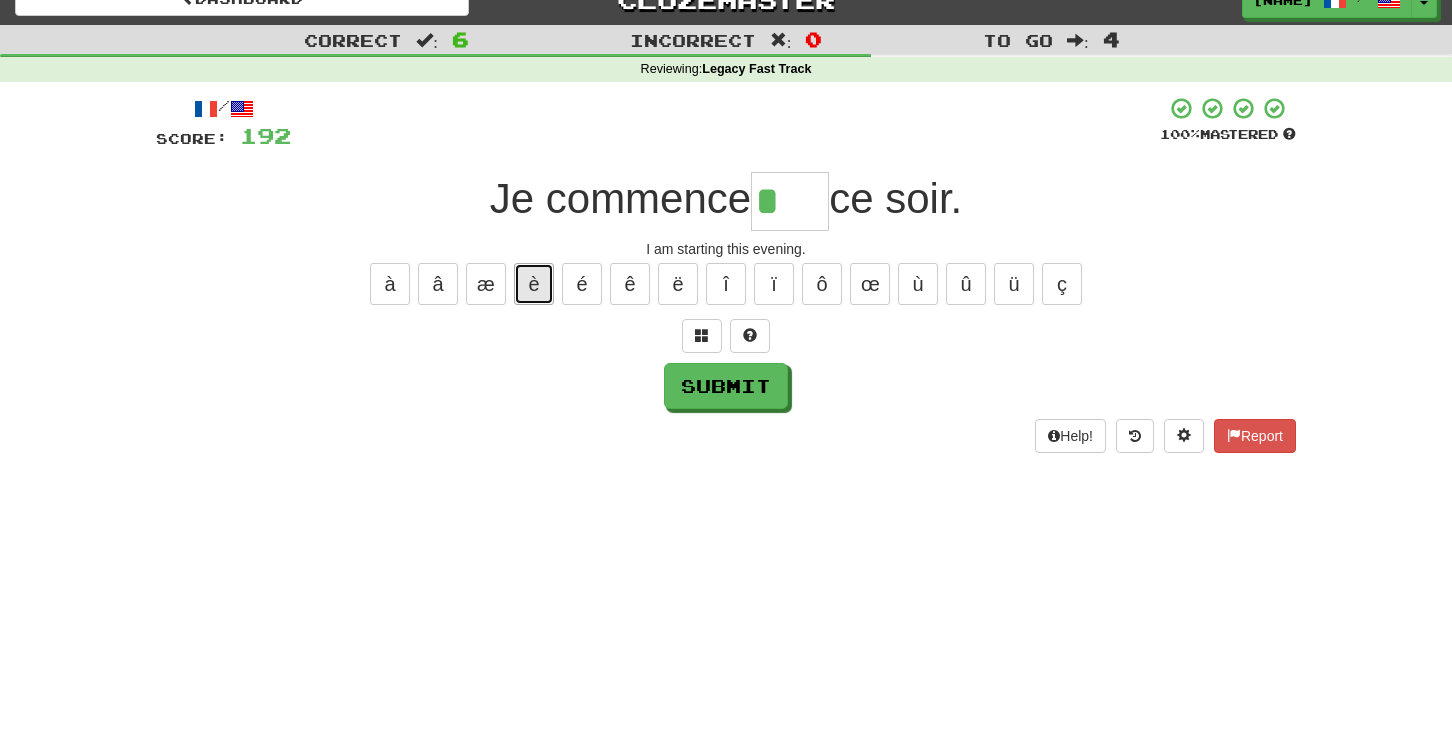 click on "è" at bounding box center [534, 284] 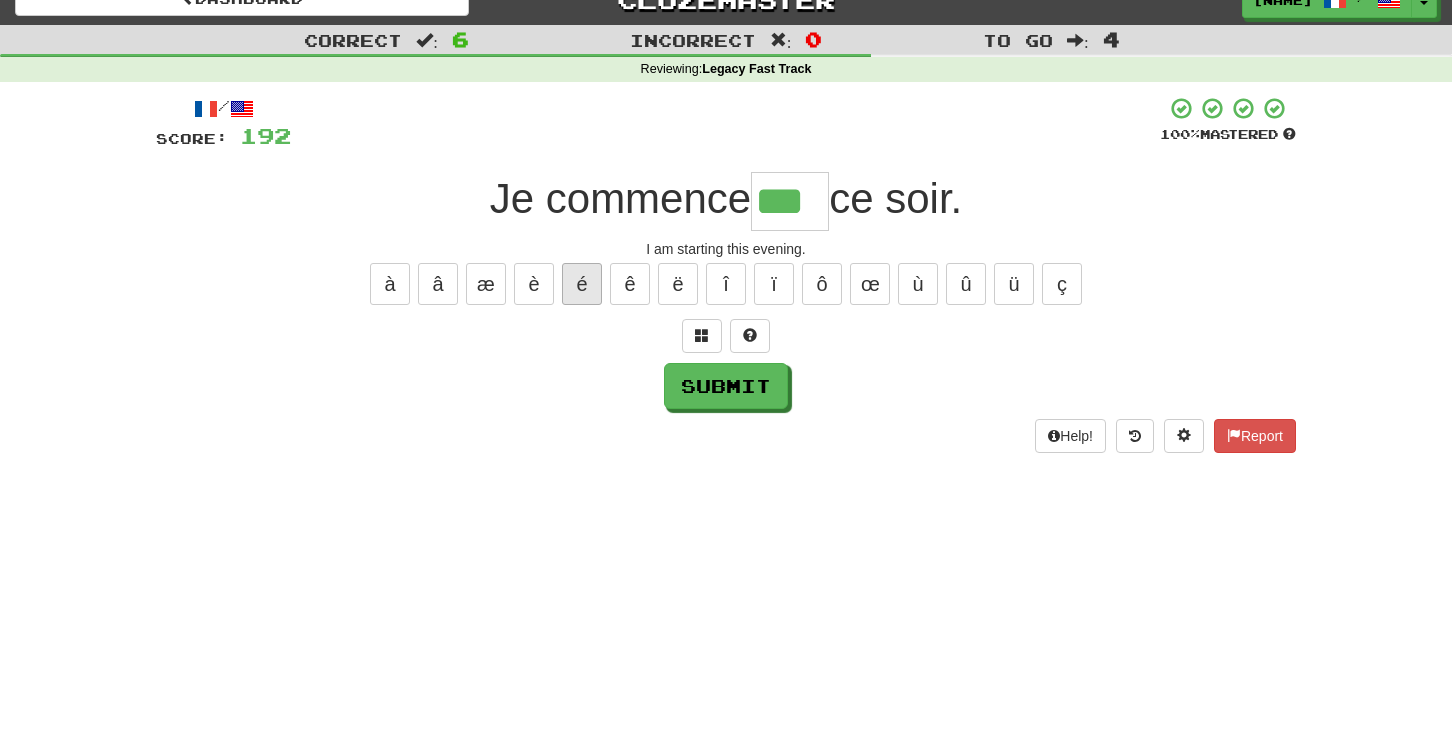 type on "***" 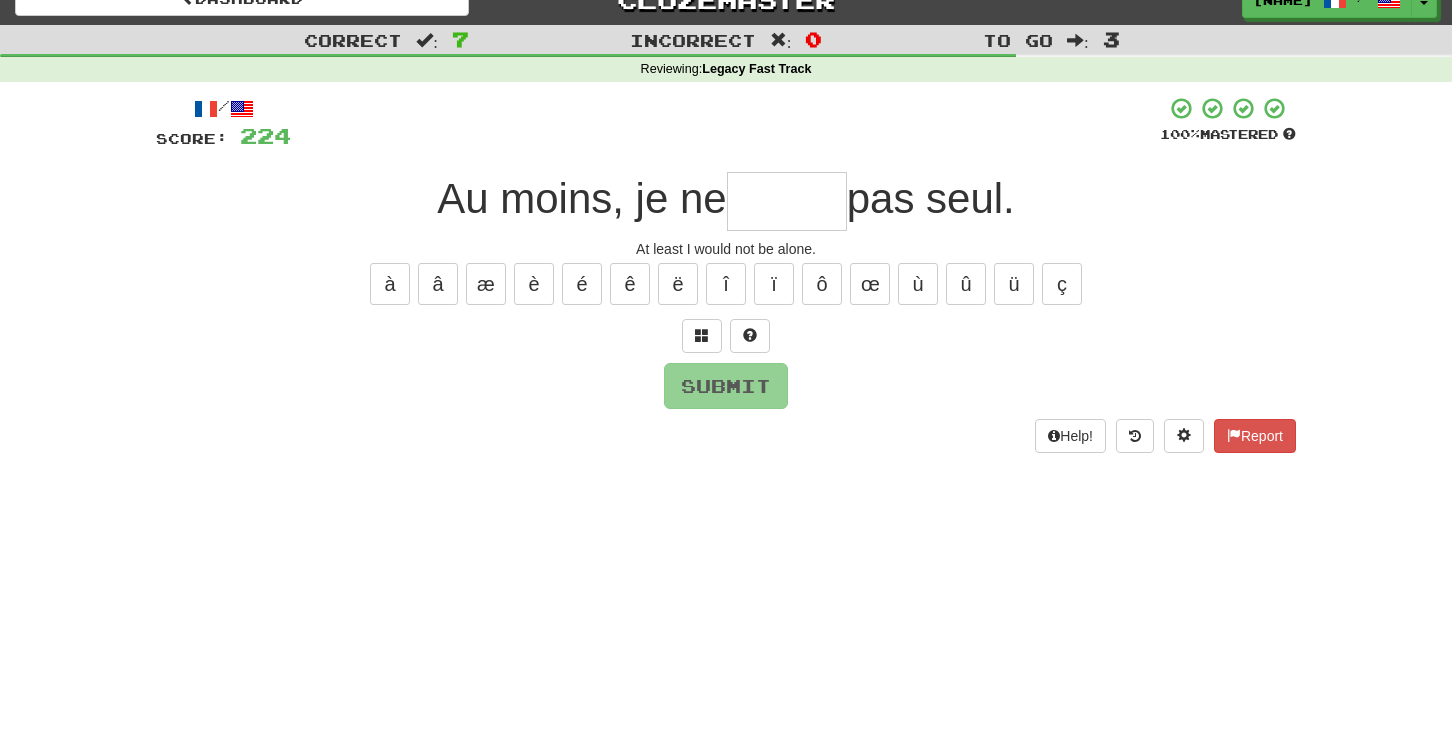 type on "*" 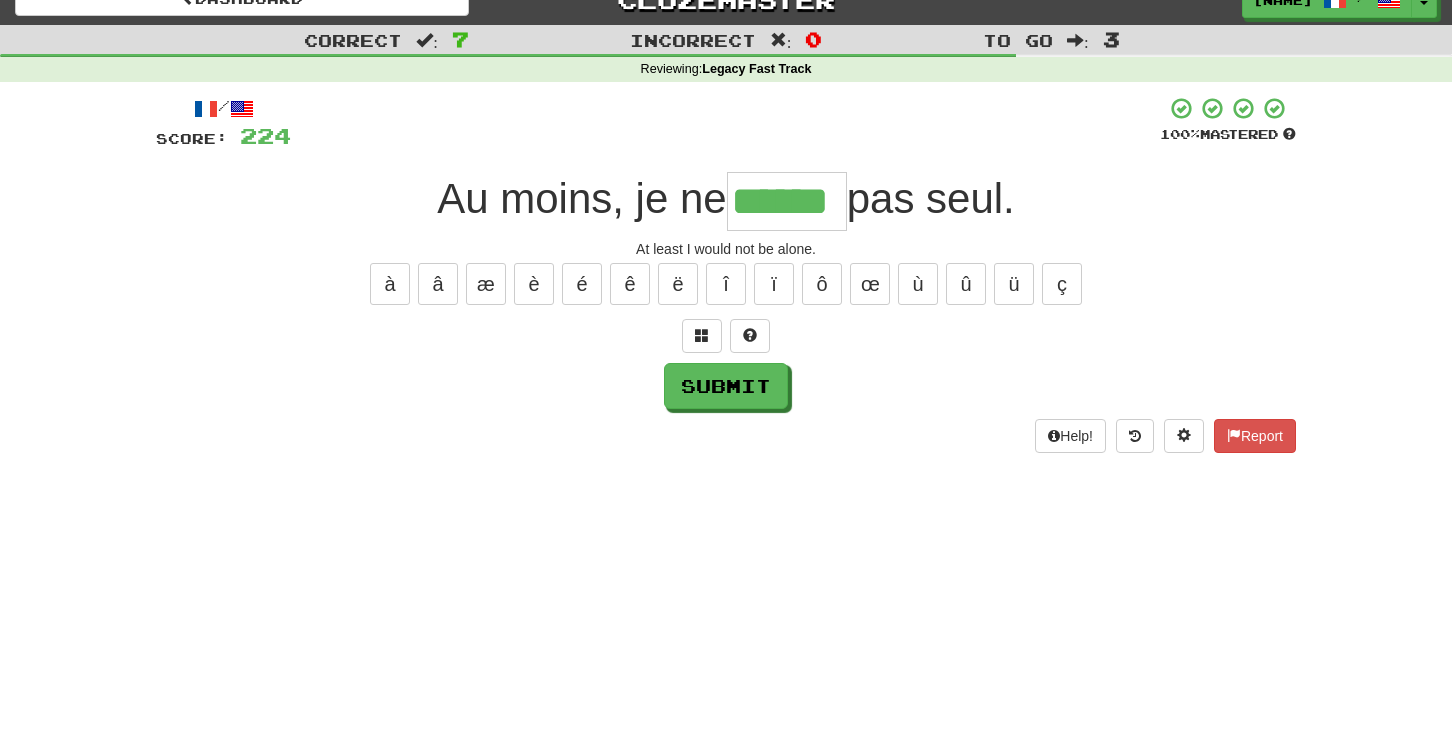 type on "******" 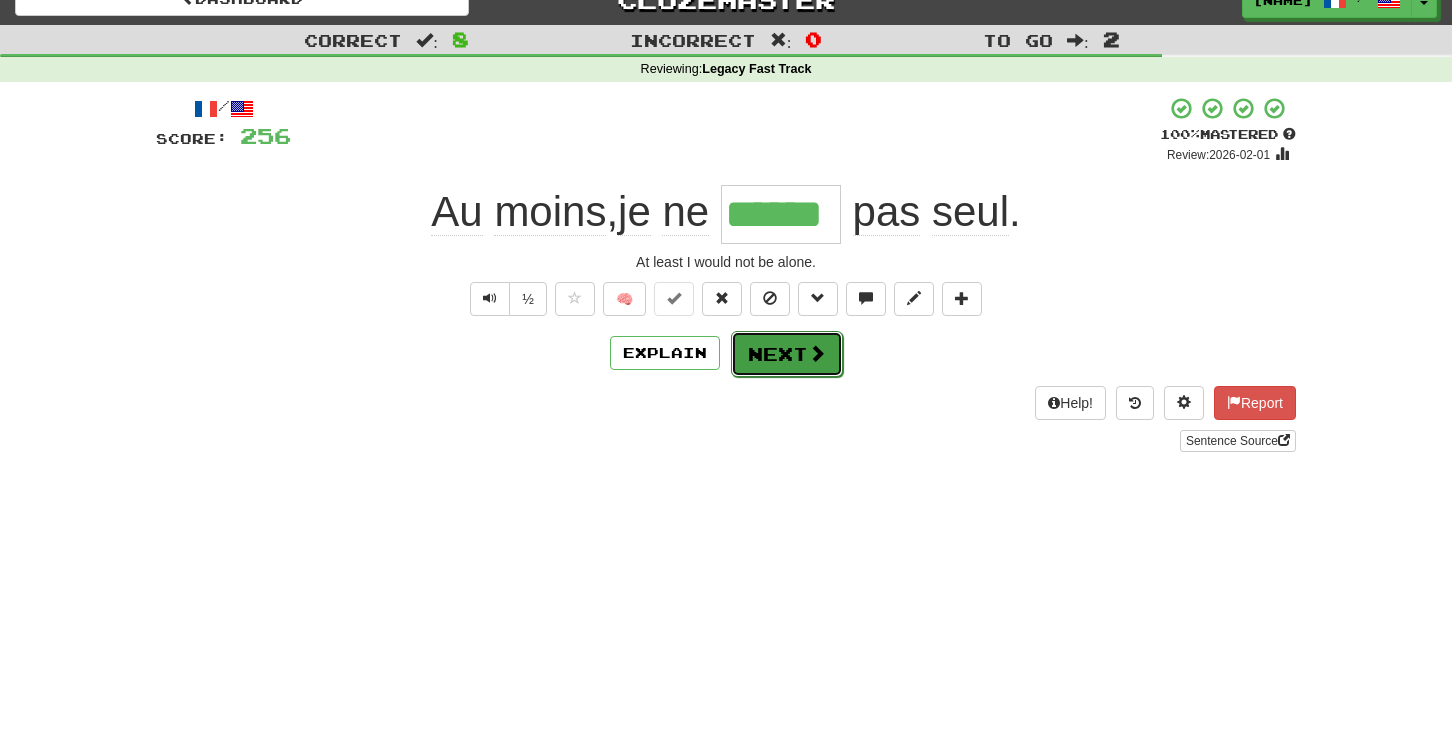 click at bounding box center [817, 353] 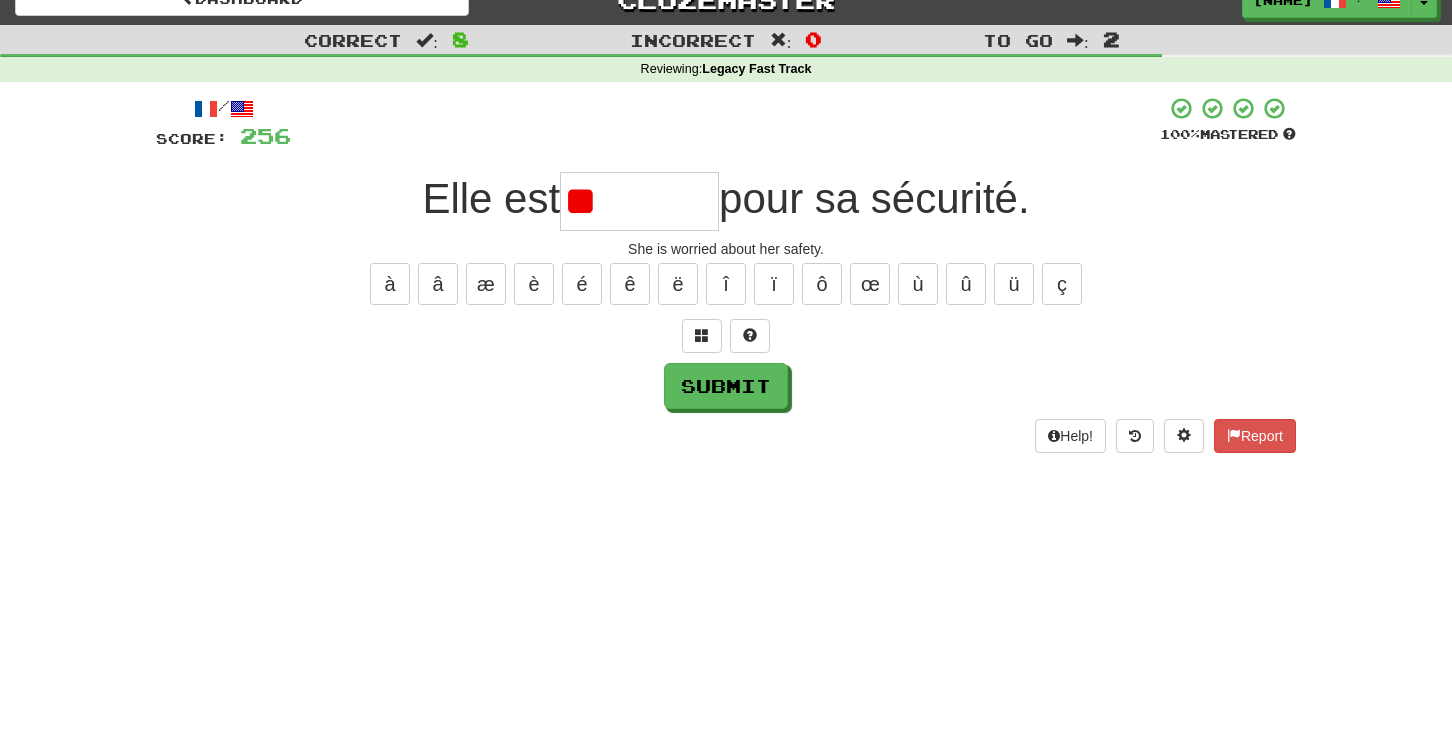 type on "*" 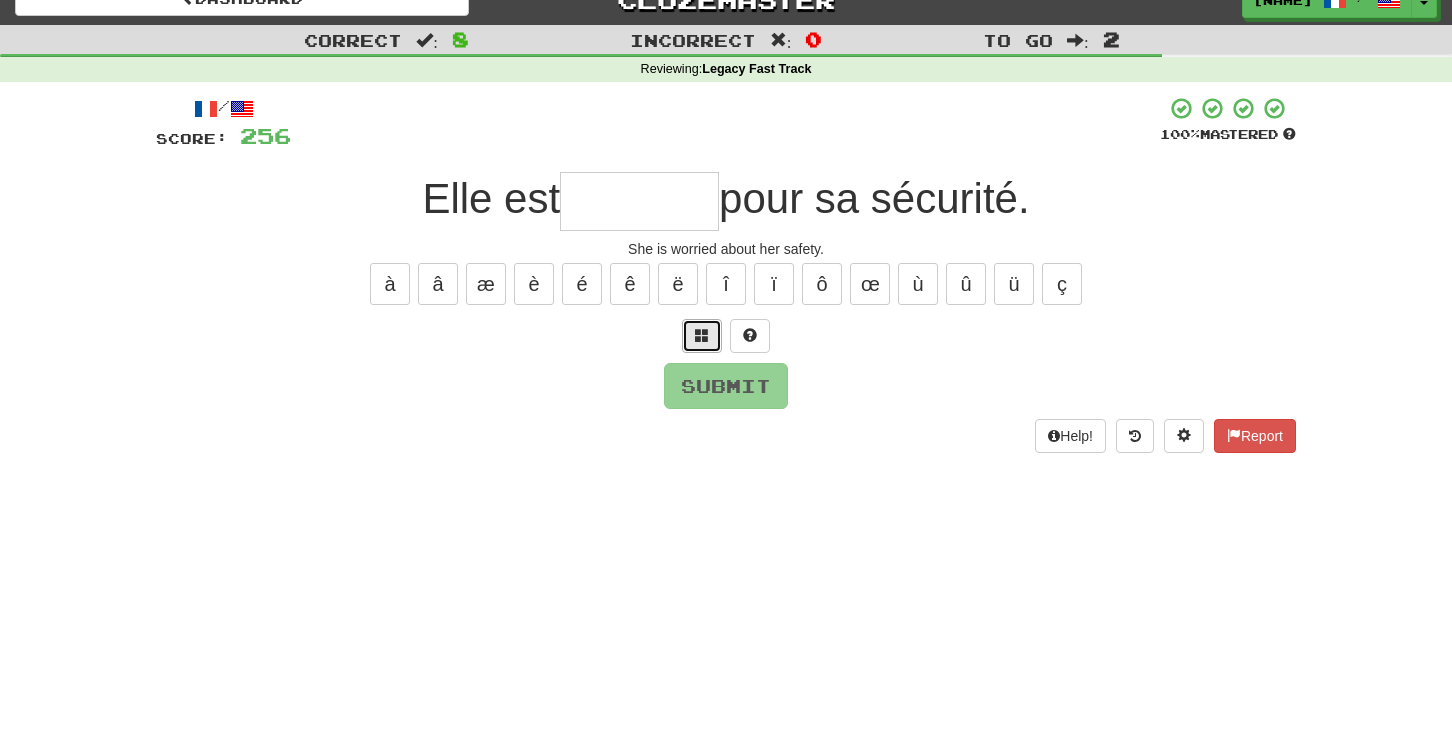 click at bounding box center [702, 336] 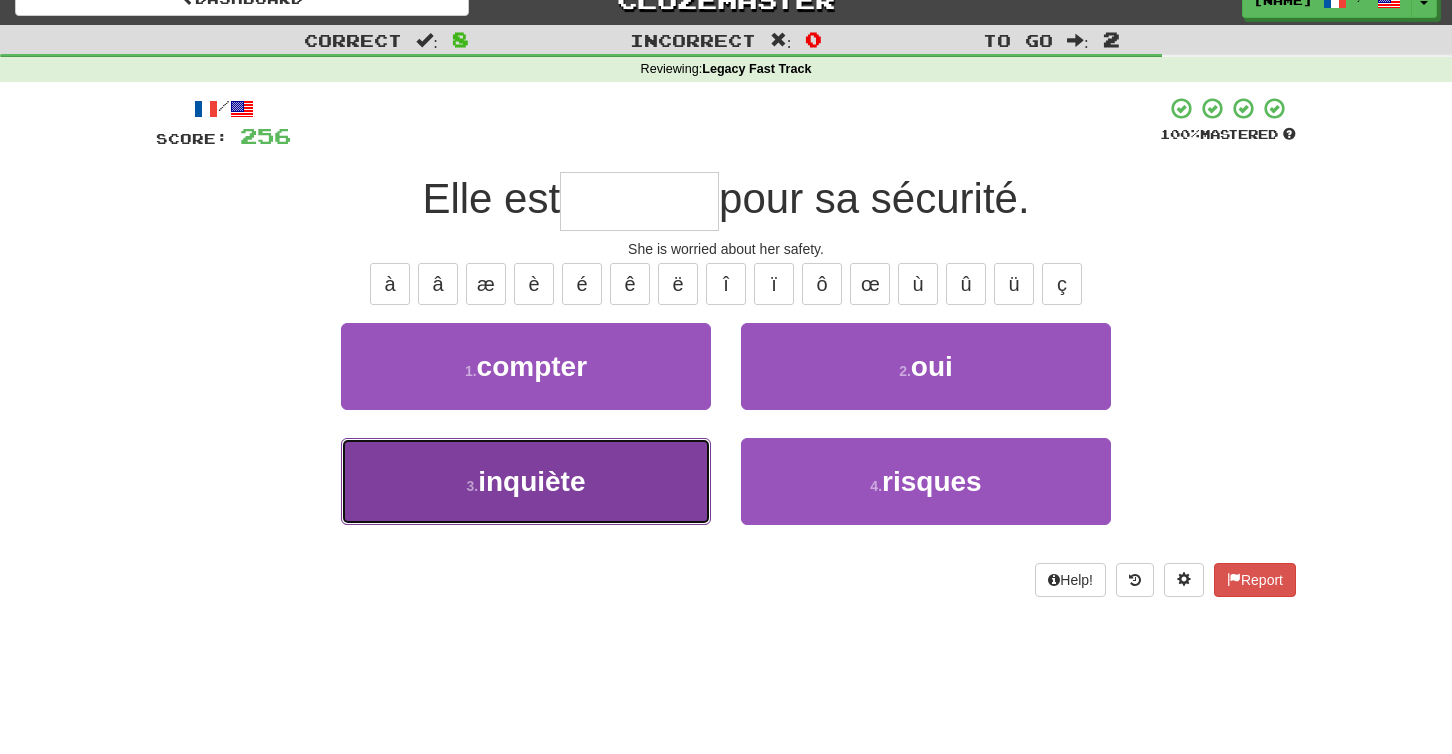 click on "3 .  inquiète" at bounding box center (526, 481) 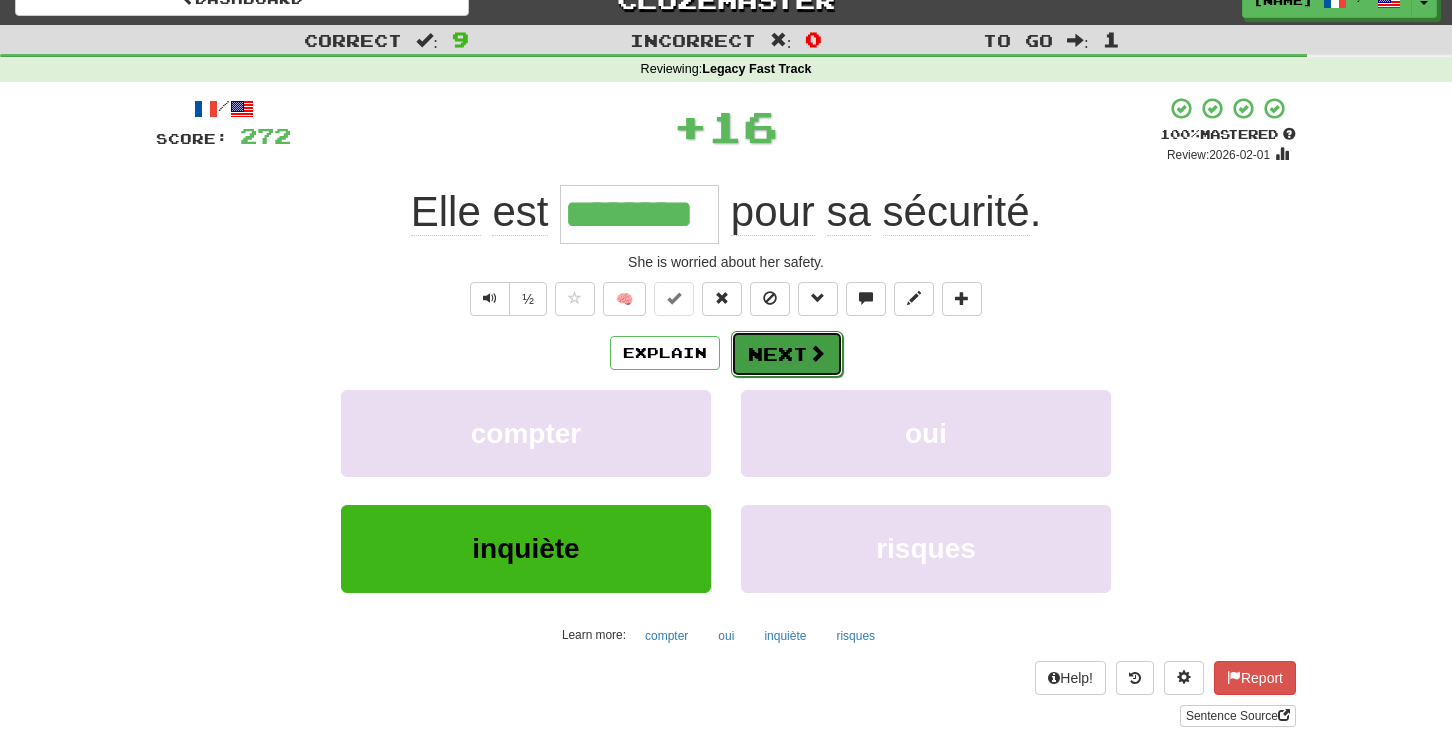 click on "Next" at bounding box center [787, 354] 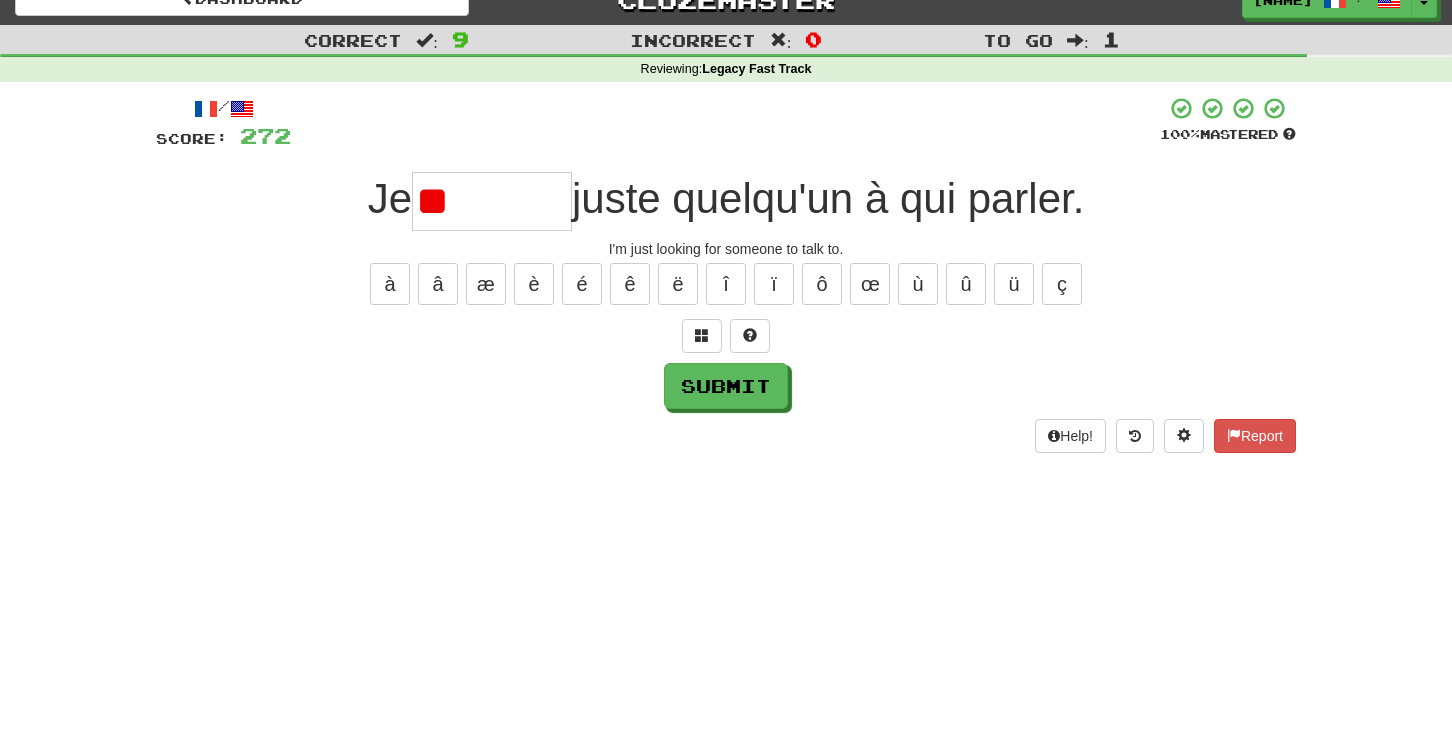 type on "*" 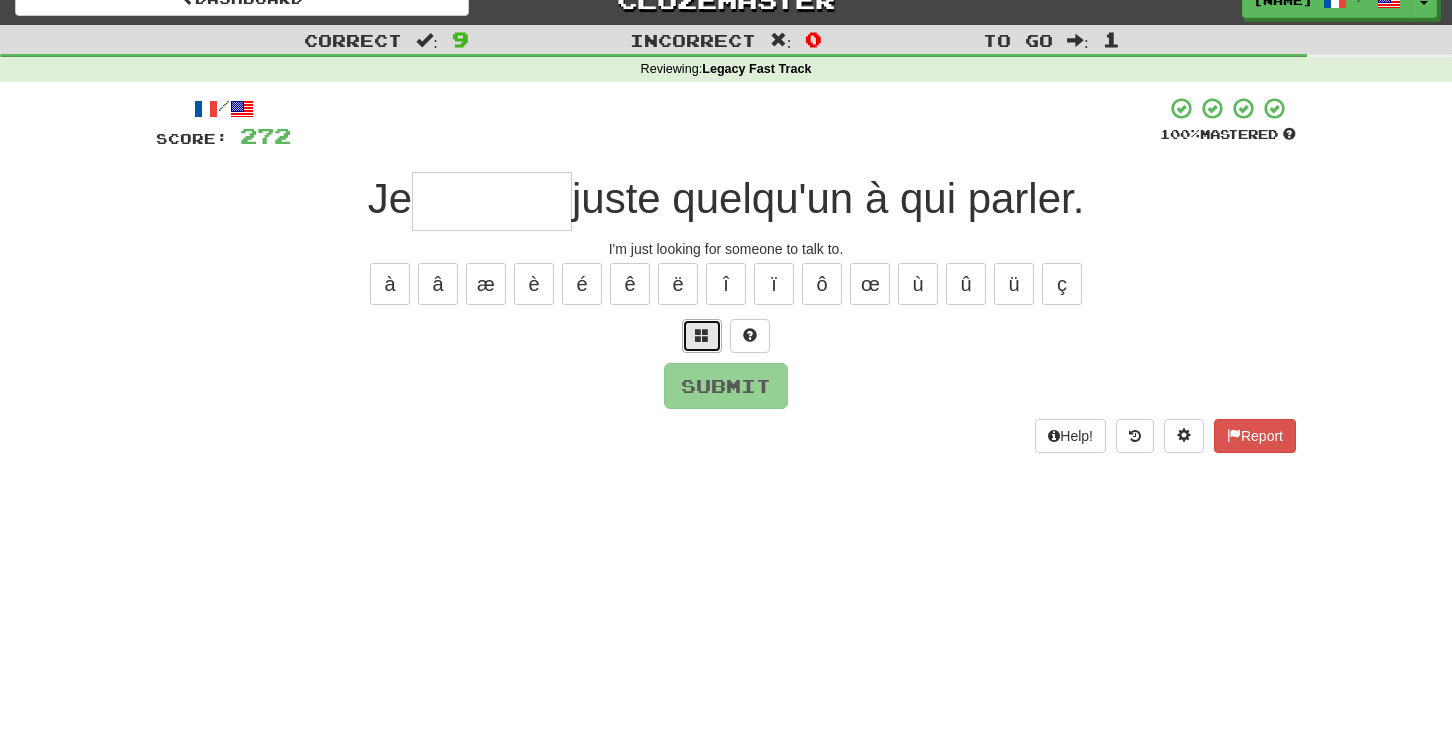 click at bounding box center [702, 335] 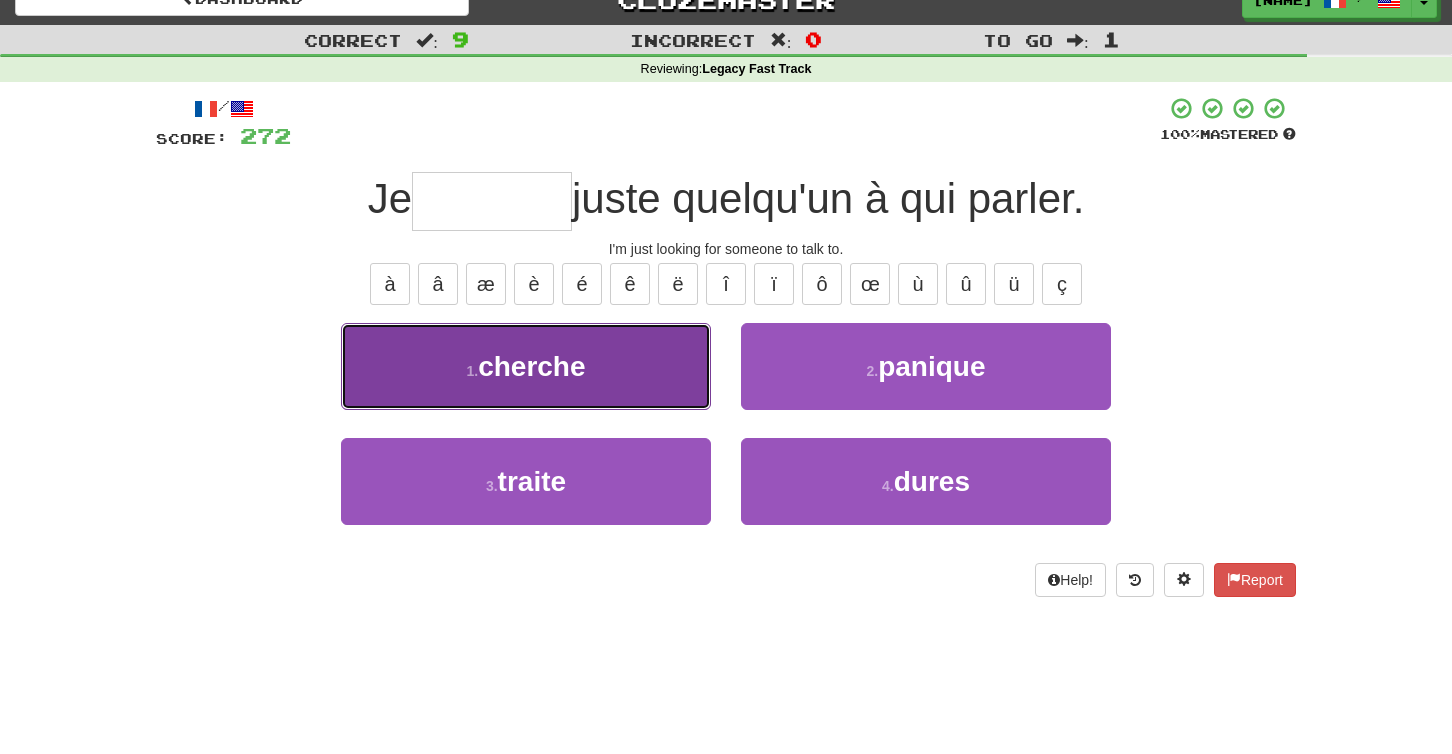 click on "1 .  cherche" at bounding box center [526, 366] 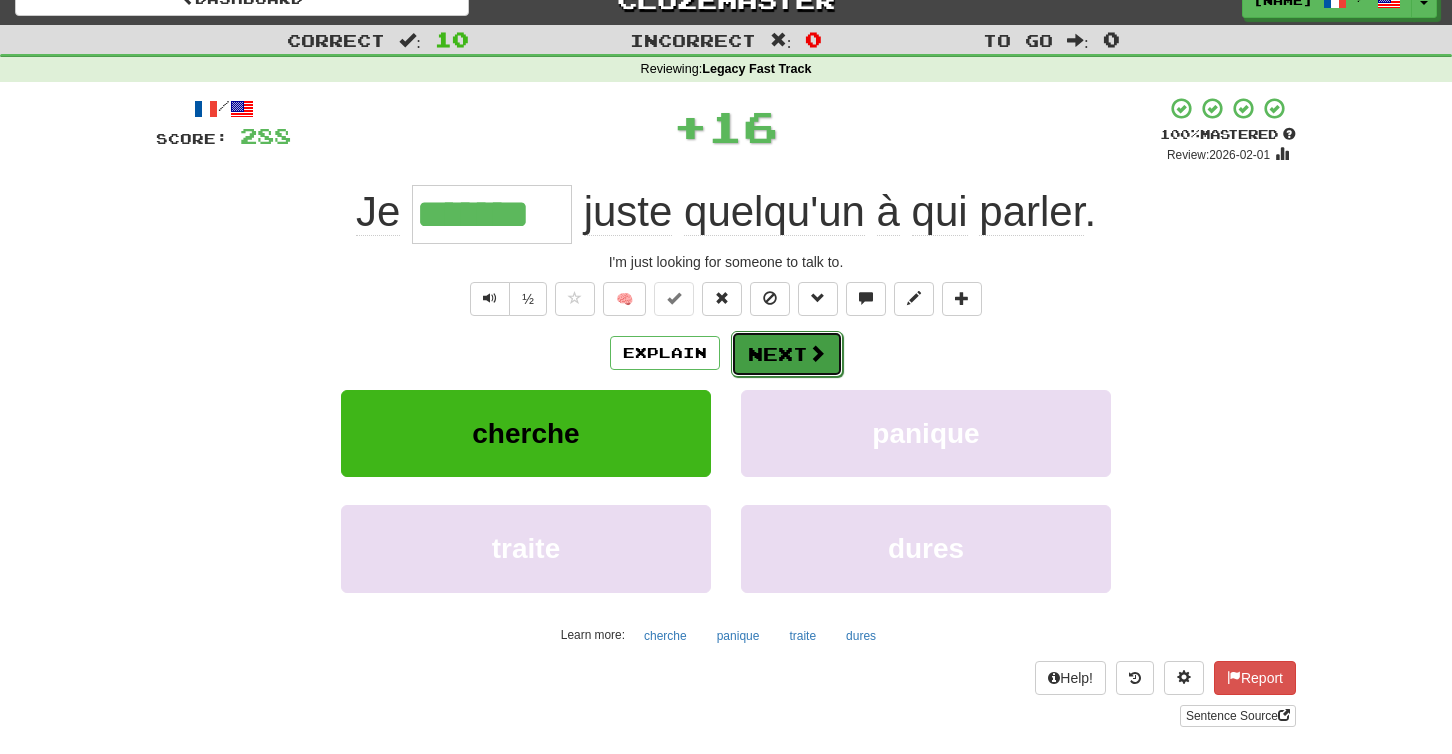click on "Next" at bounding box center (787, 354) 